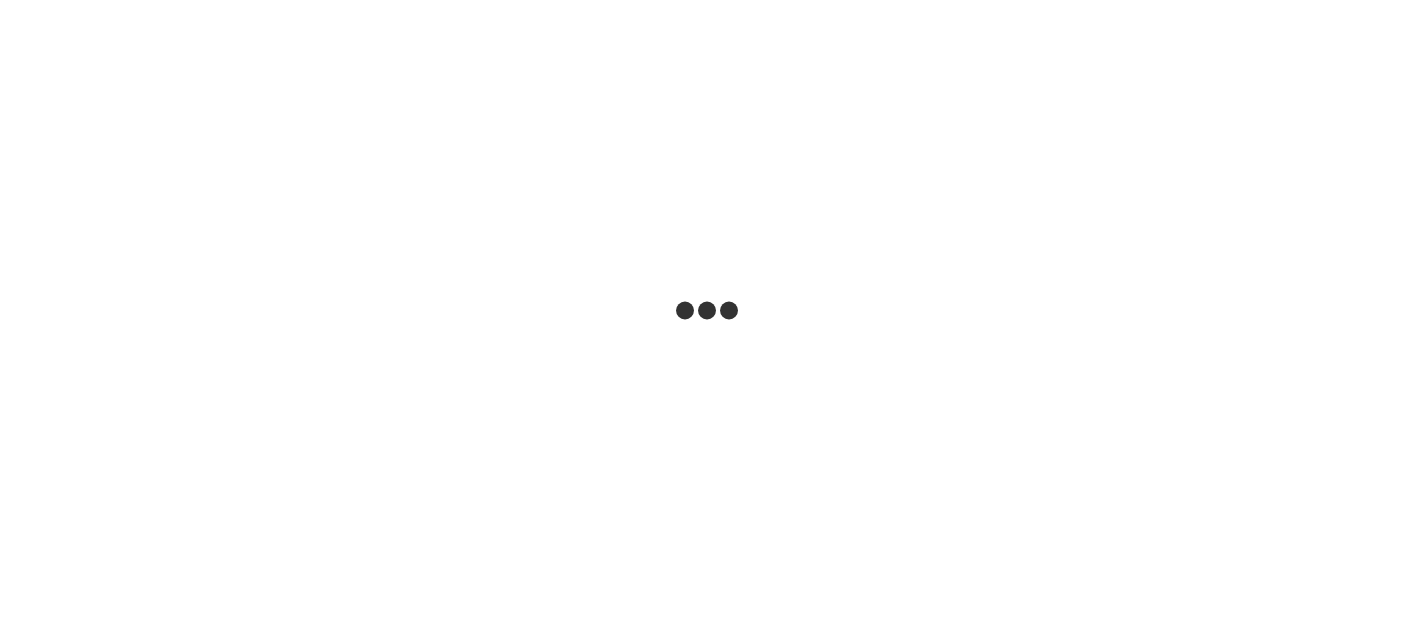 scroll, scrollTop: 0, scrollLeft: 0, axis: both 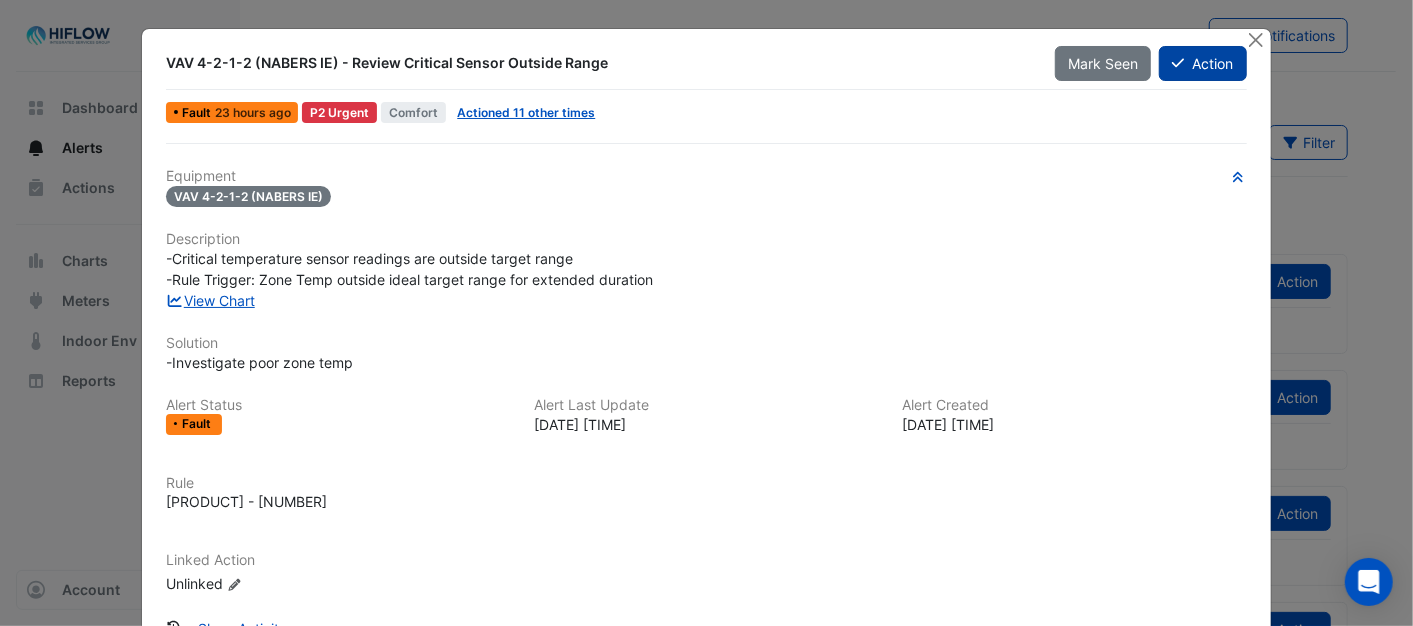 click on "Action" 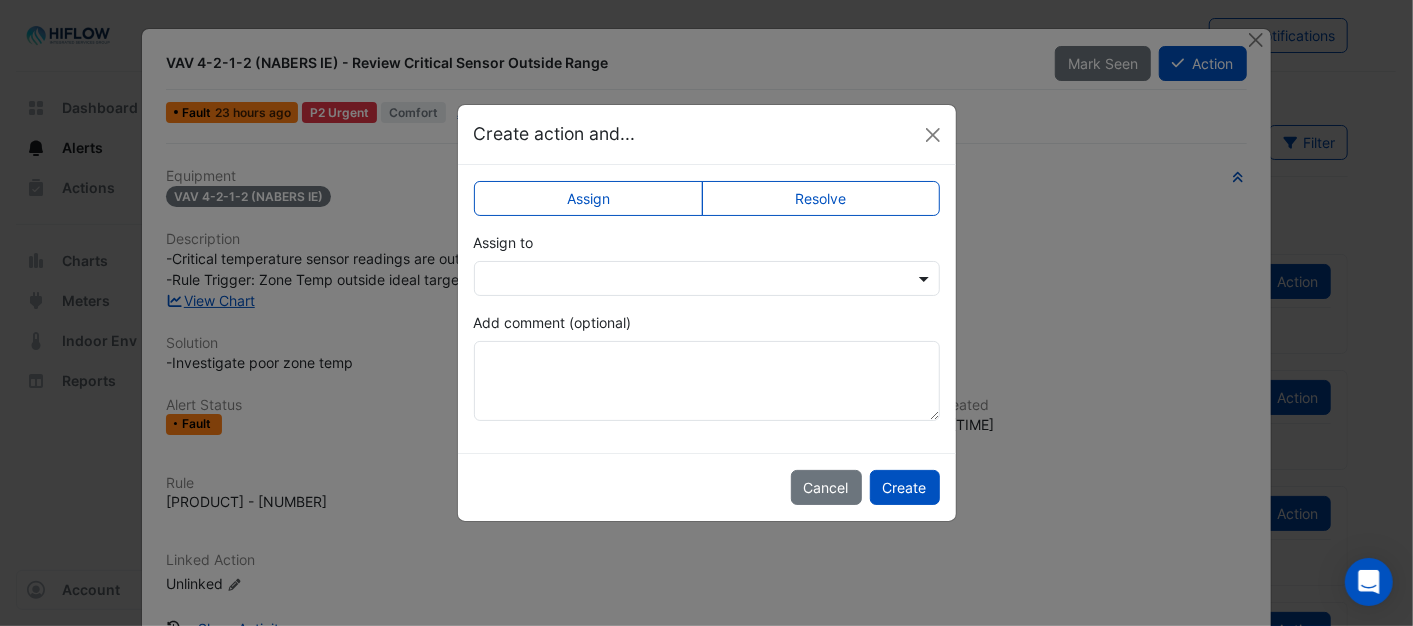 click at bounding box center [926, 278] 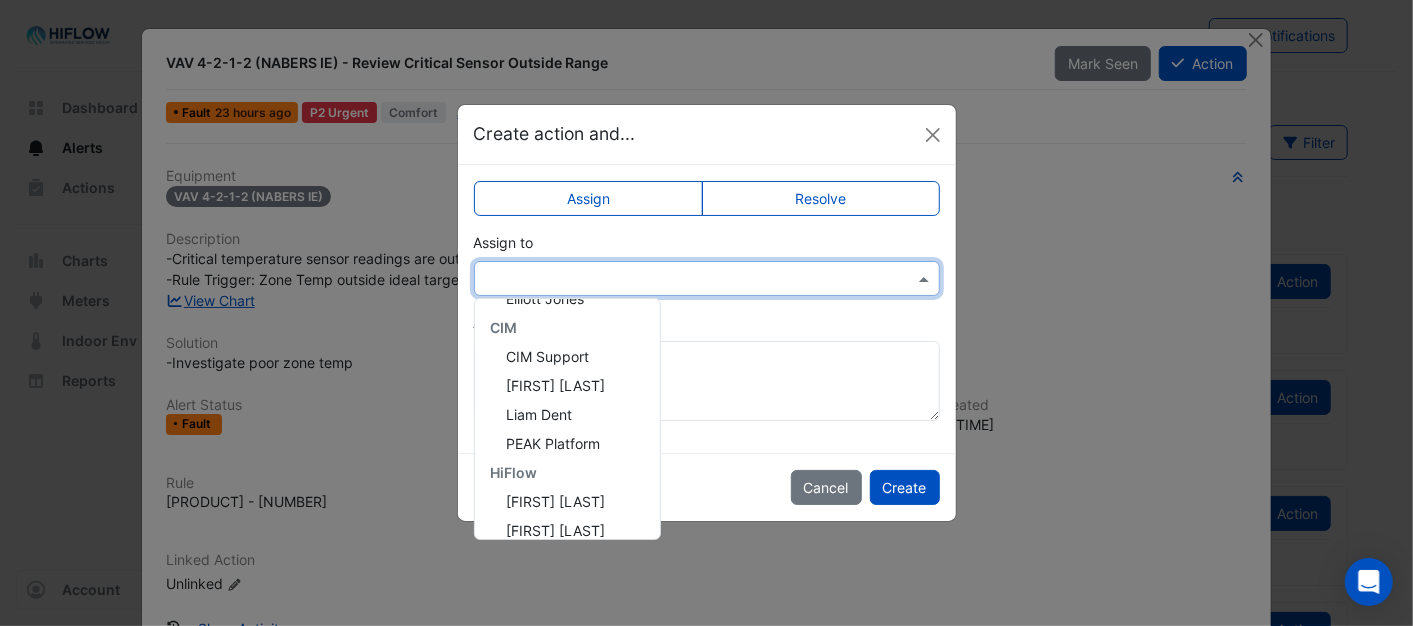 scroll, scrollTop: 240, scrollLeft: 0, axis: vertical 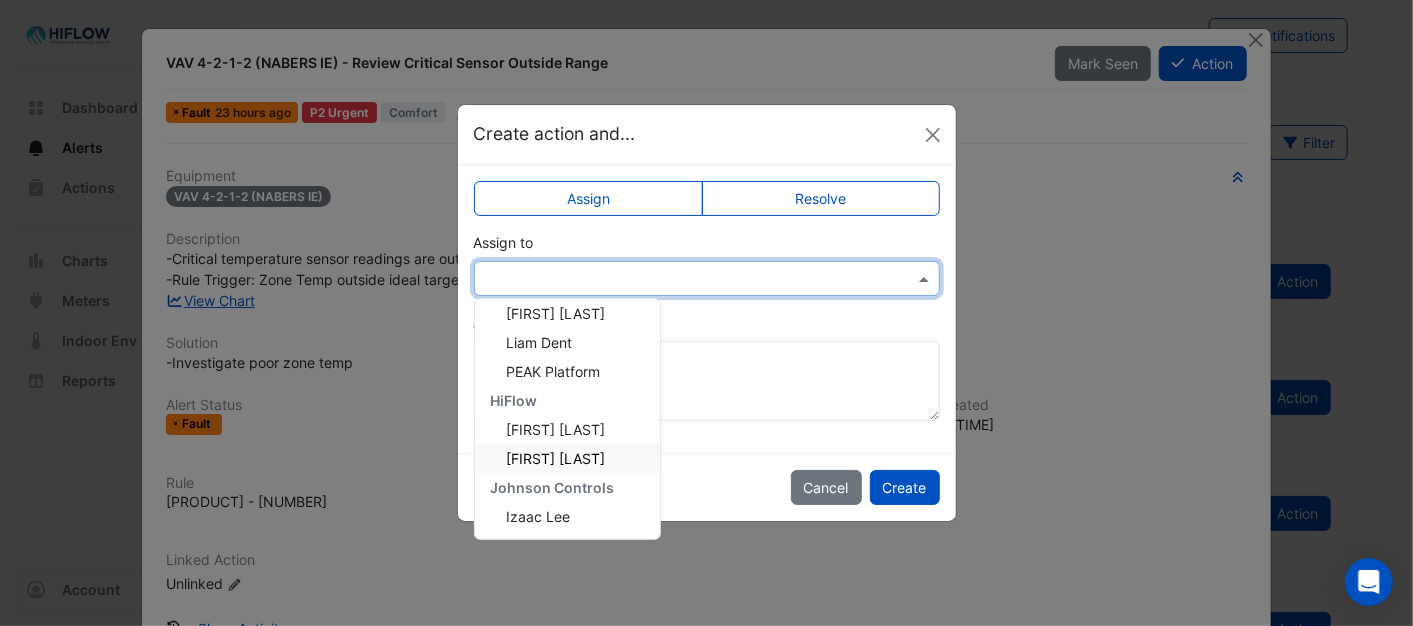 click on "[FIRST] [LAST]" at bounding box center (556, 458) 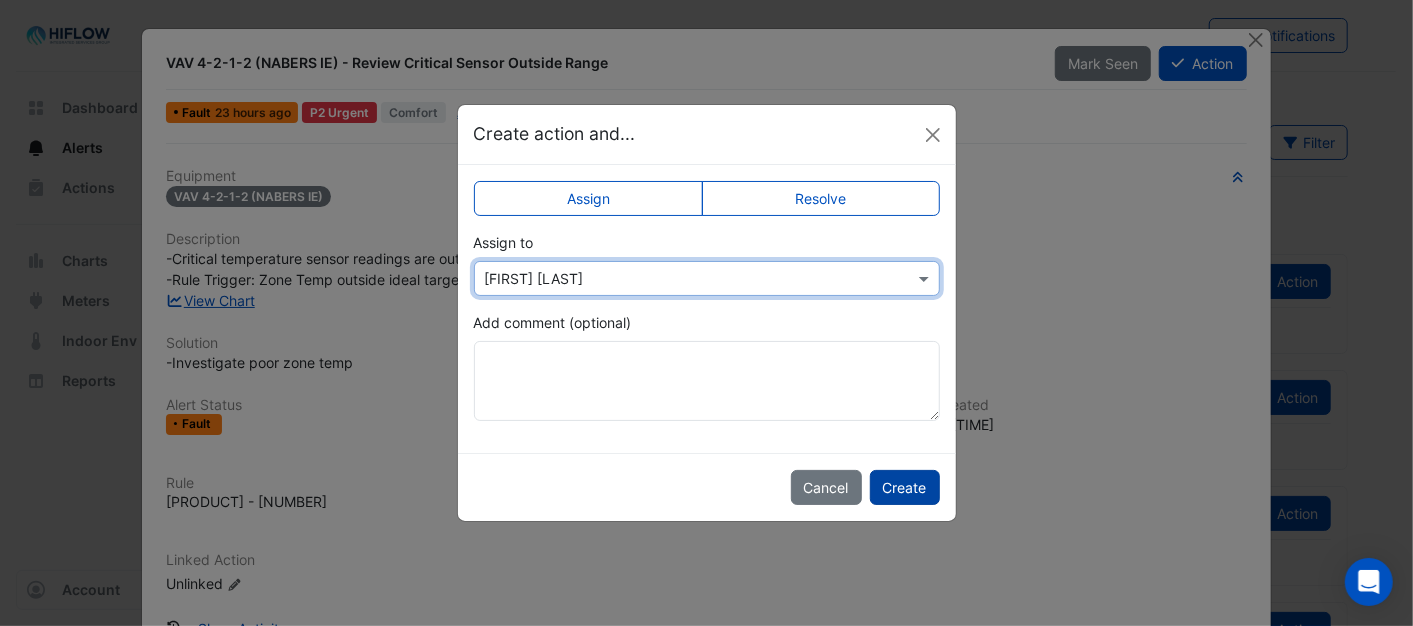 click on "Create" 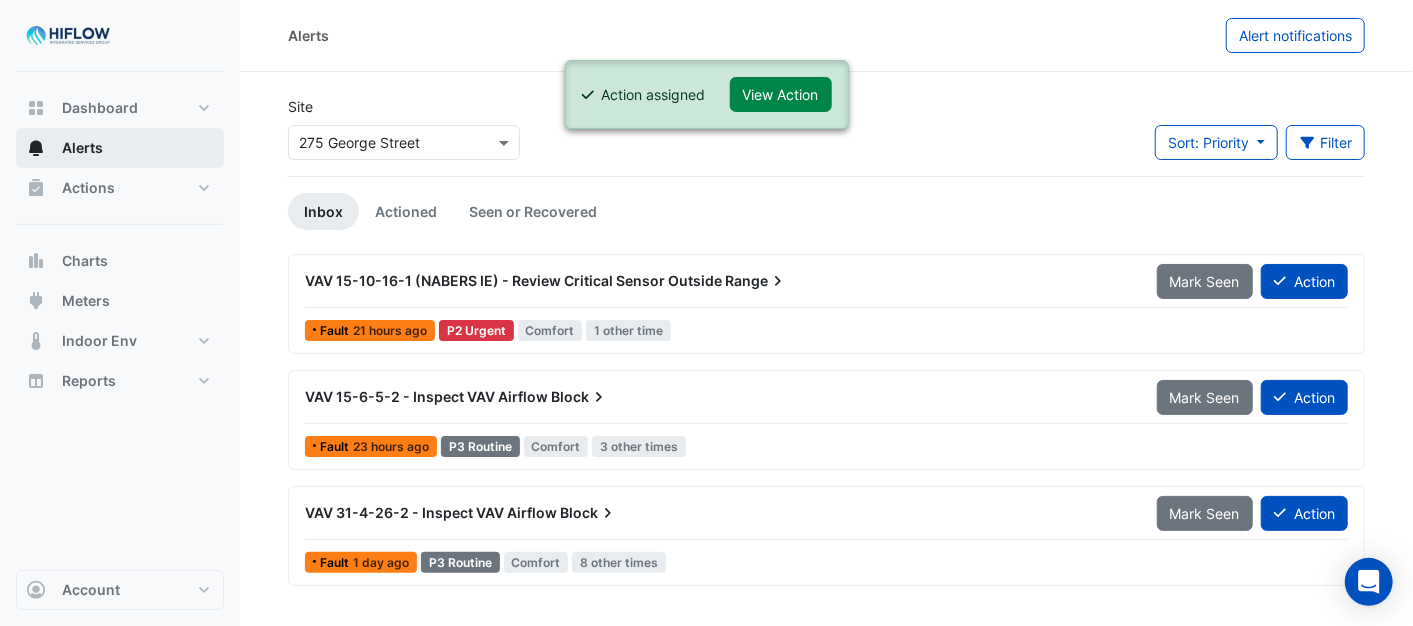 click on "Alerts" at bounding box center (120, 148) 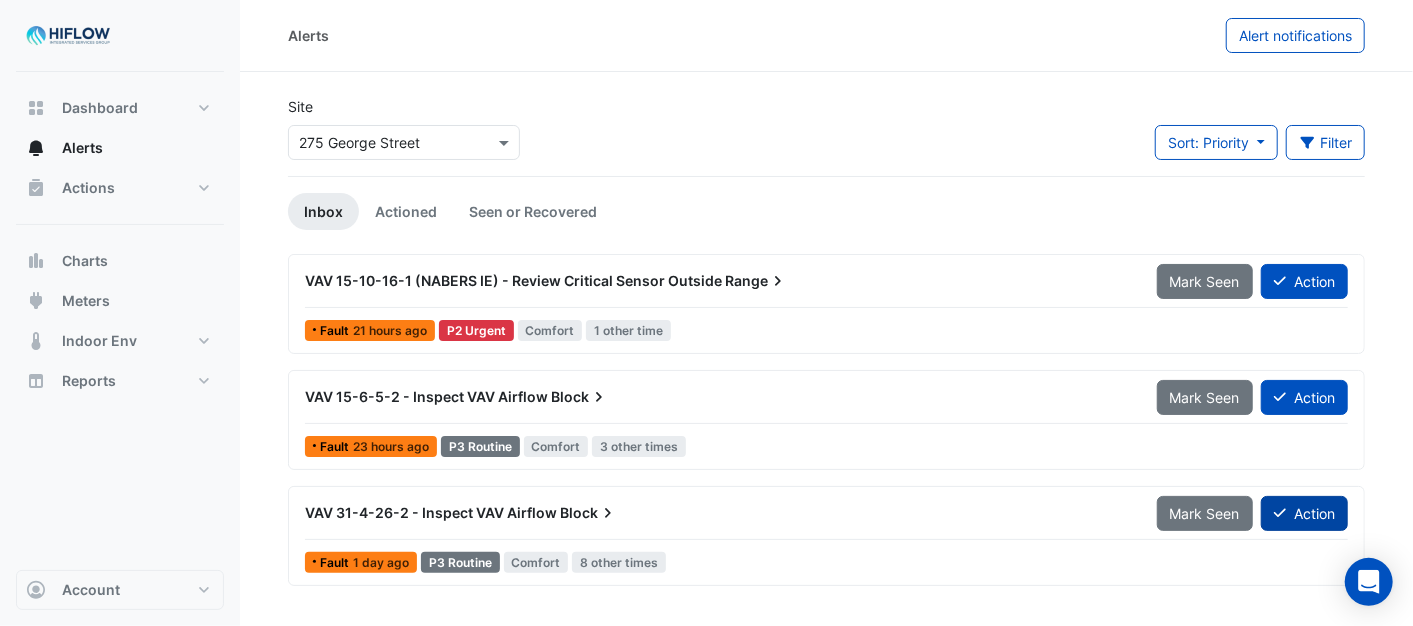 click on "Action" at bounding box center [1304, 513] 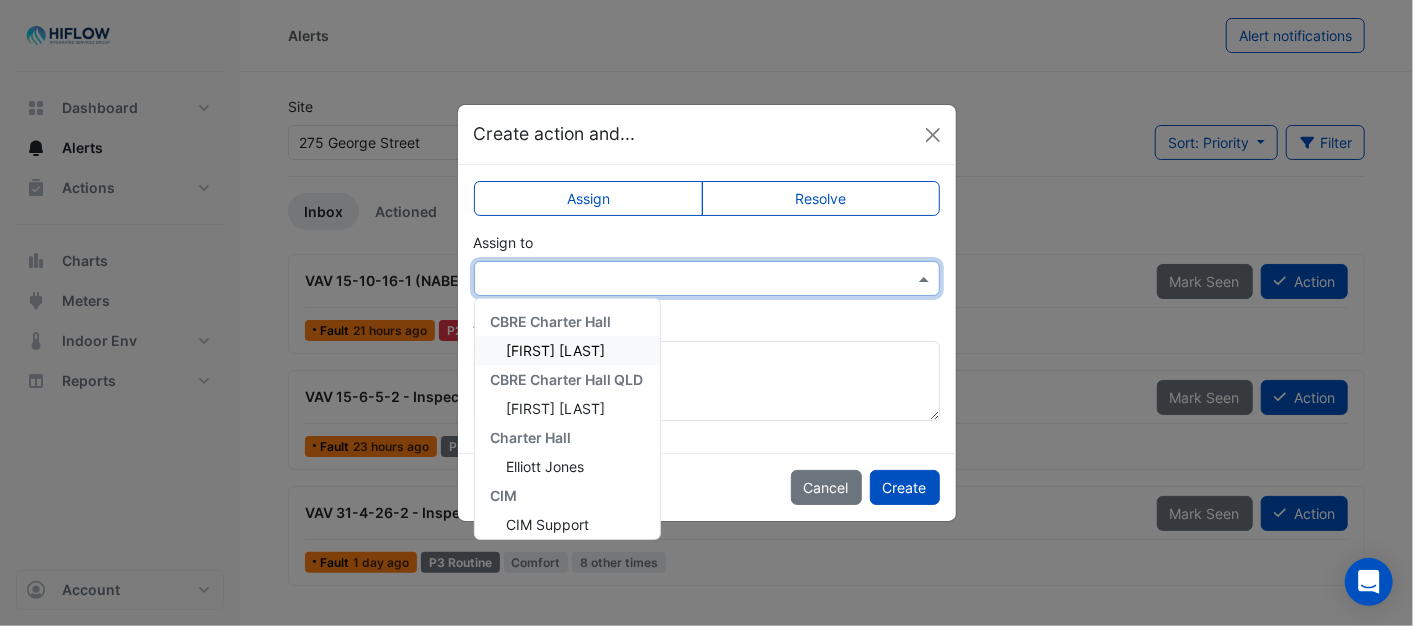 click at bounding box center (926, 278) 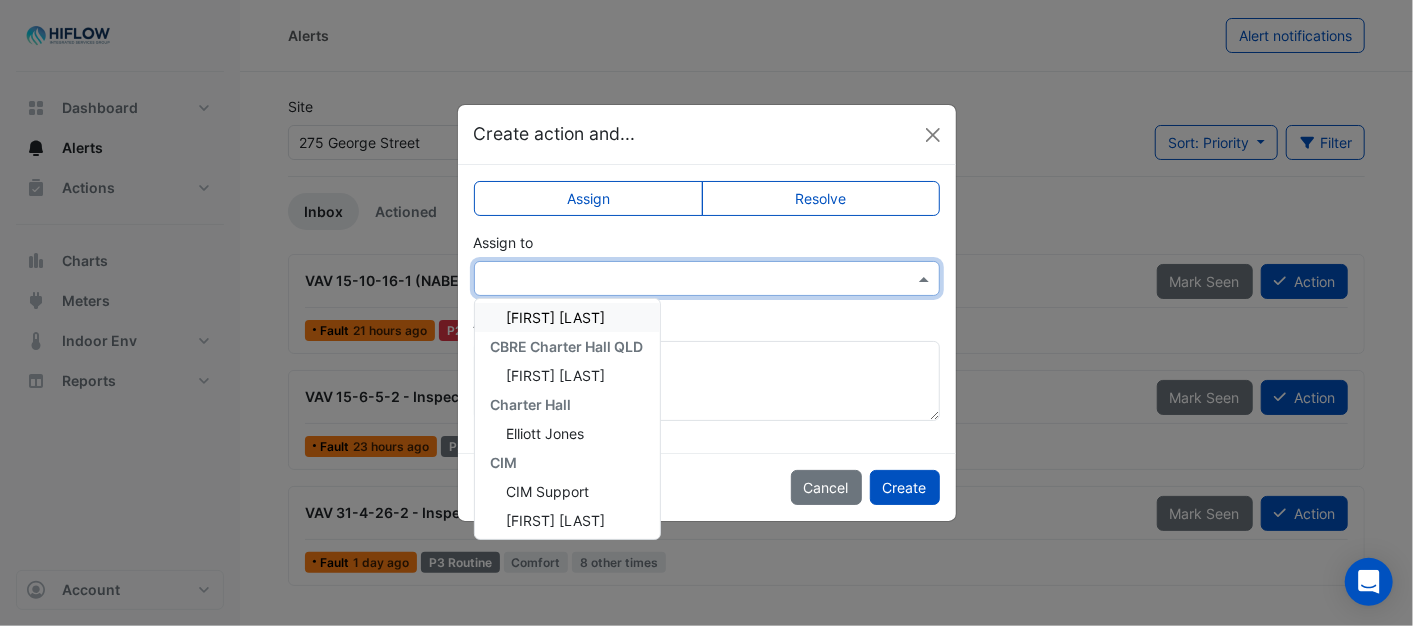 scroll, scrollTop: 240, scrollLeft: 0, axis: vertical 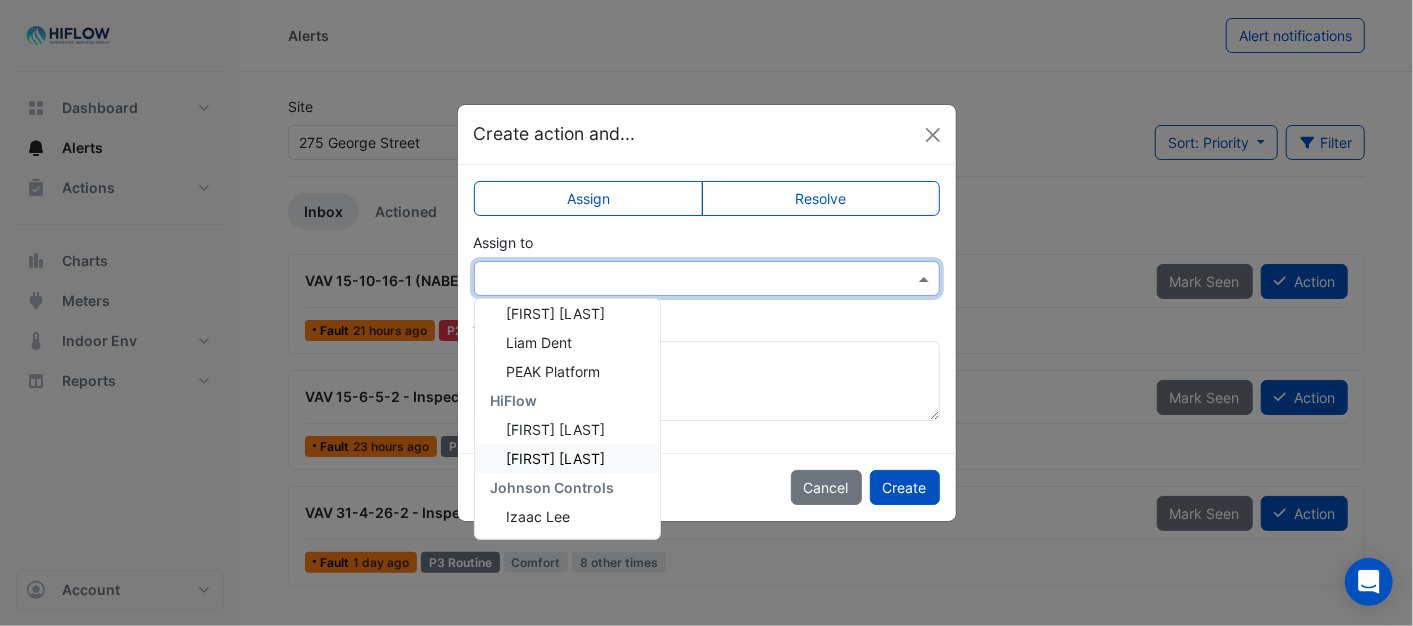click on "[FIRST] [LAST]" at bounding box center (556, 458) 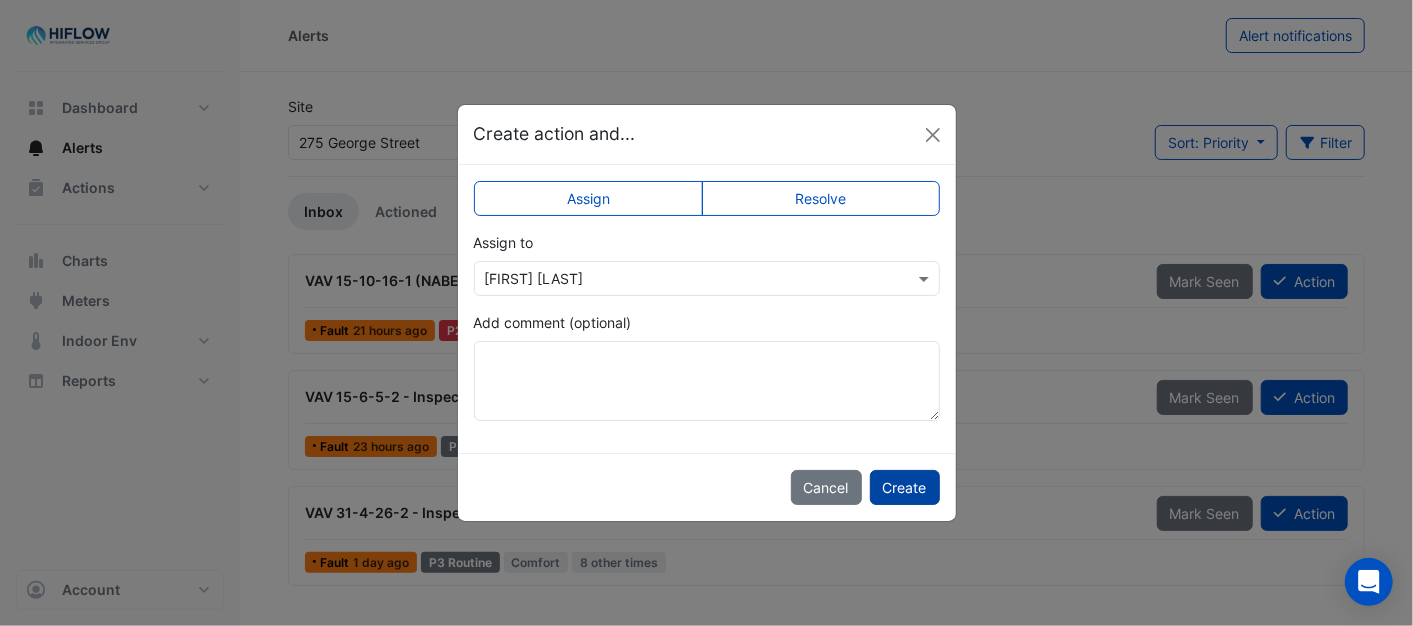 click on "Create" 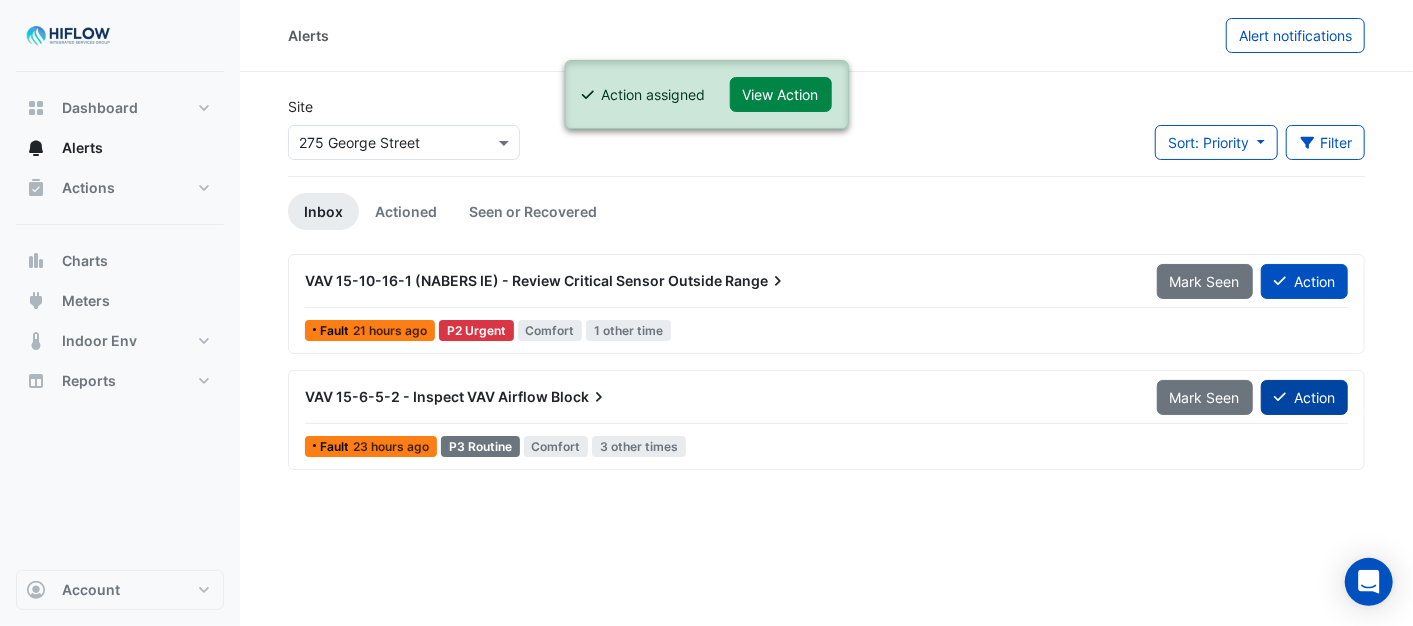 click on "Action" at bounding box center (1304, 397) 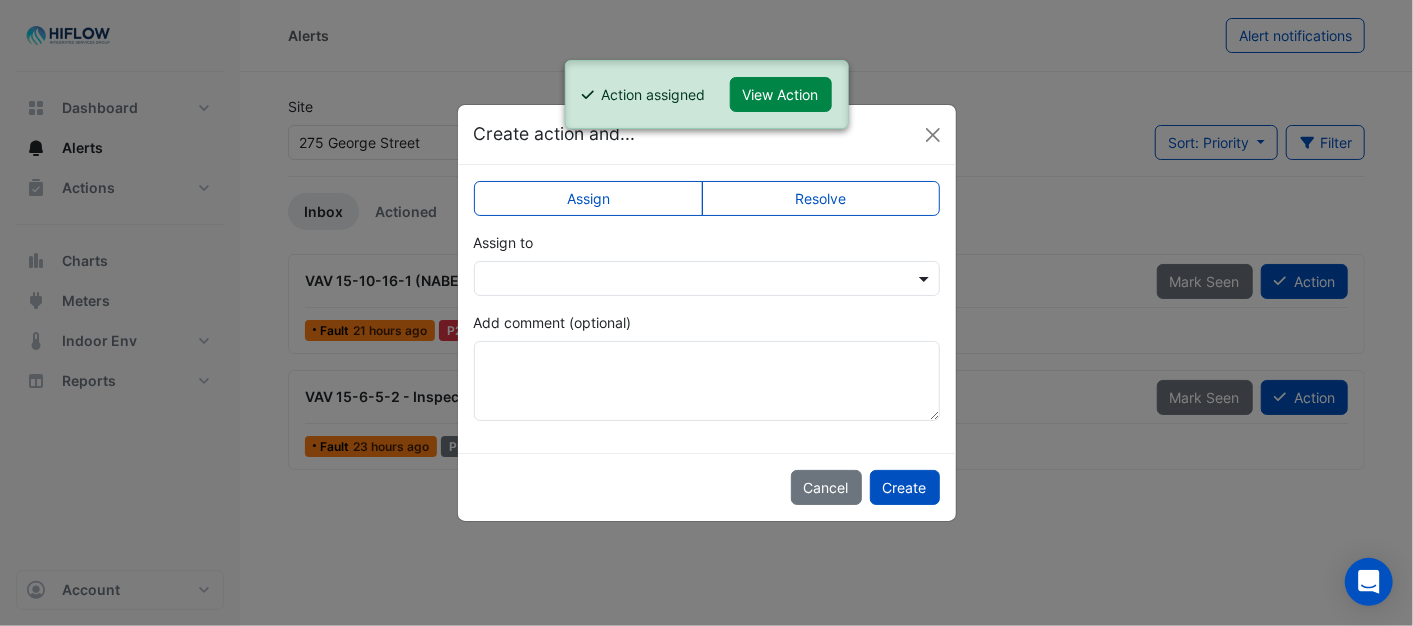 click at bounding box center (926, 278) 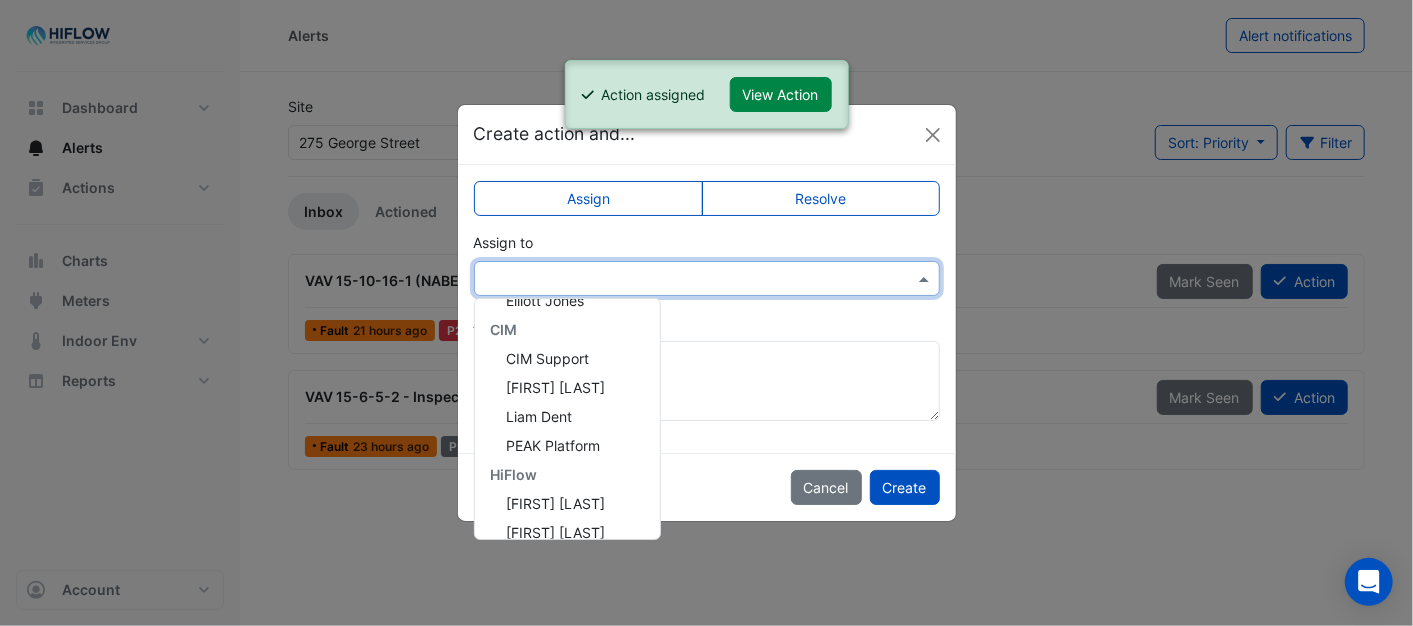 scroll, scrollTop: 240, scrollLeft: 0, axis: vertical 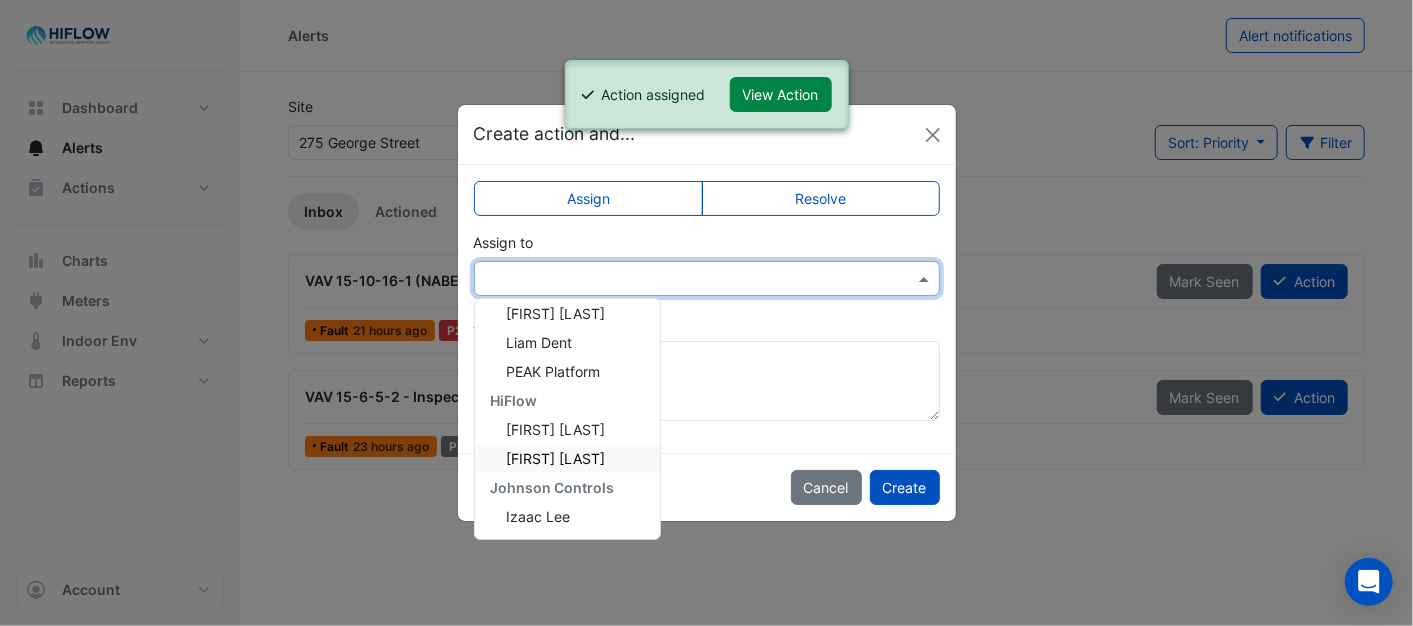click on "[FIRST] [LAST]" at bounding box center (556, 458) 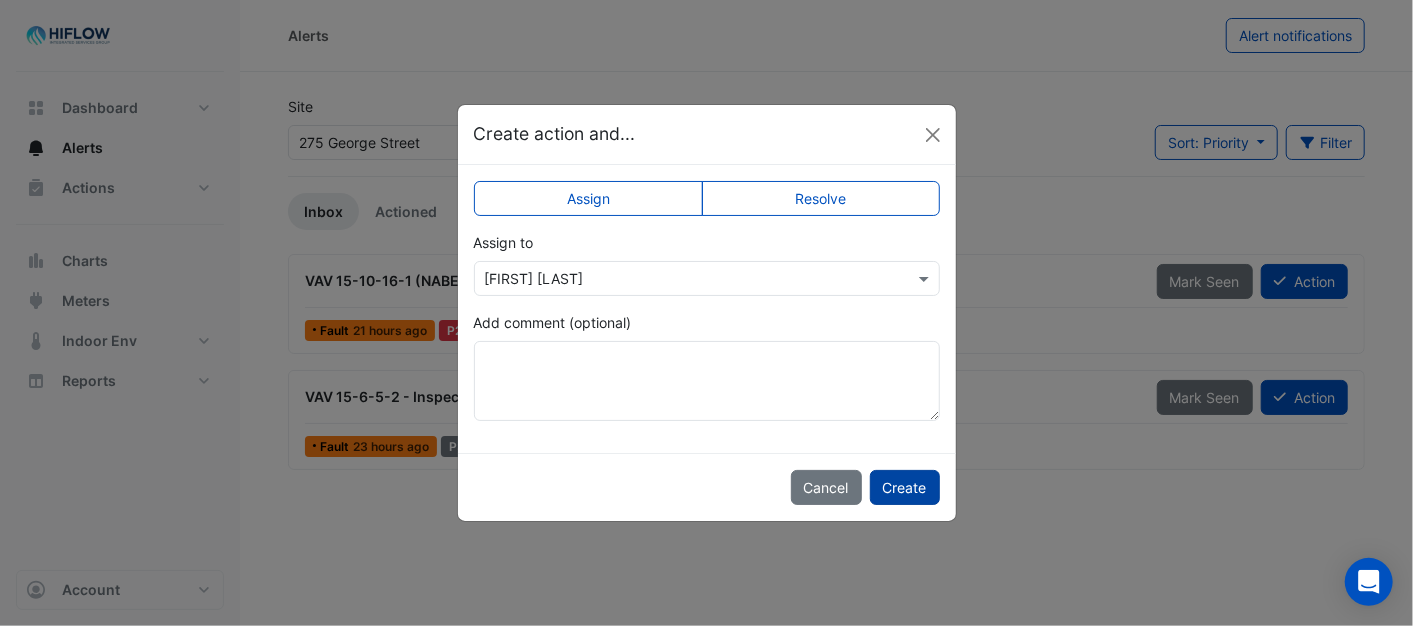 click on "Create" 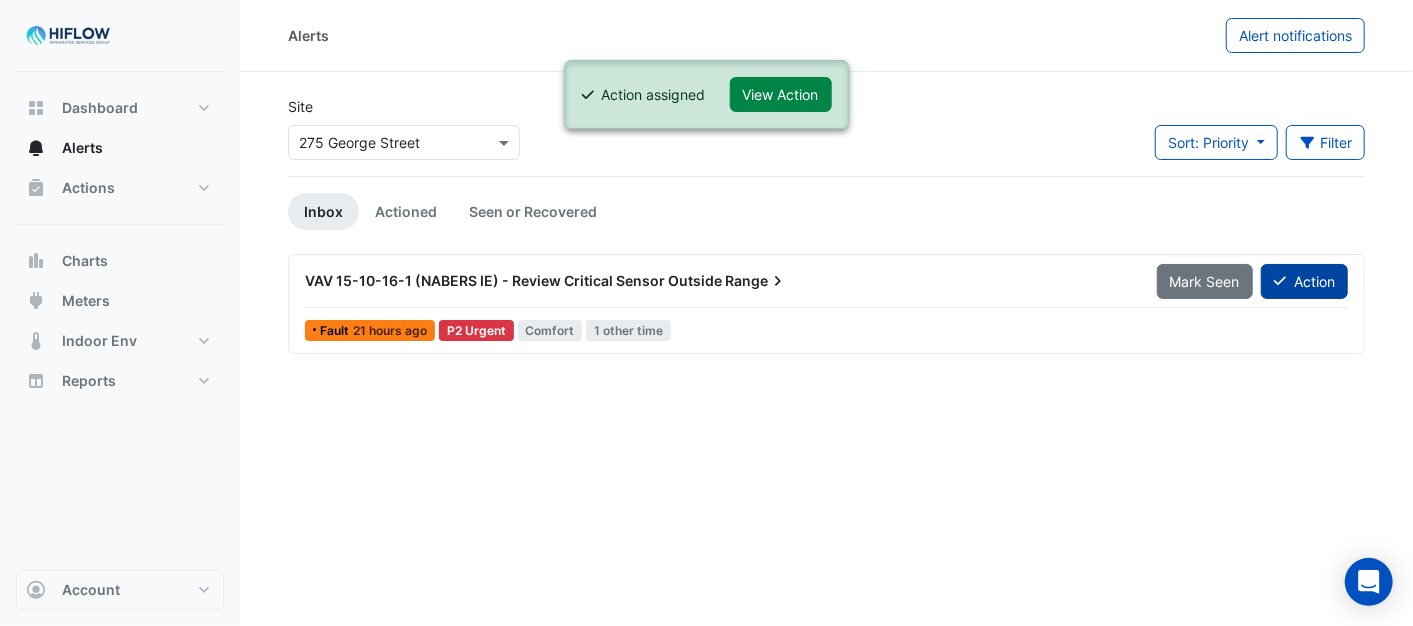 click on "Action" at bounding box center [1304, 281] 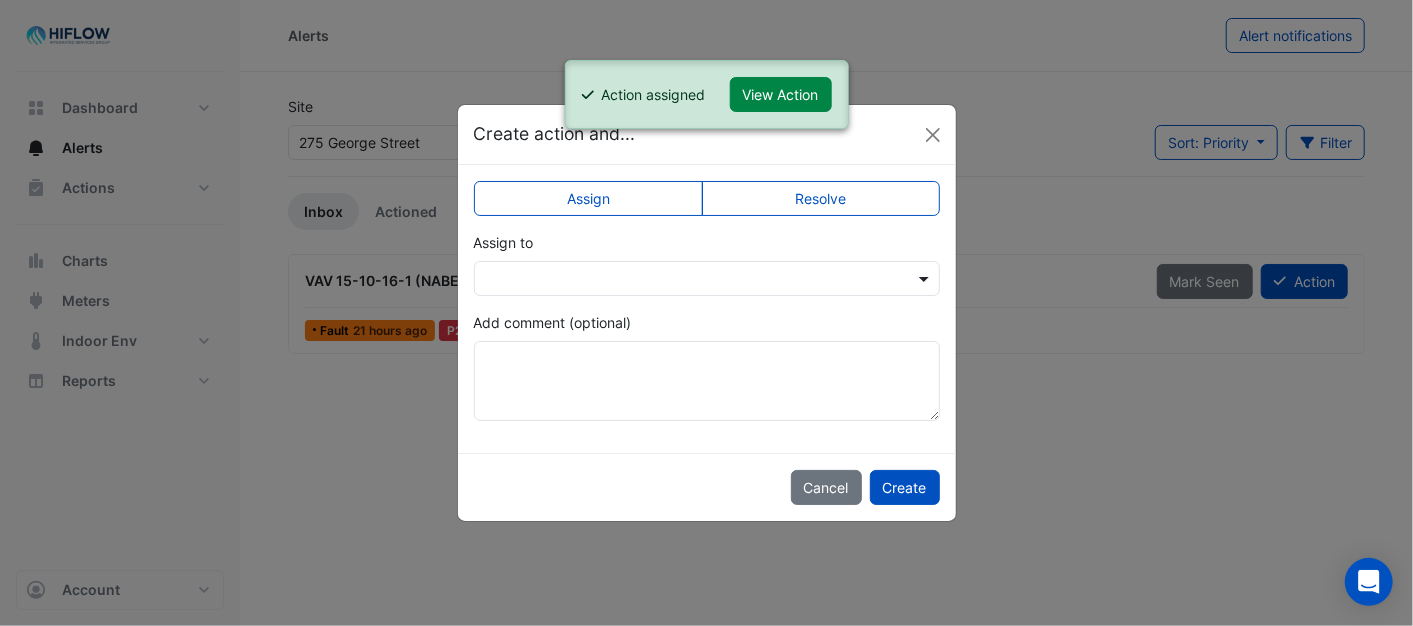 click at bounding box center [926, 278] 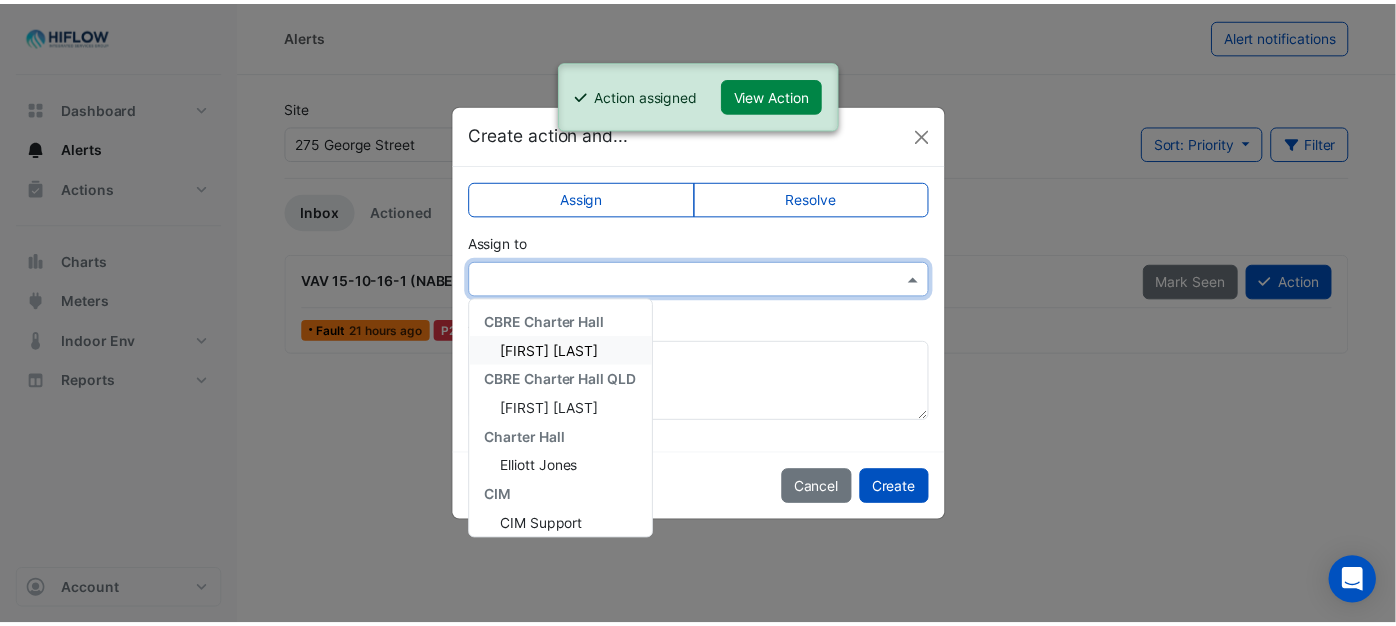 scroll, scrollTop: 240, scrollLeft: 0, axis: vertical 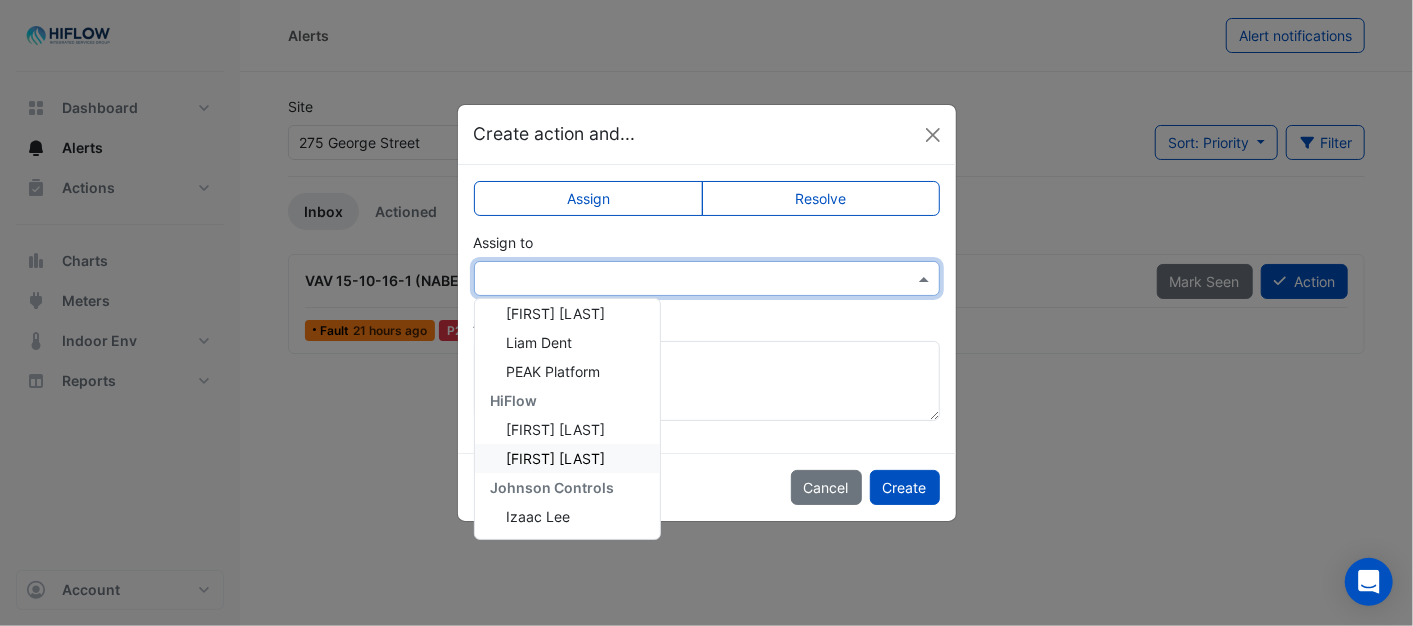 click on "[FIRST] [LAST]" at bounding box center (556, 458) 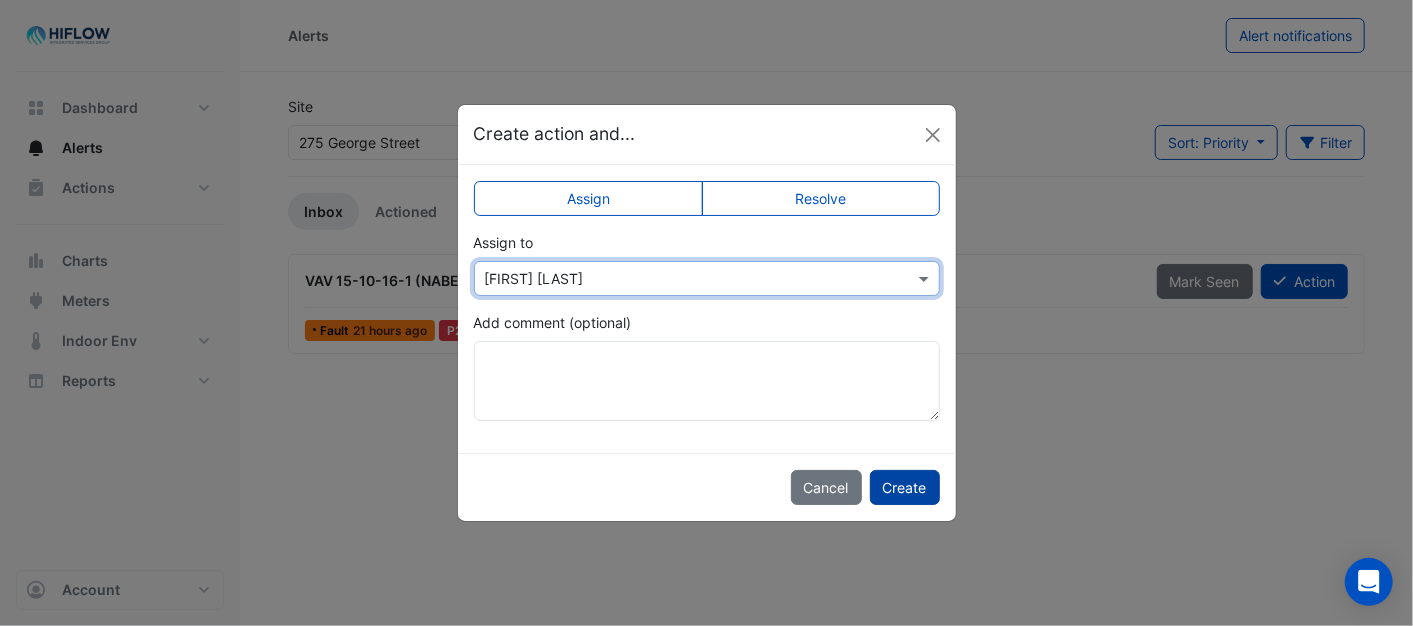 click on "Create" 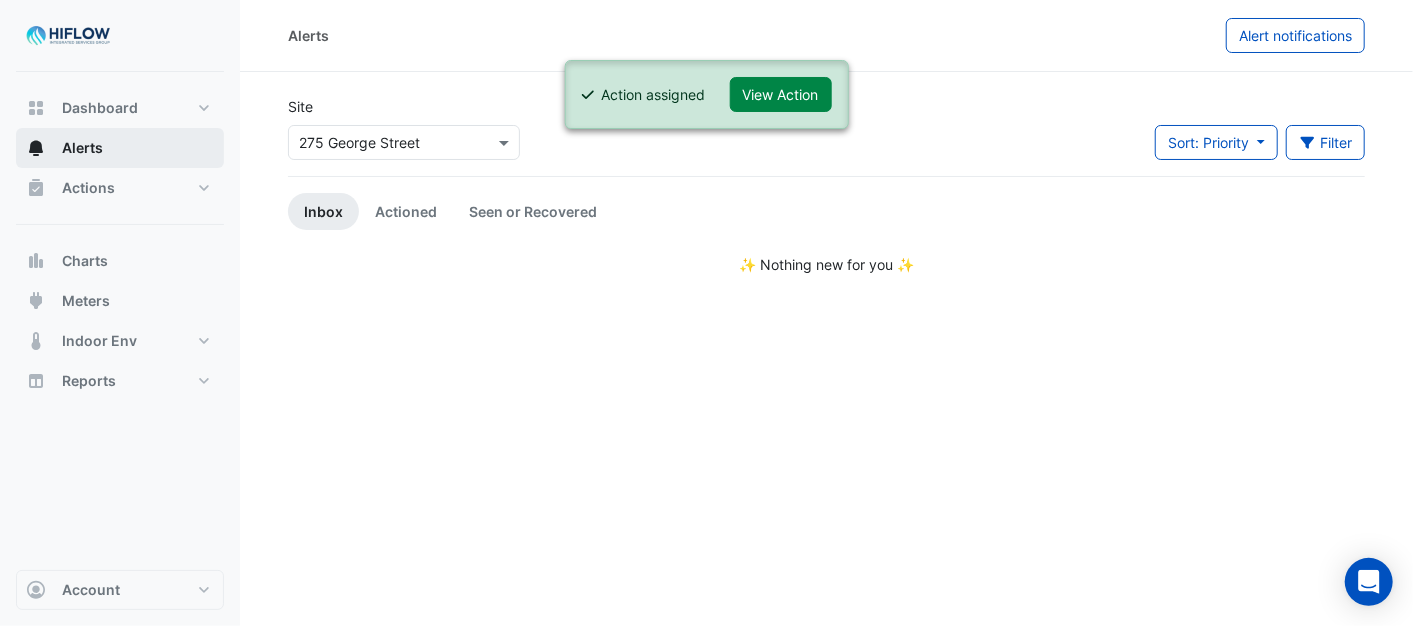 click on "Alerts" at bounding box center [120, 148] 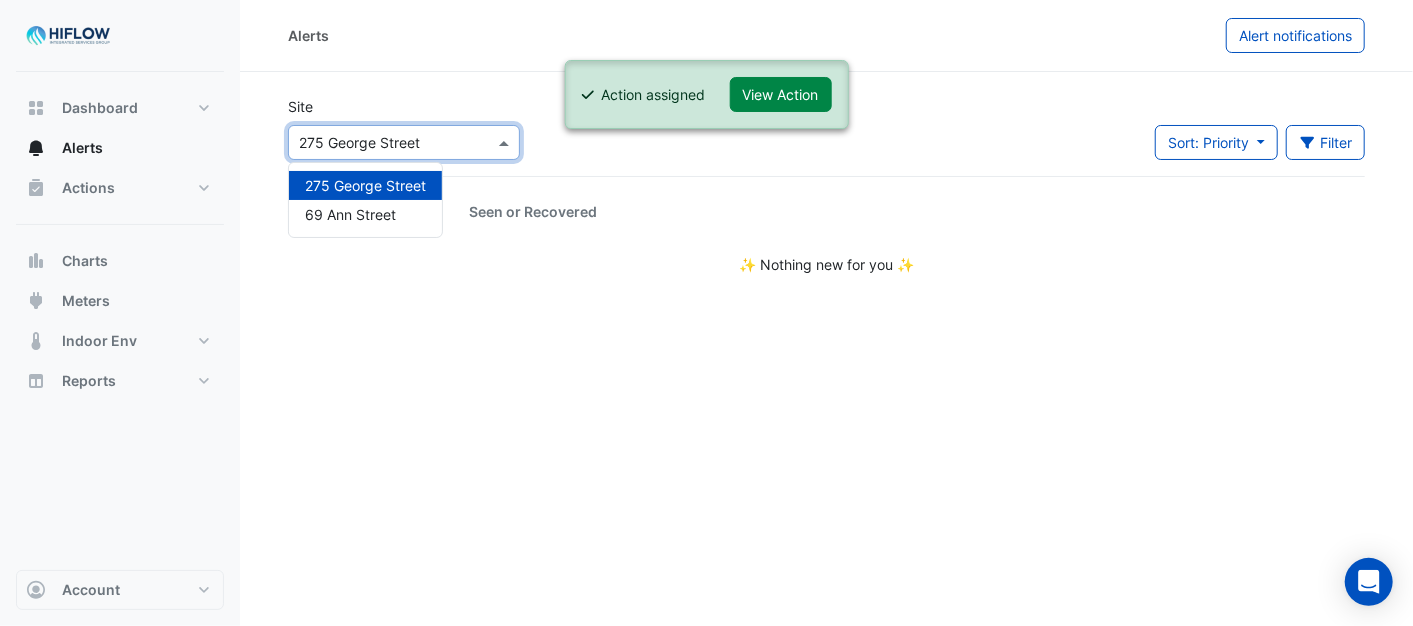 click at bounding box center (506, 142) 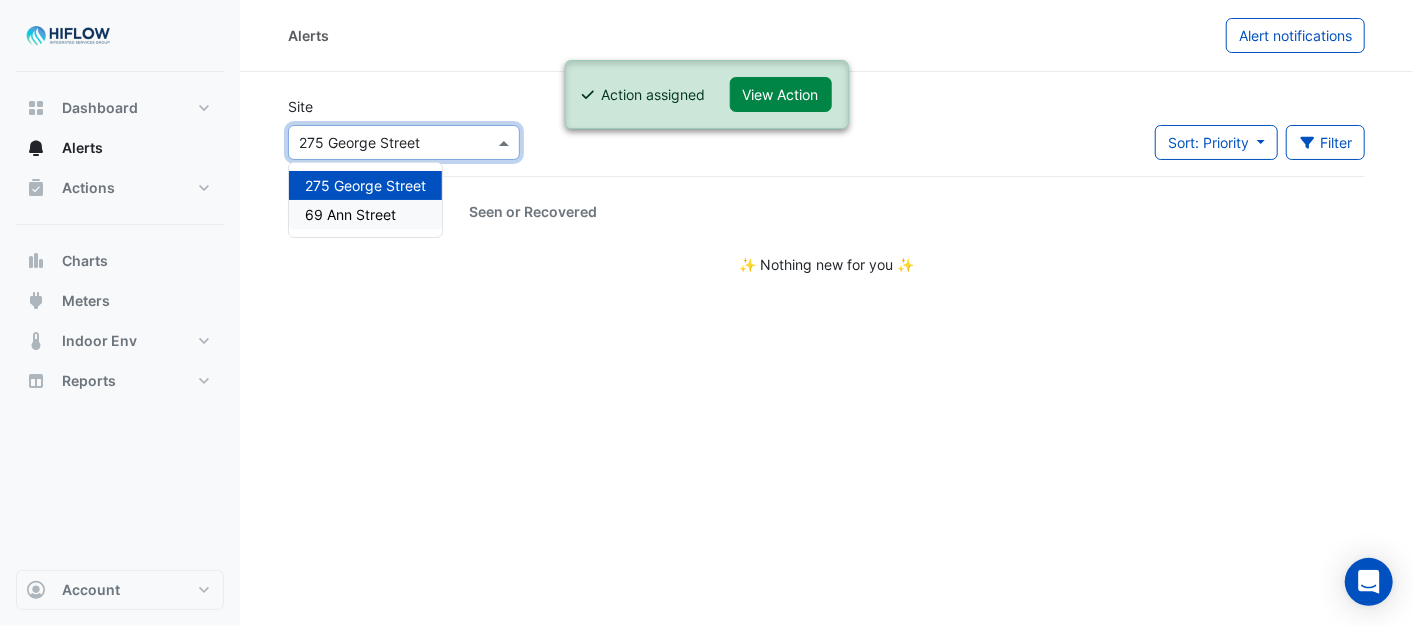 click on "69 Ann Street" at bounding box center (350, 214) 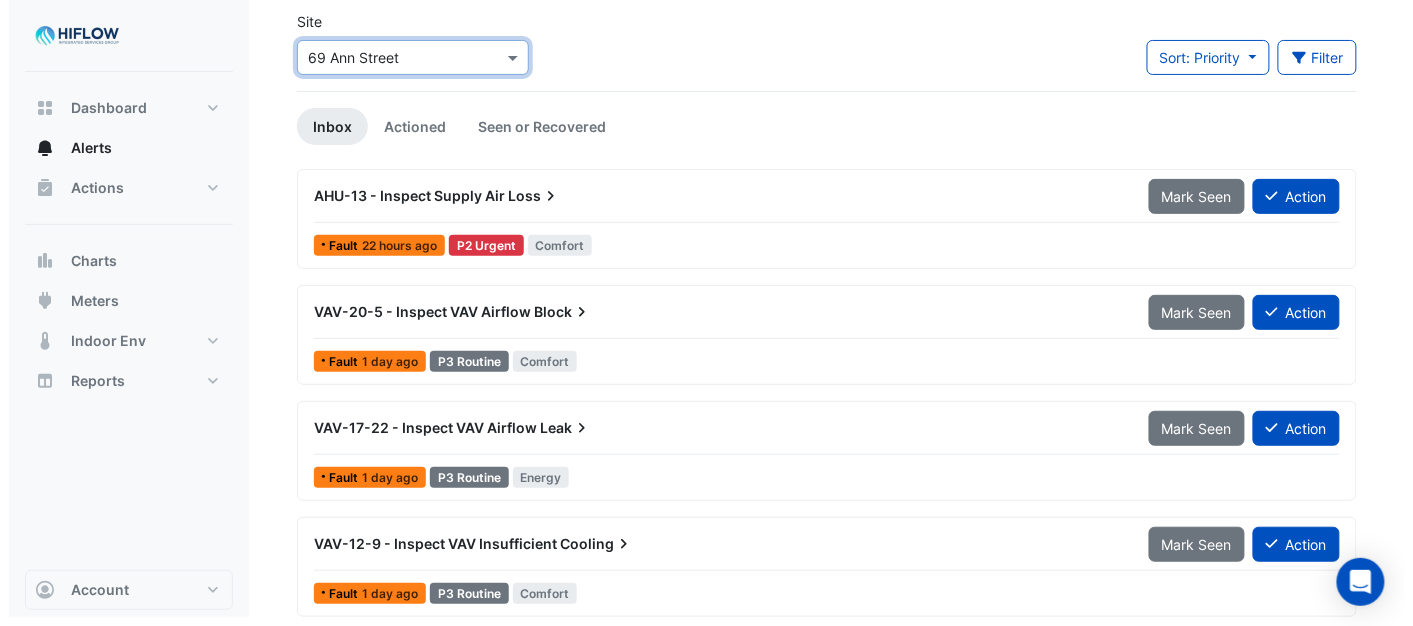 scroll, scrollTop: 92, scrollLeft: 0, axis: vertical 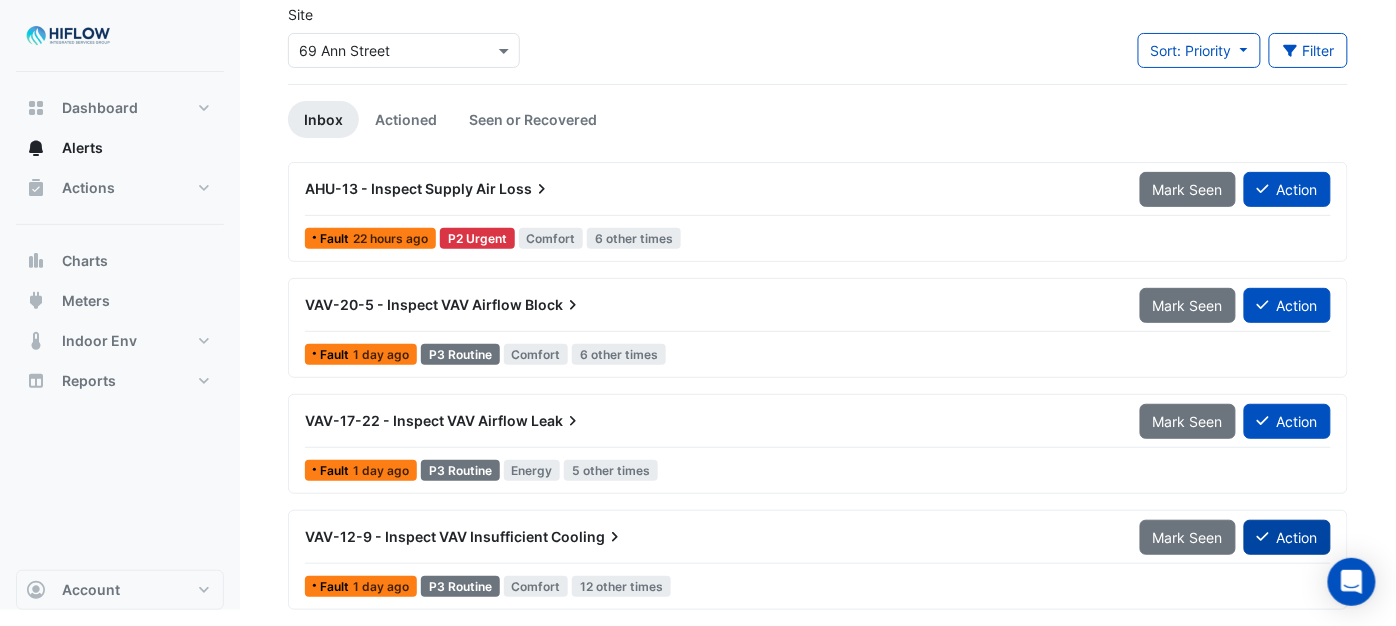click on "Action" at bounding box center (1287, 537) 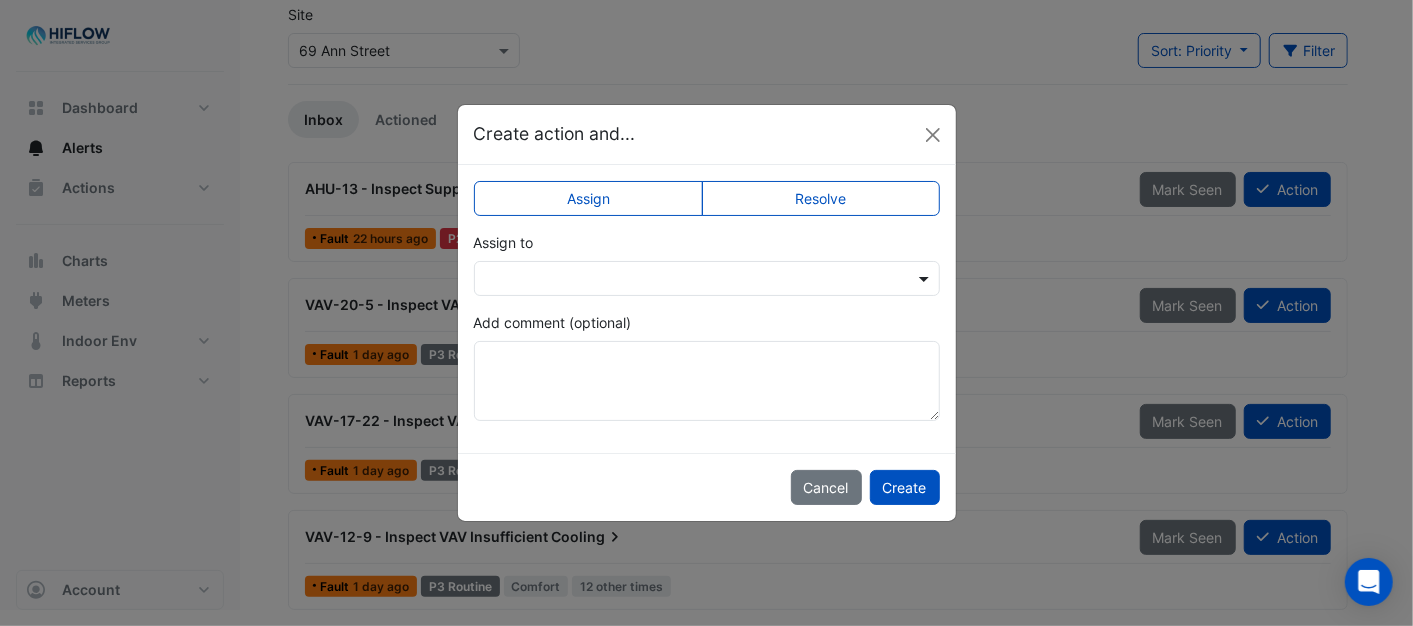 click at bounding box center [926, 278] 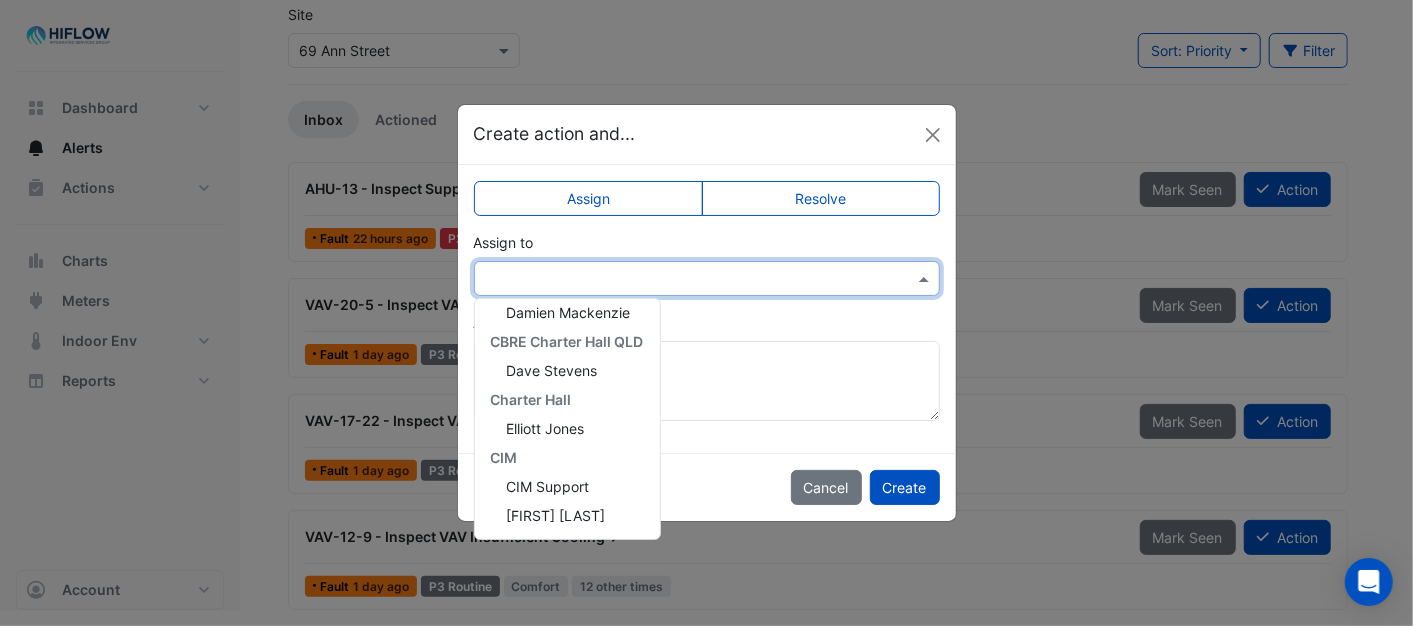 scroll, scrollTop: 384, scrollLeft: 0, axis: vertical 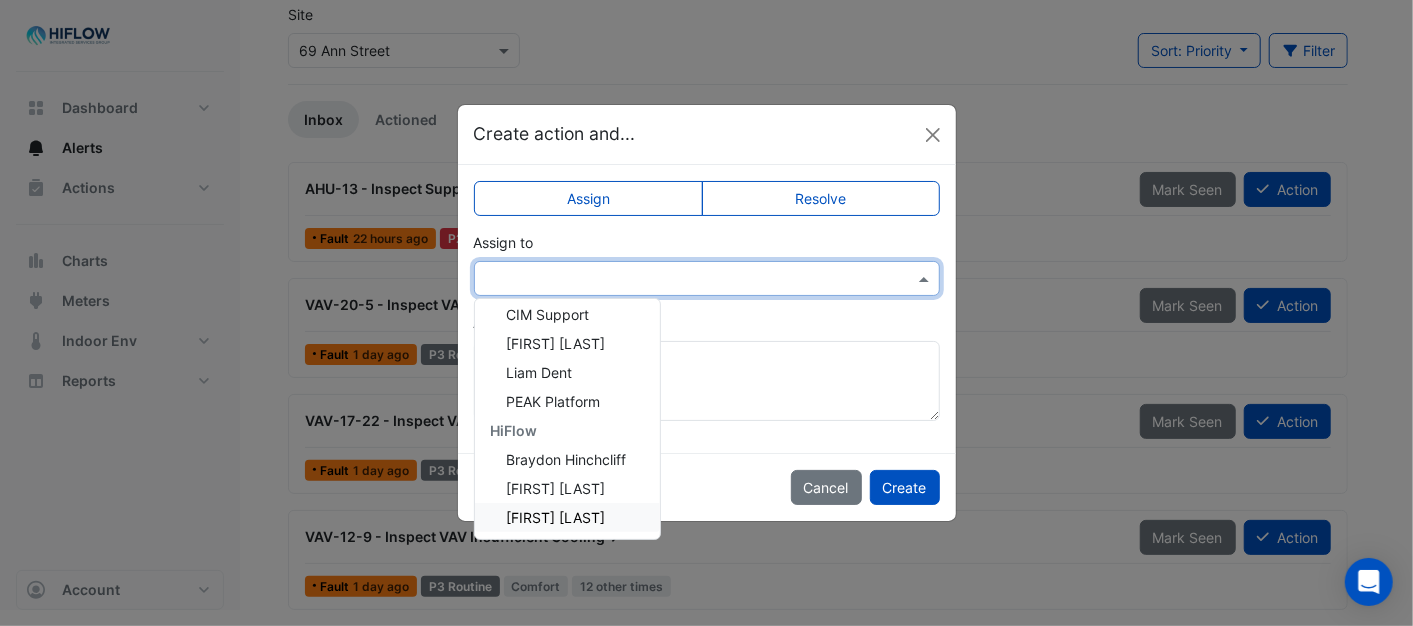 click on "[FIRST] [LAST]" at bounding box center [556, 517] 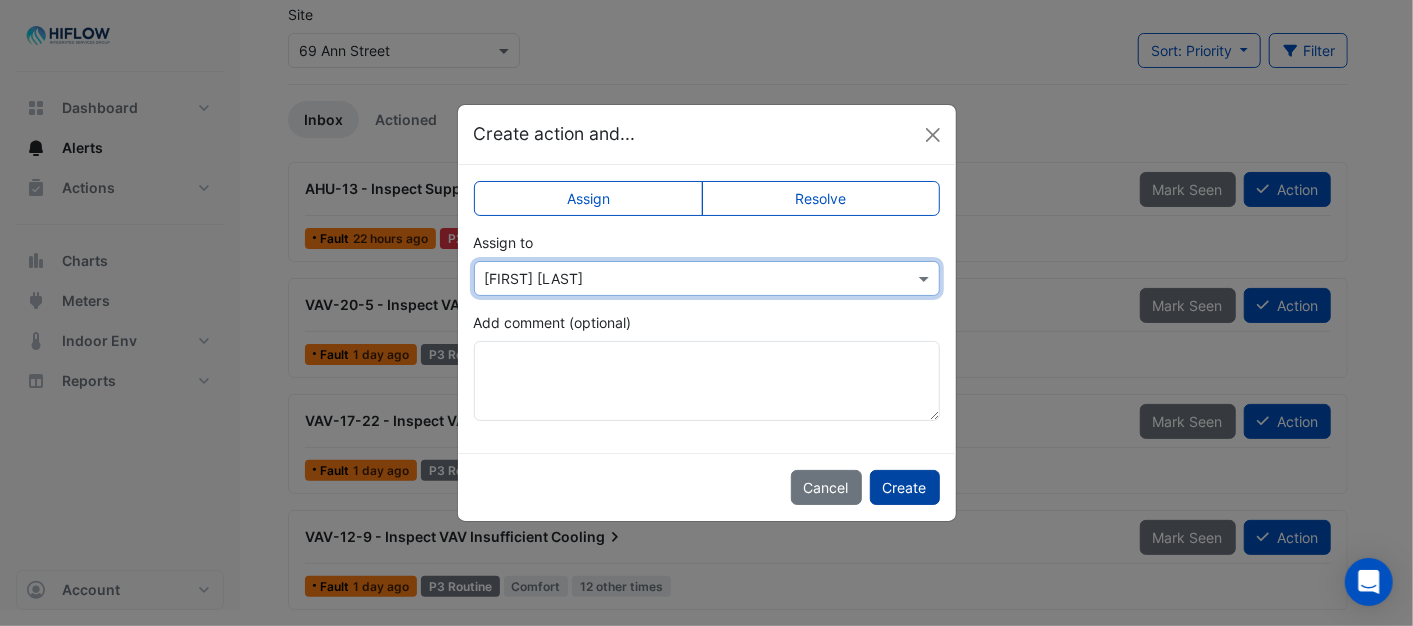 click on "Create" 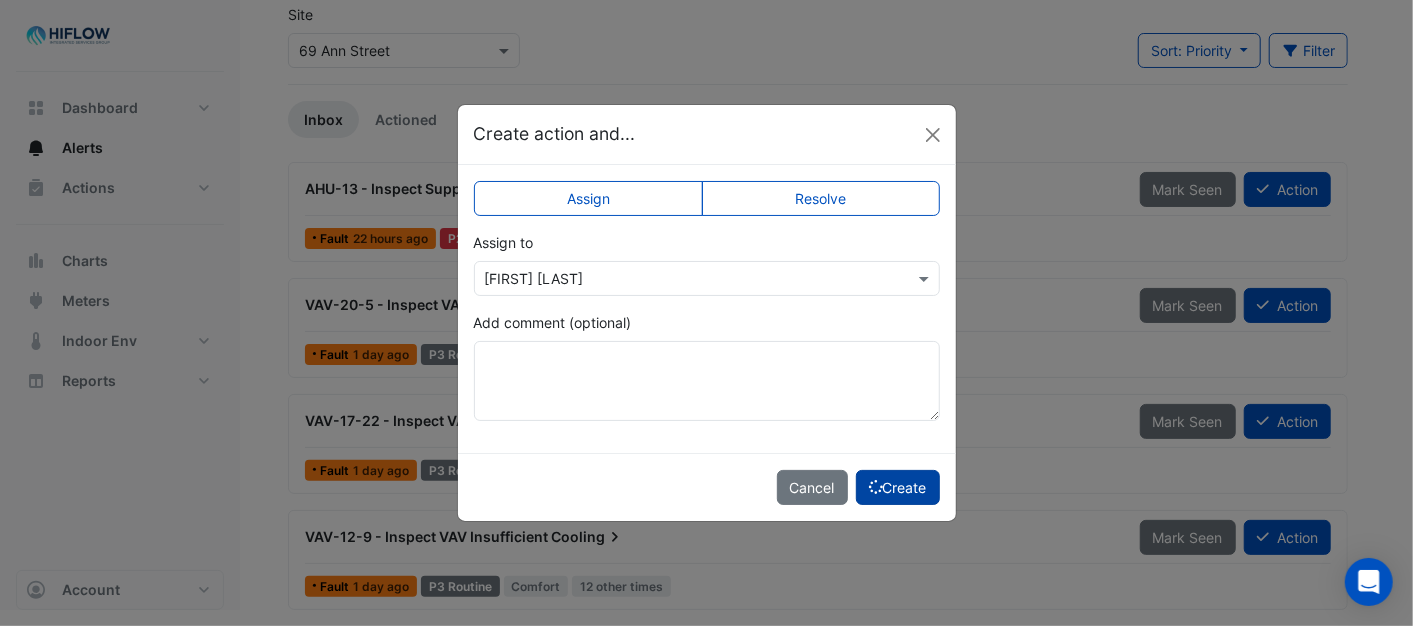 scroll, scrollTop: 0, scrollLeft: 0, axis: both 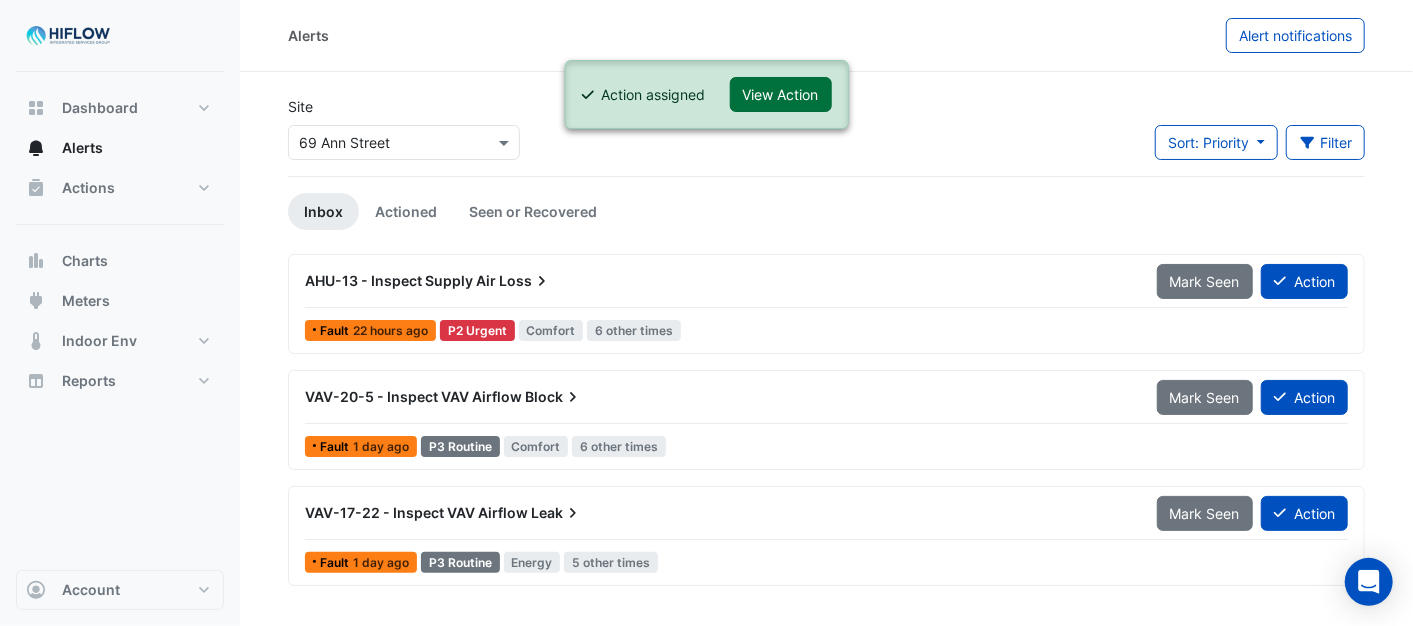 click on "View Action" 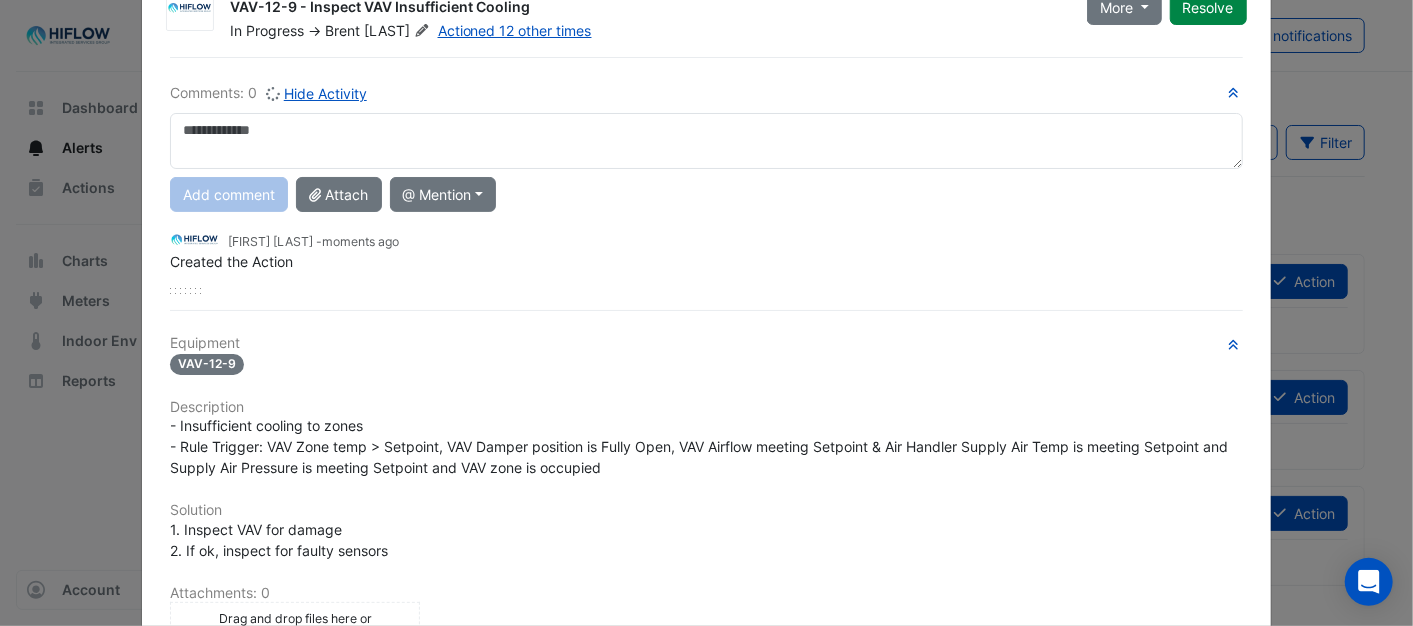 scroll, scrollTop: 20, scrollLeft: 0, axis: vertical 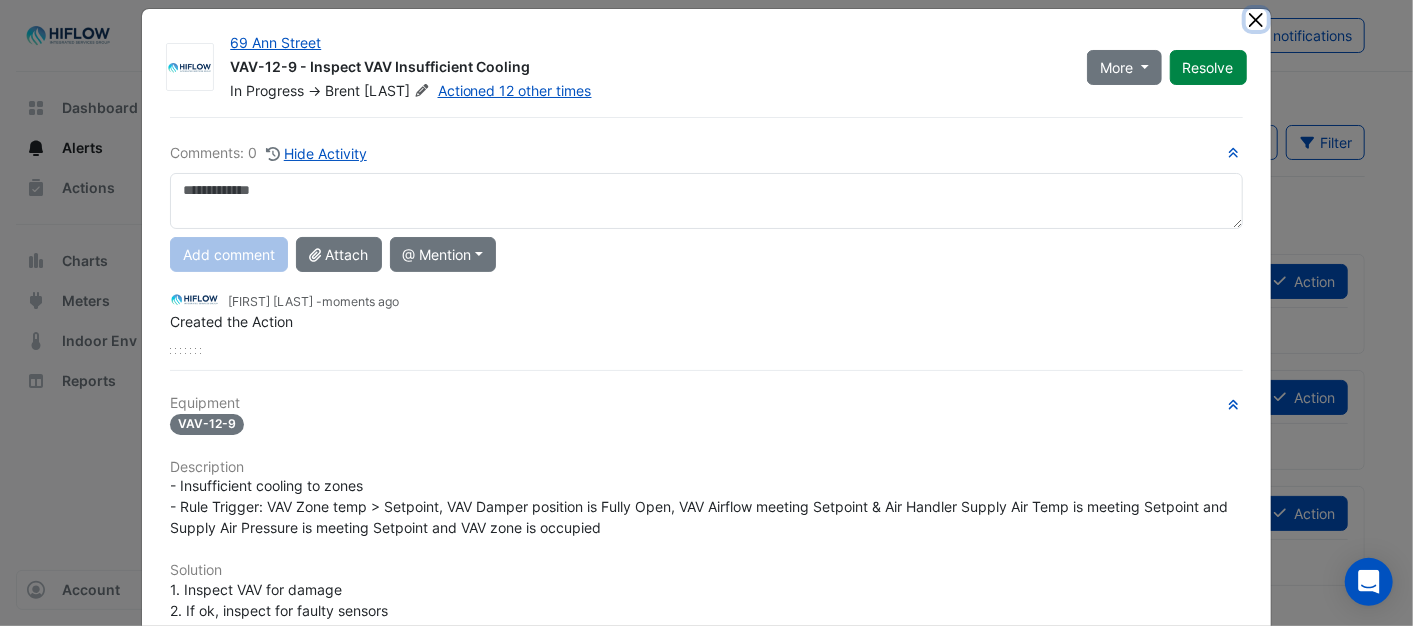 click 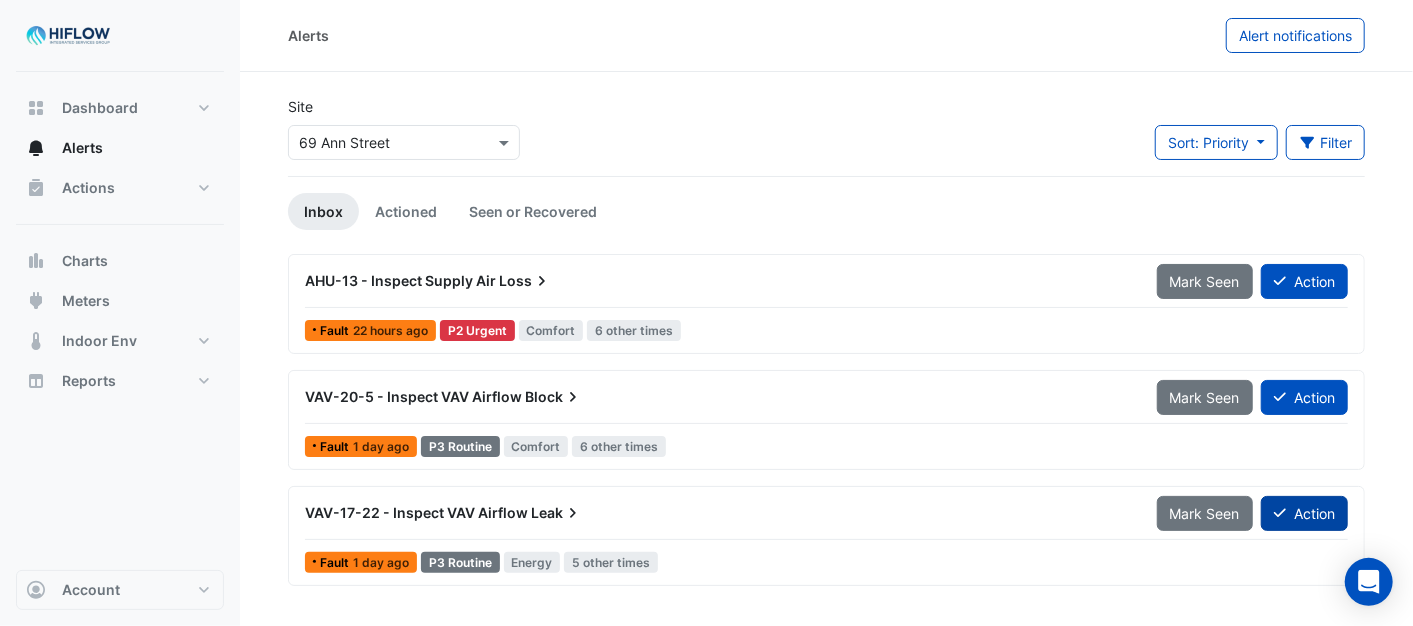 click on "Action" at bounding box center (1304, 513) 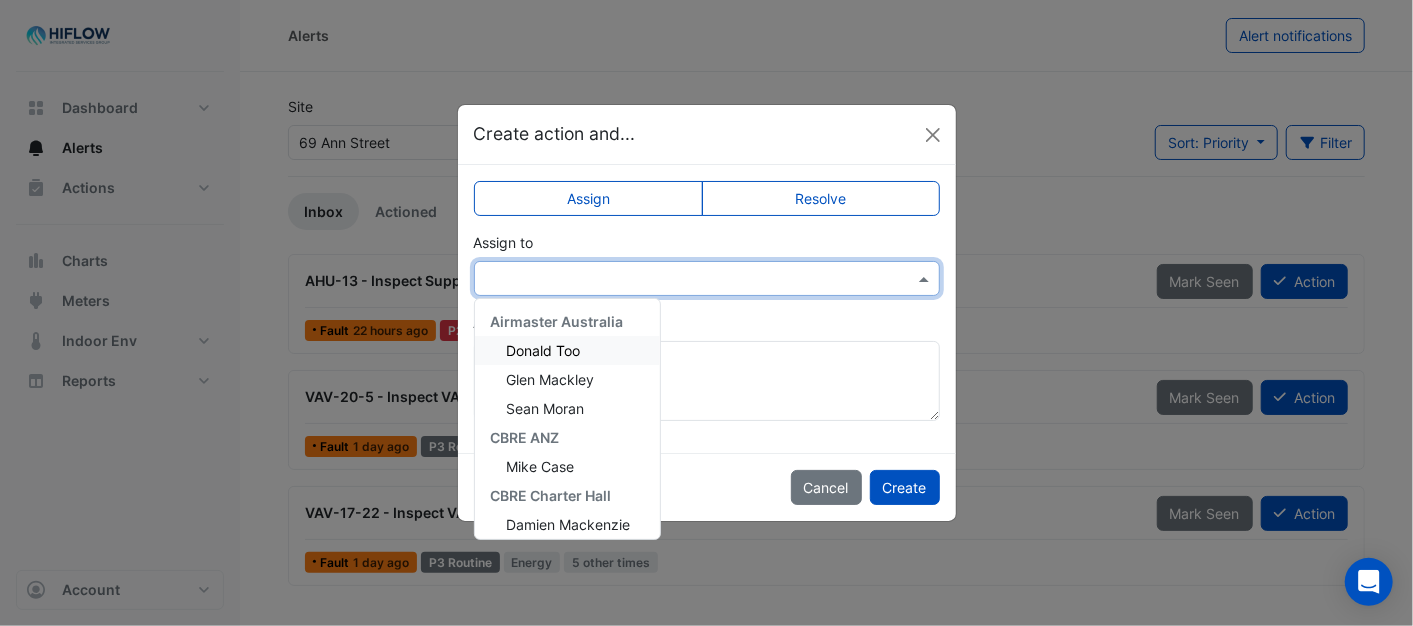 click at bounding box center (926, 278) 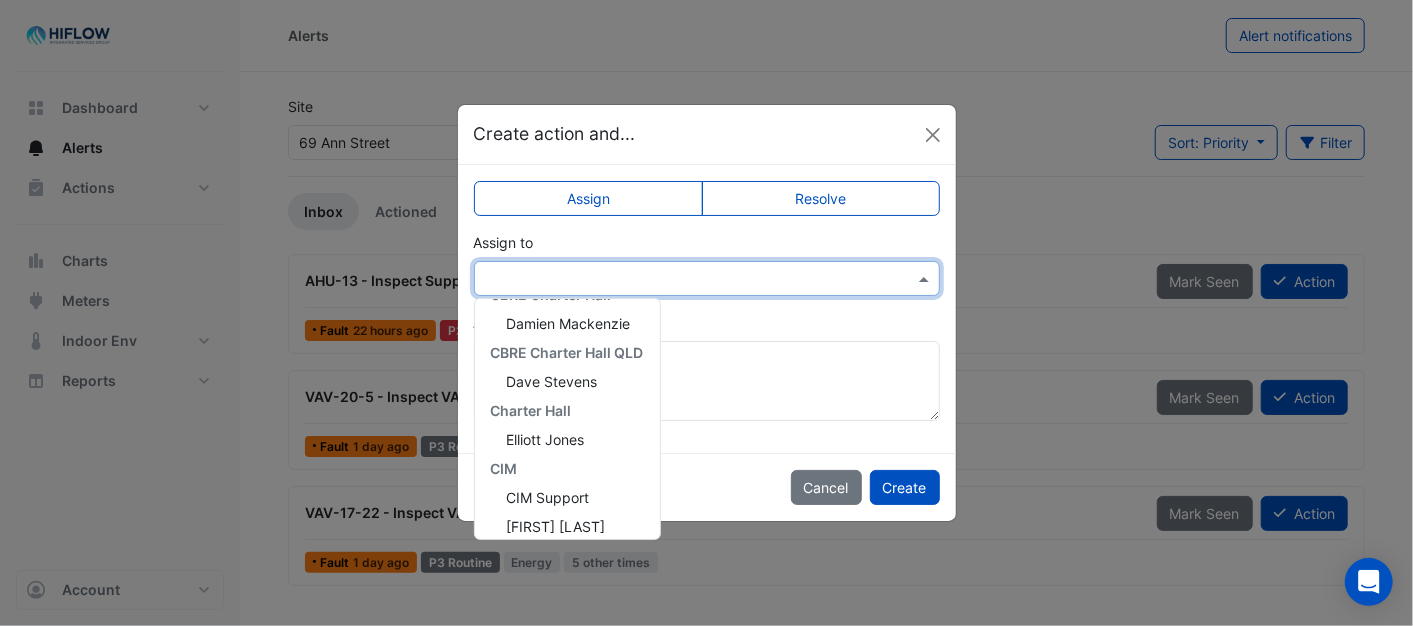 scroll, scrollTop: 384, scrollLeft: 0, axis: vertical 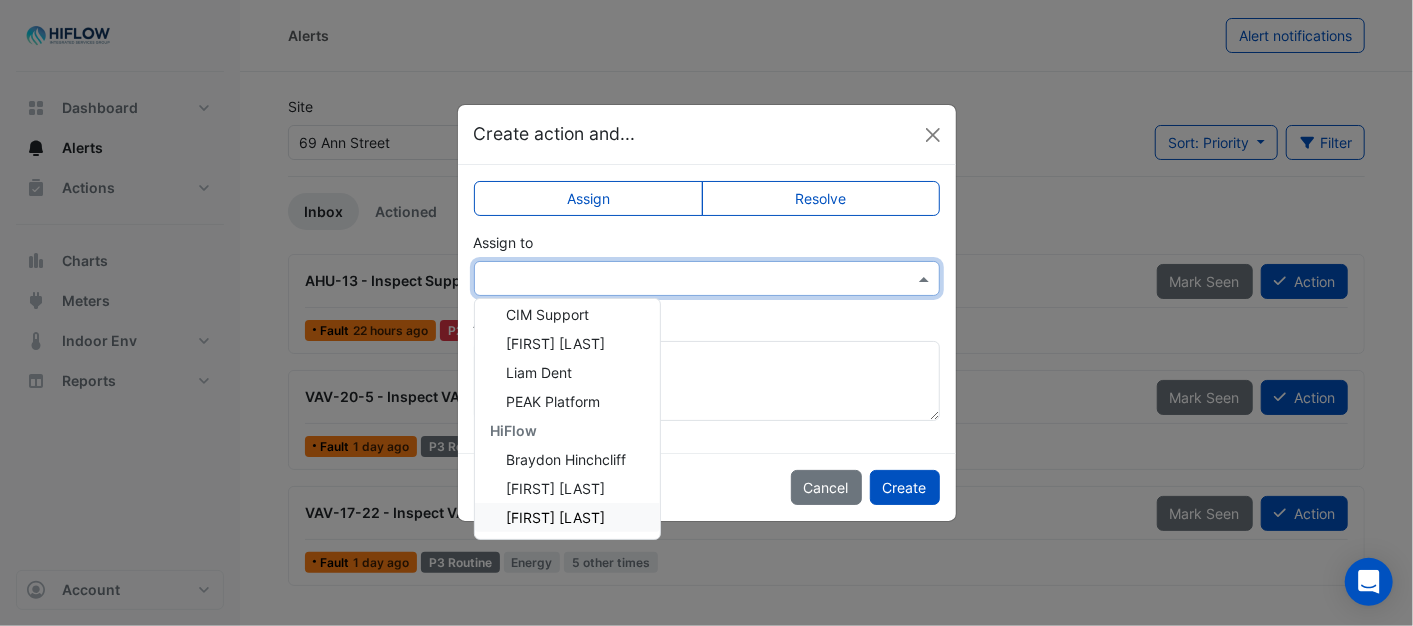 click on "[FIRST] [LAST]" at bounding box center [556, 517] 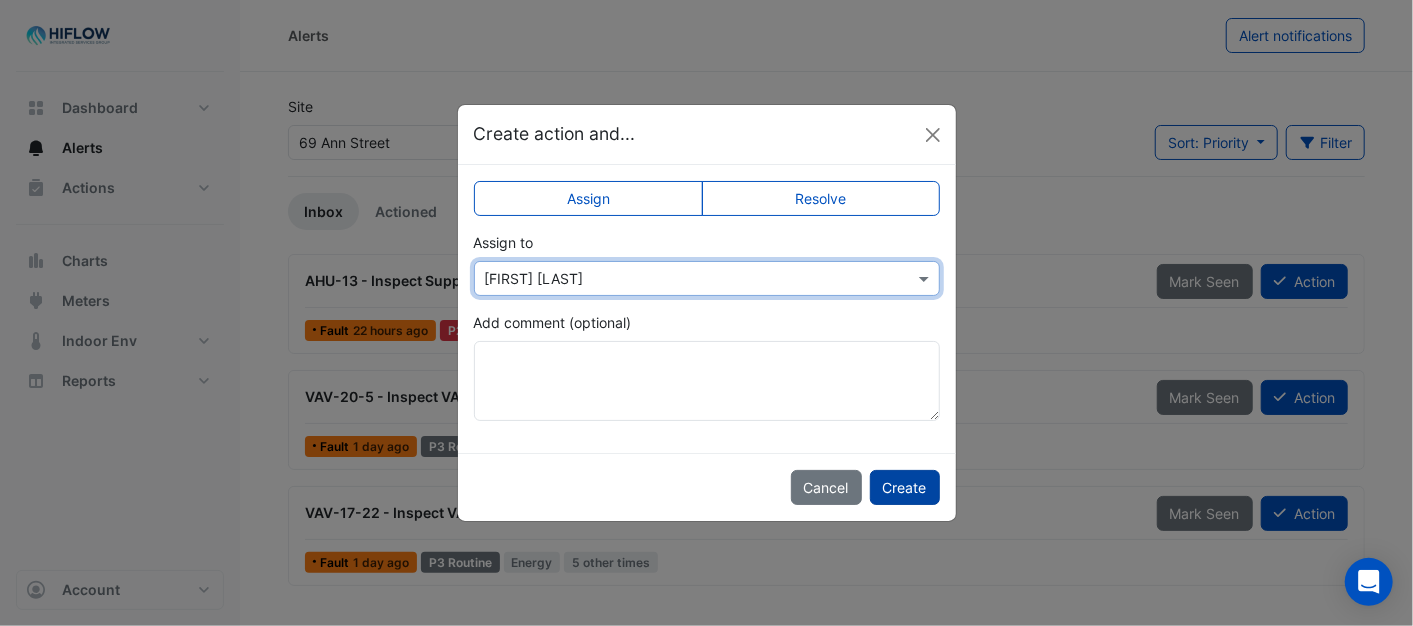 click on "Create" 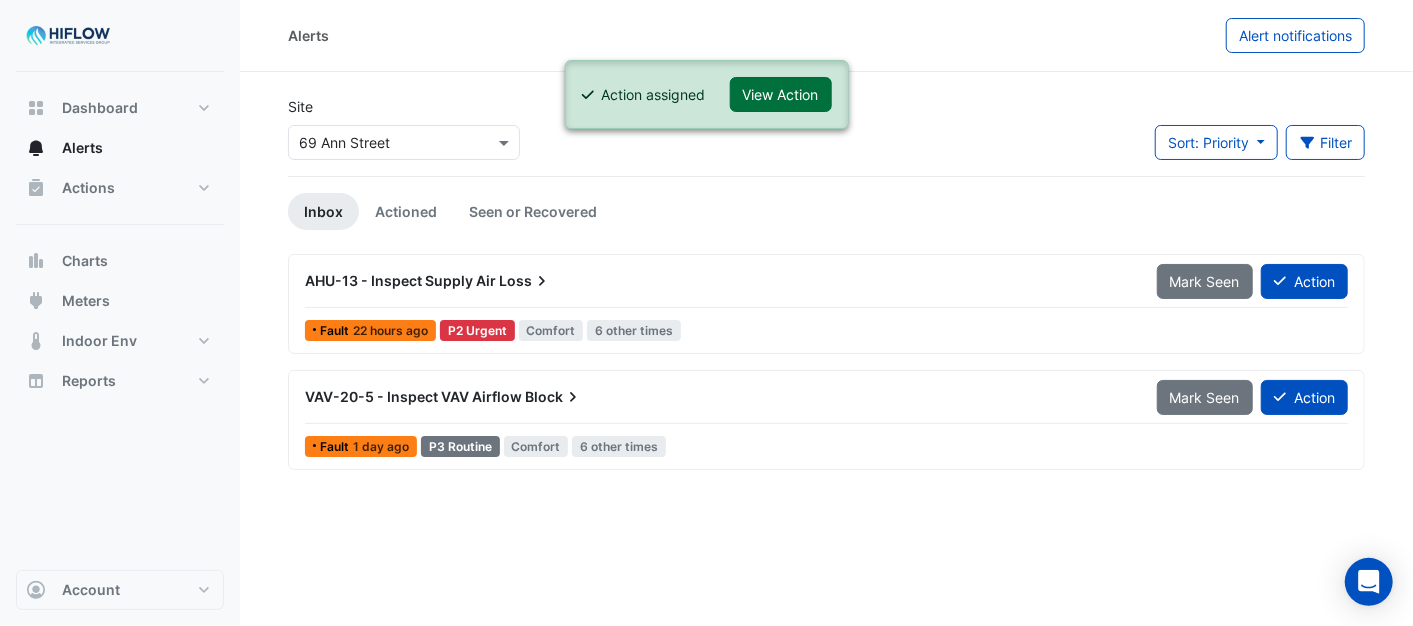 click on "View Action" 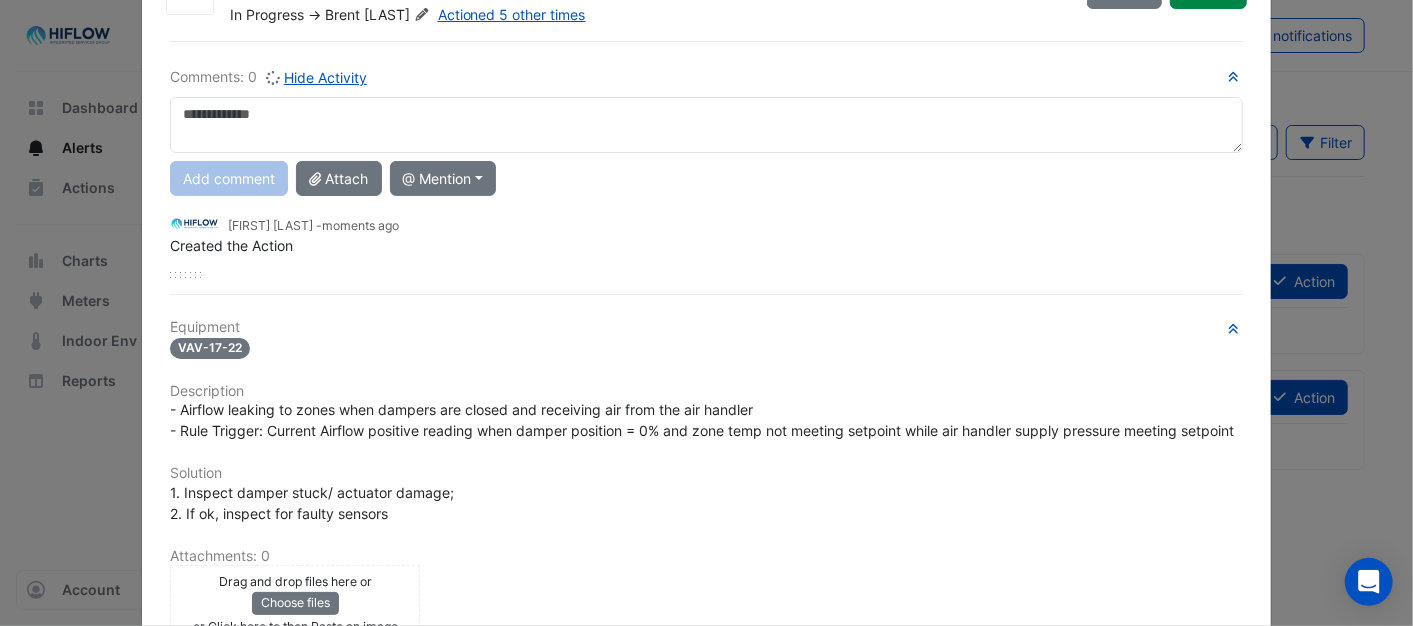 scroll, scrollTop: 0, scrollLeft: 0, axis: both 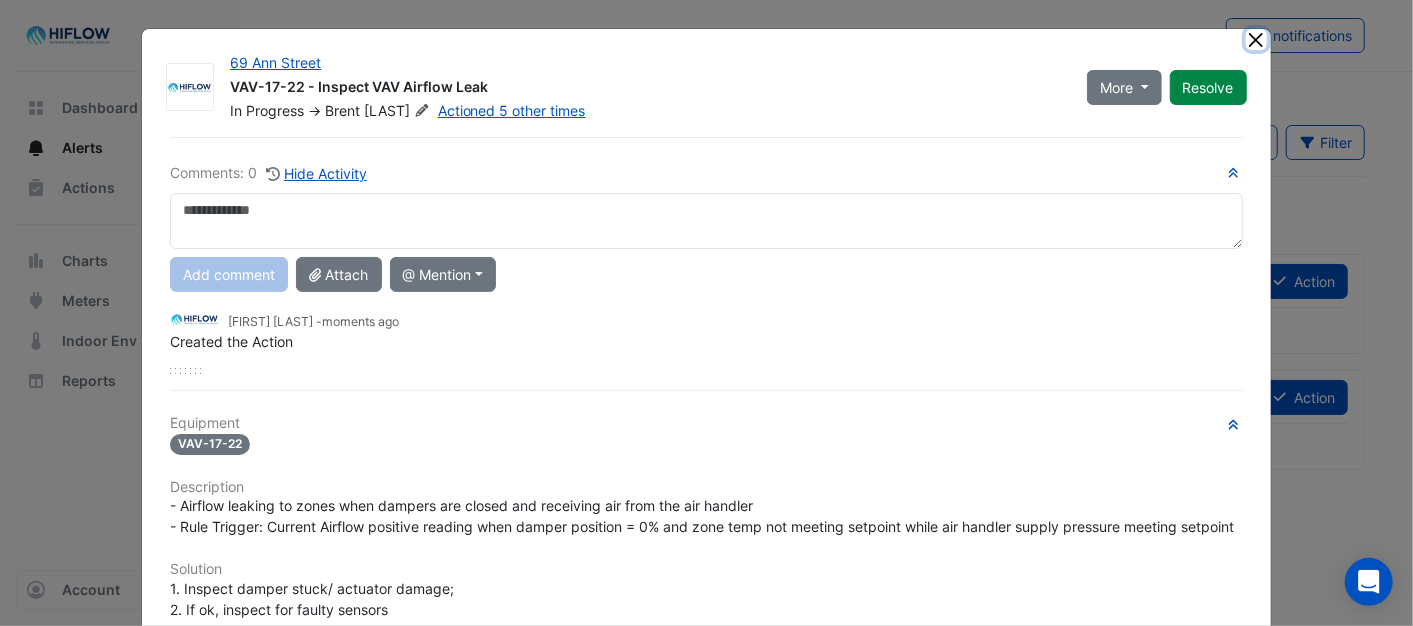 click 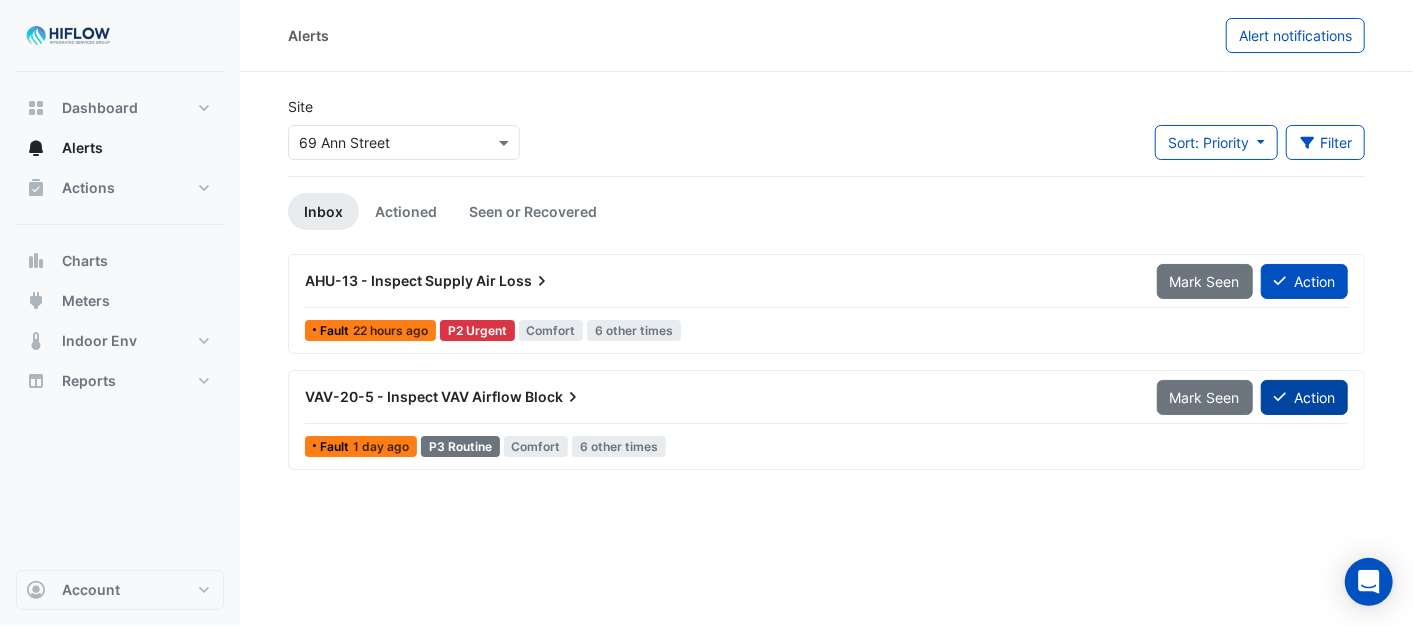 click on "Action" at bounding box center [1304, 397] 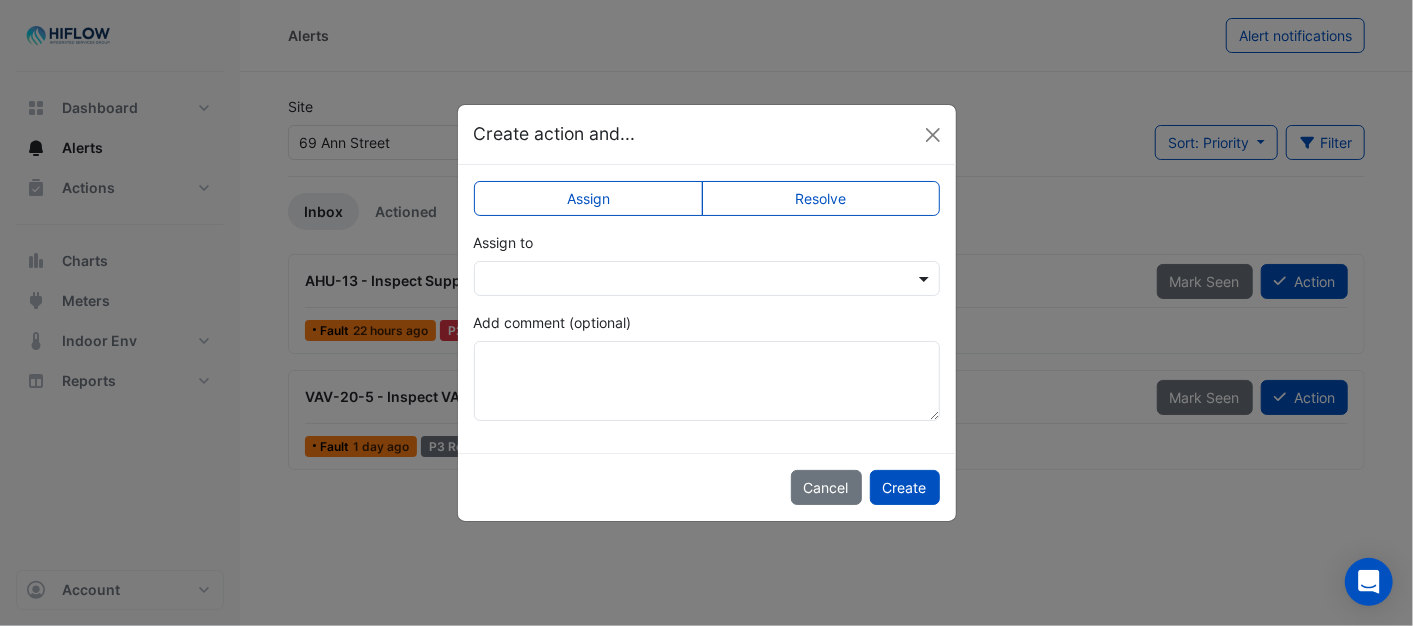 click at bounding box center (926, 278) 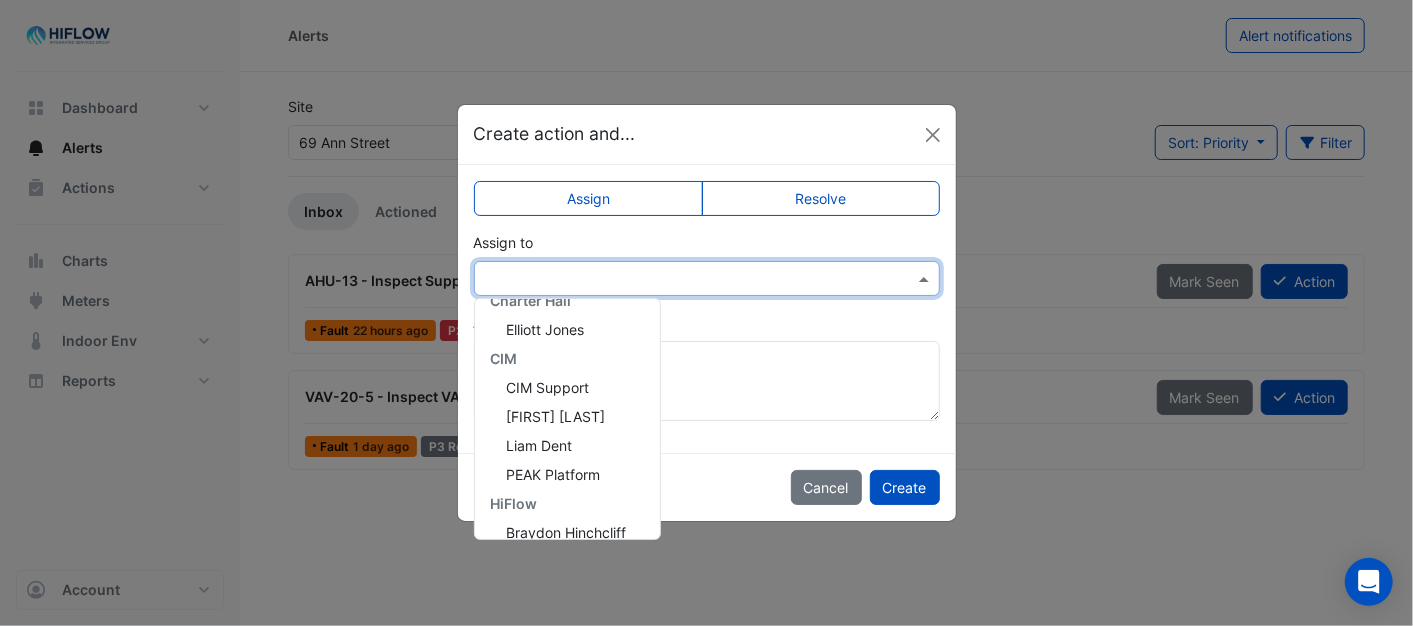 scroll, scrollTop: 384, scrollLeft: 0, axis: vertical 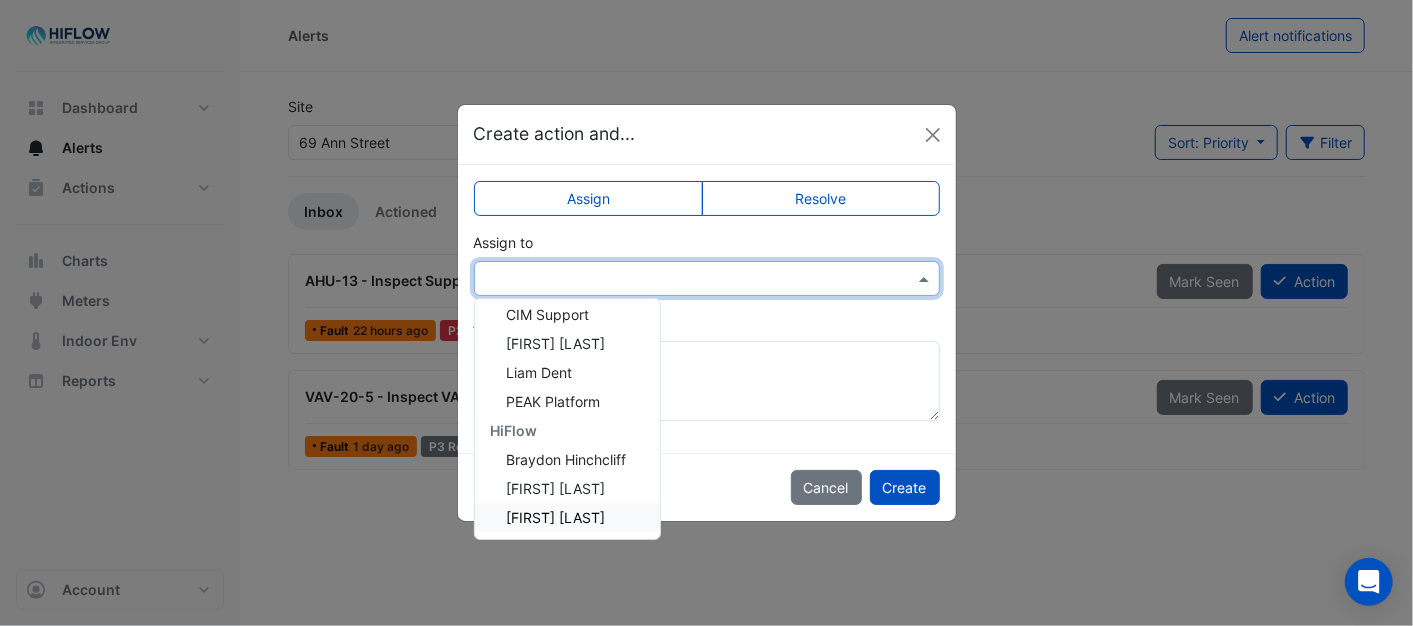 click on "[FIRST] [LAST]" at bounding box center (567, 517) 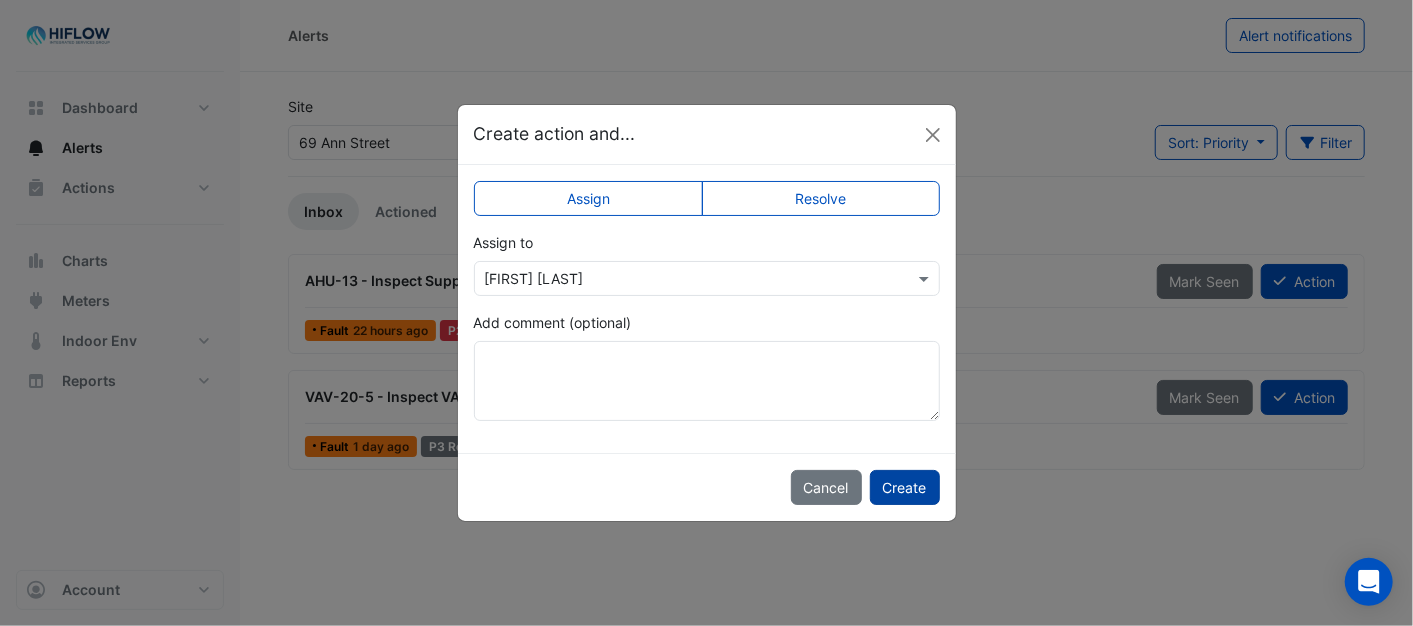 click on "Create" 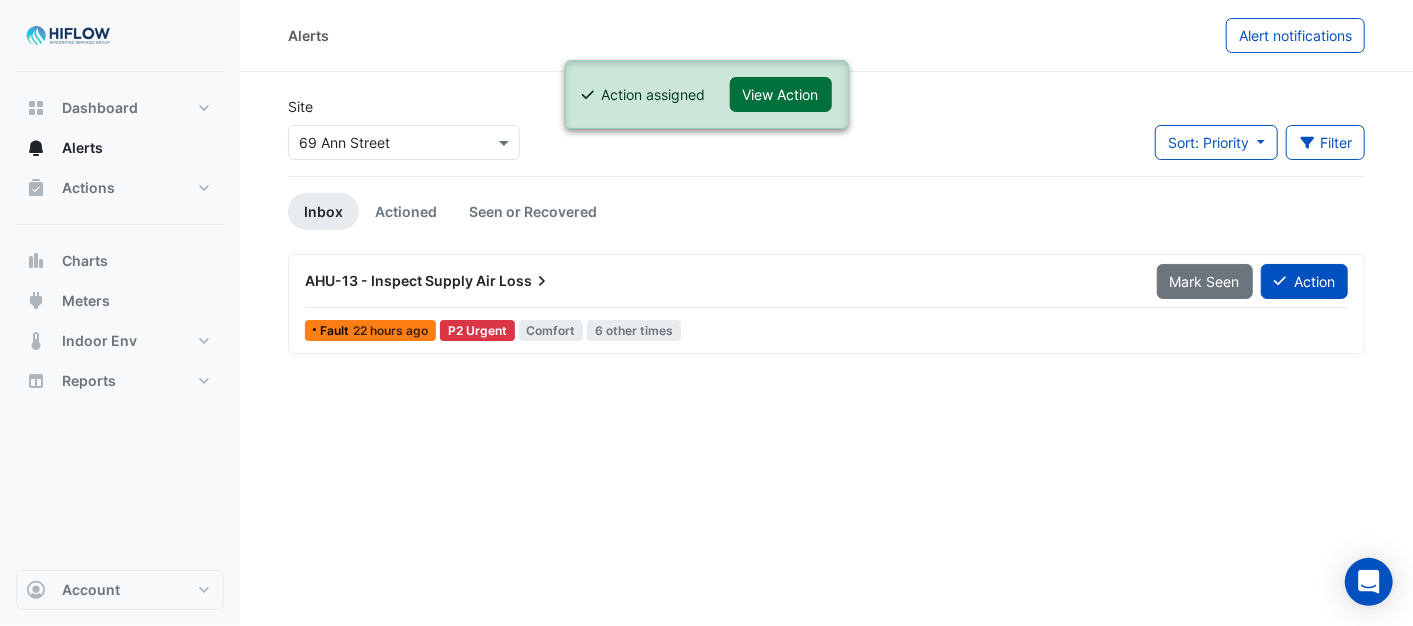 click on "View Action" 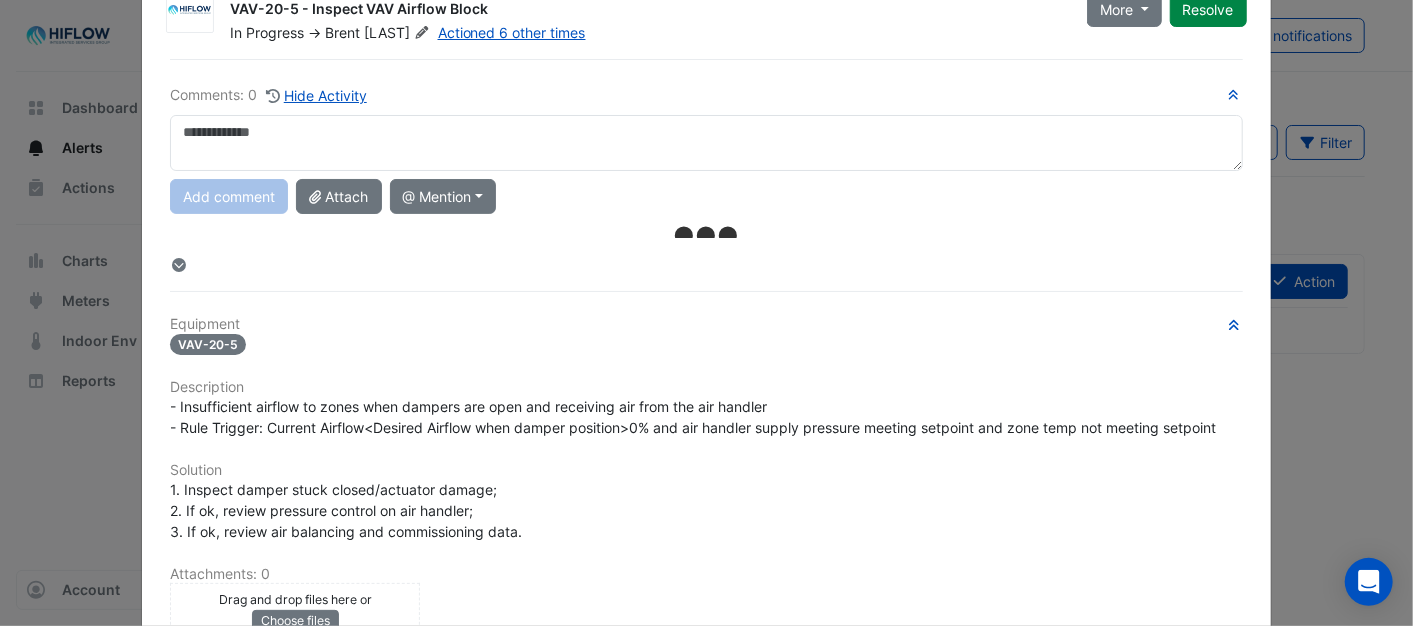 scroll, scrollTop: 0, scrollLeft: 0, axis: both 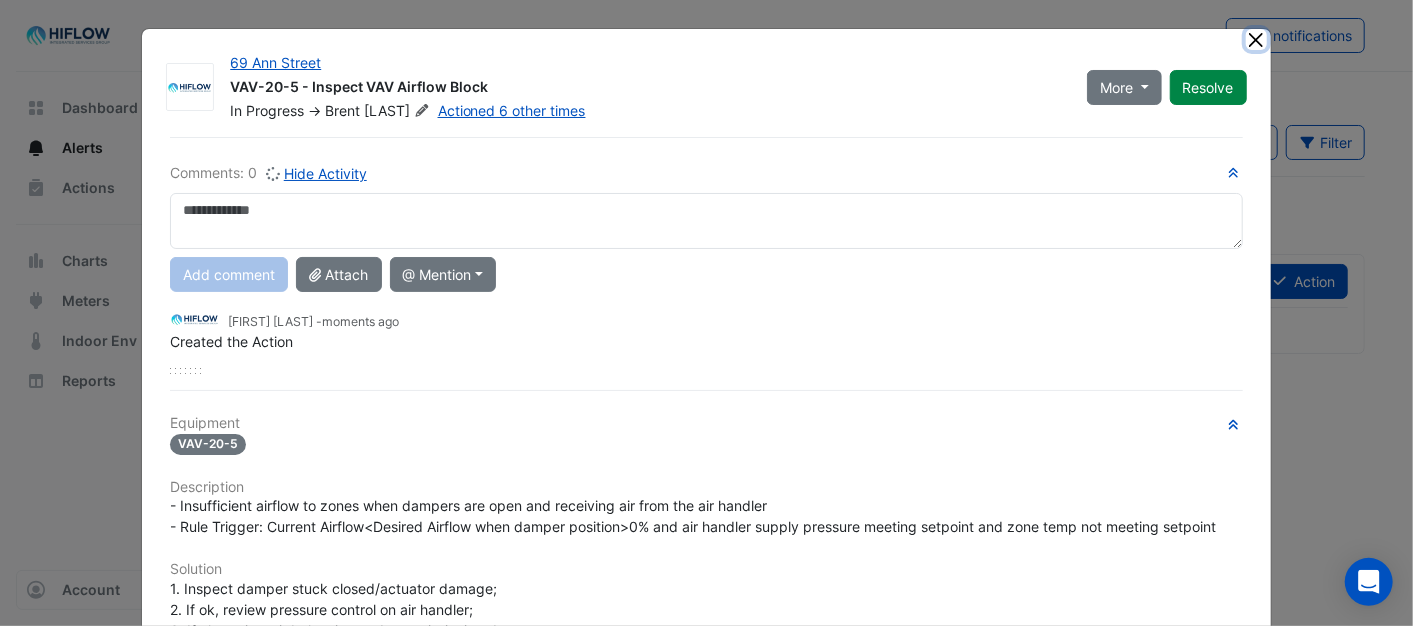 click 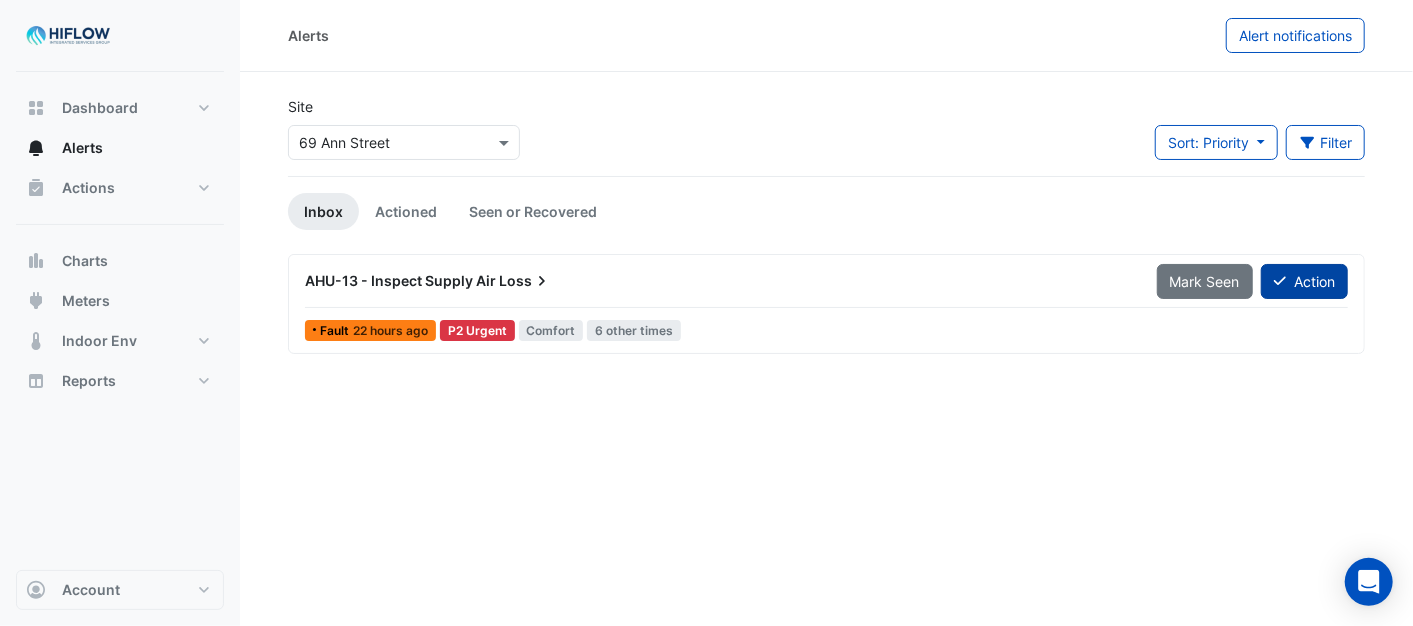 click on "Action" at bounding box center (1304, 281) 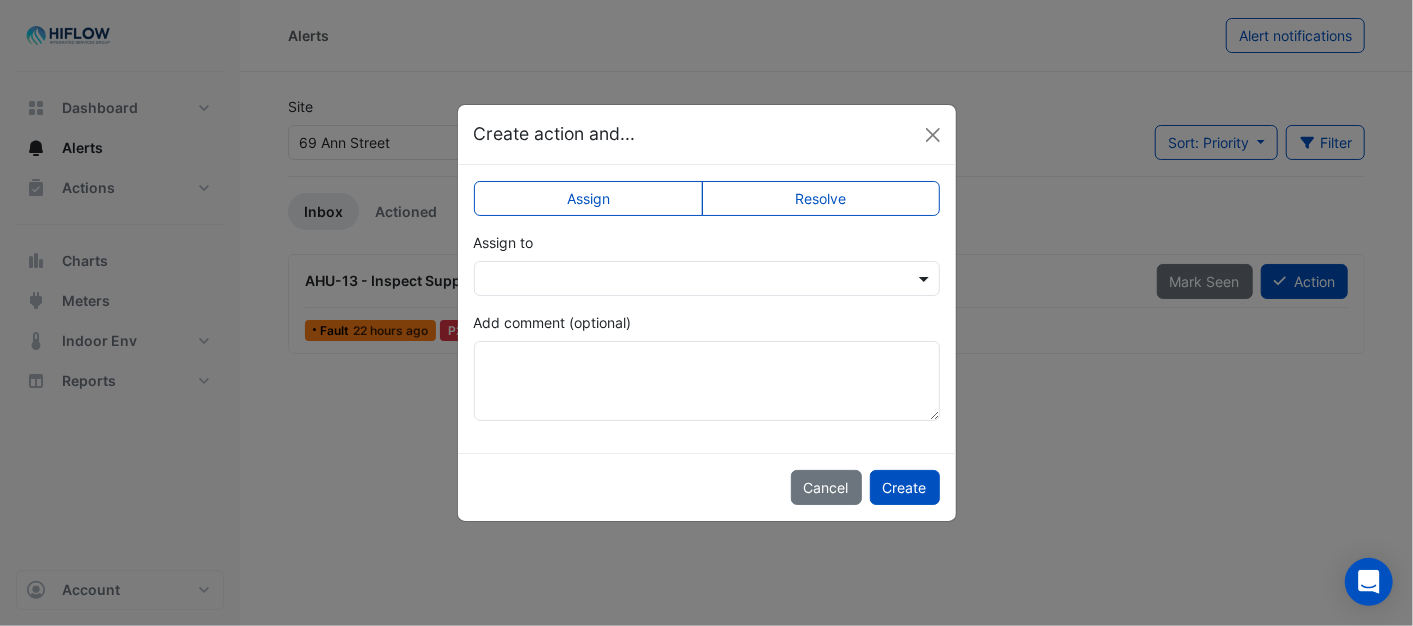 click at bounding box center (926, 278) 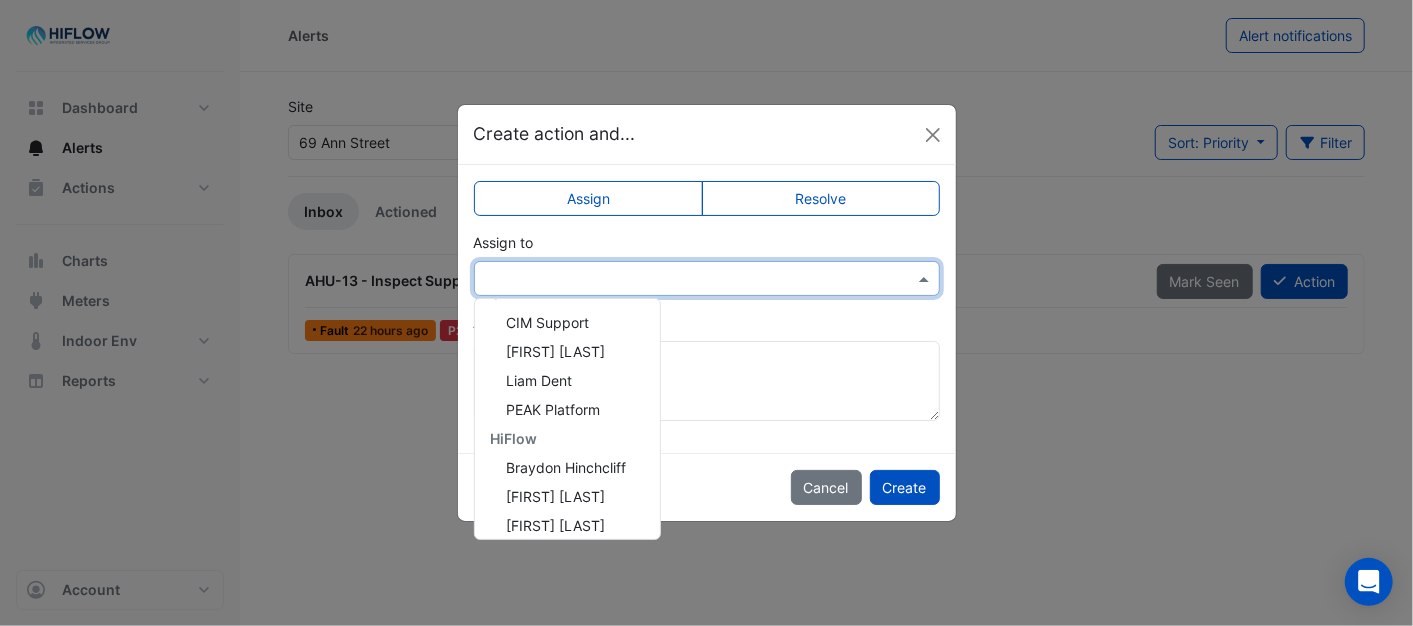 scroll, scrollTop: 384, scrollLeft: 0, axis: vertical 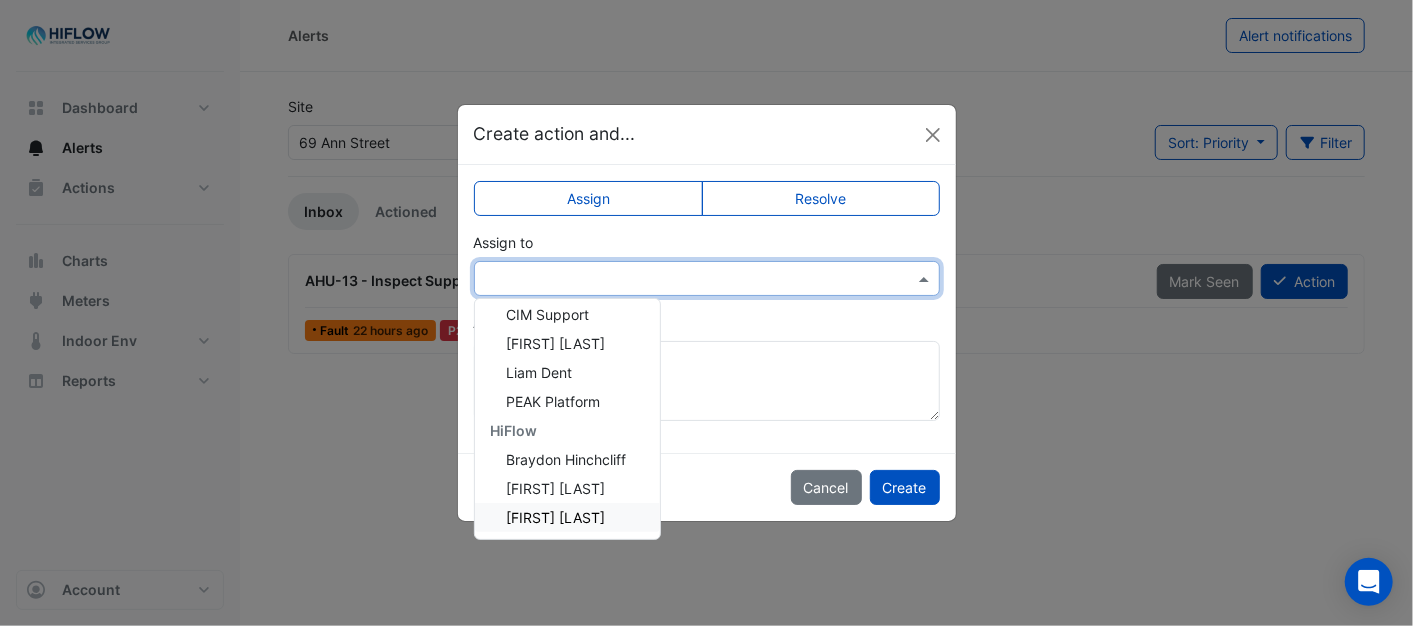 click on "[FIRST] [LAST]" at bounding box center (556, 517) 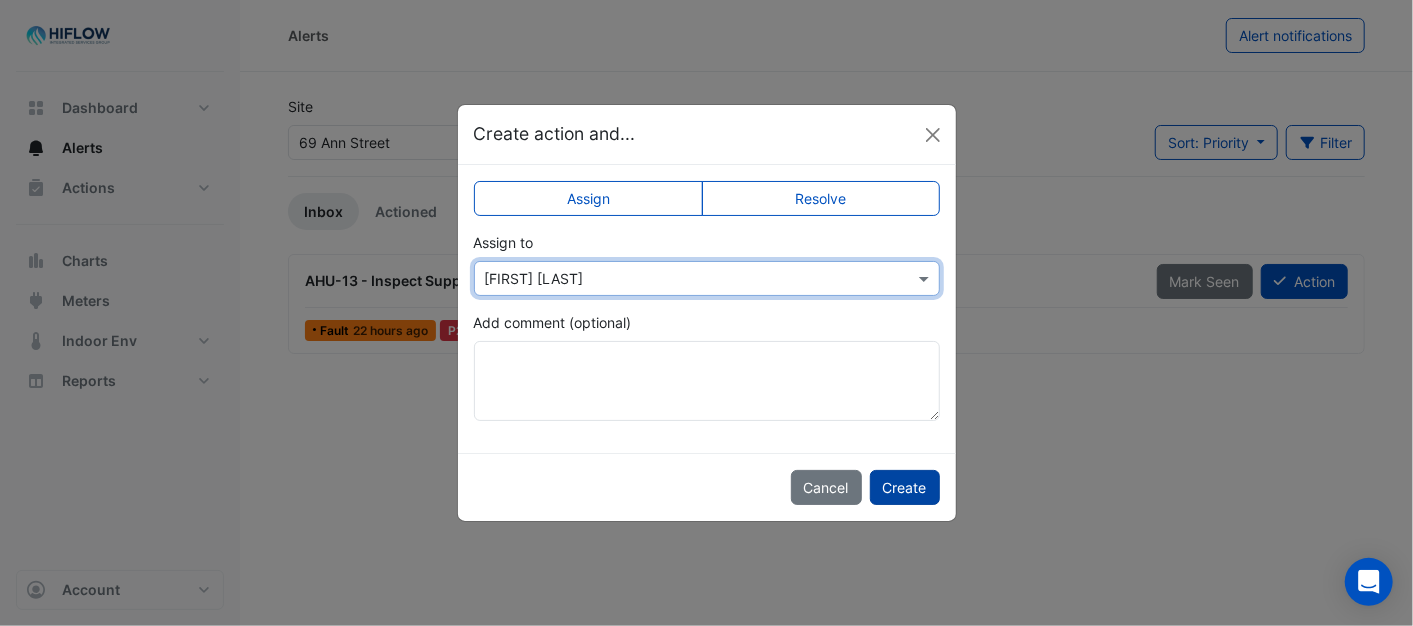 click on "Create" 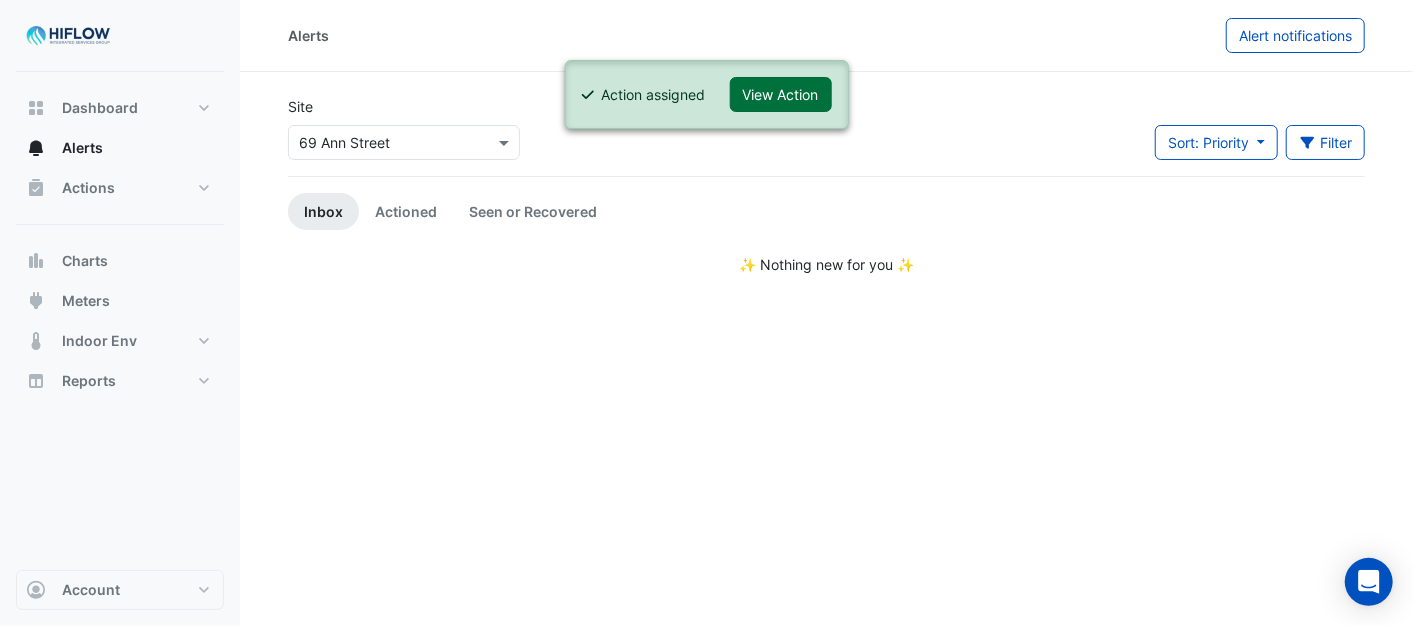 click on "View Action" 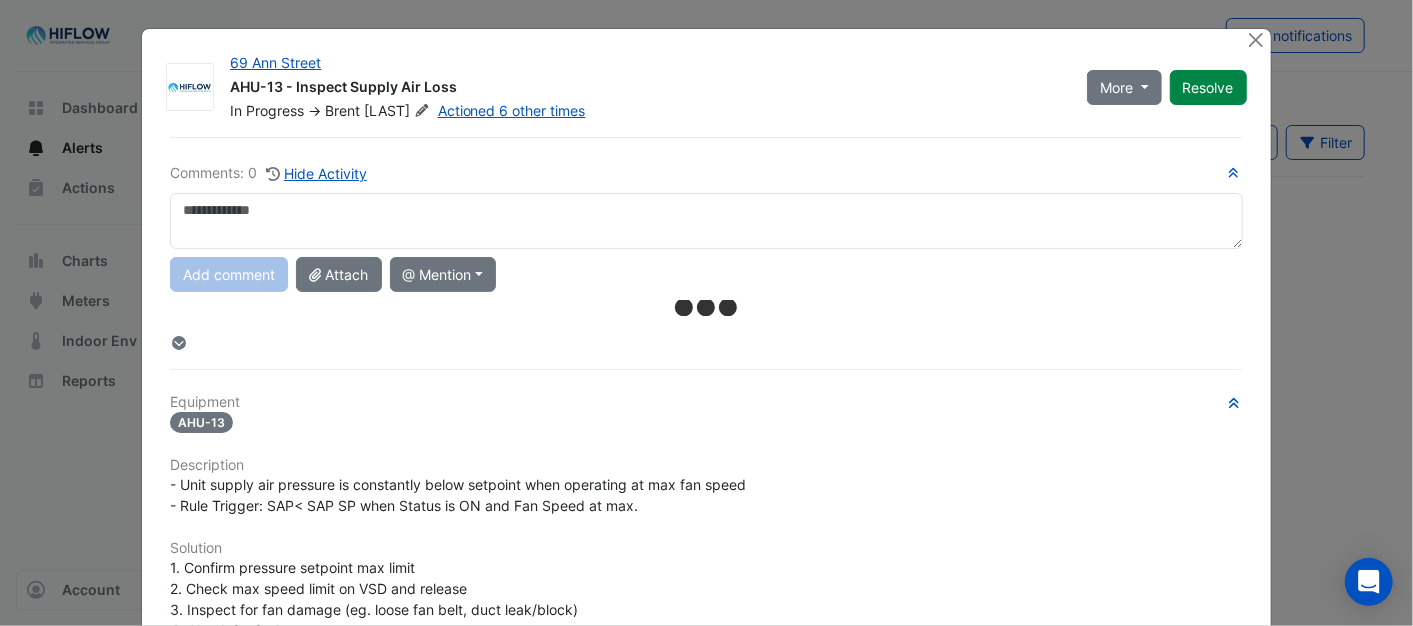 scroll, scrollTop: 12, scrollLeft: 0, axis: vertical 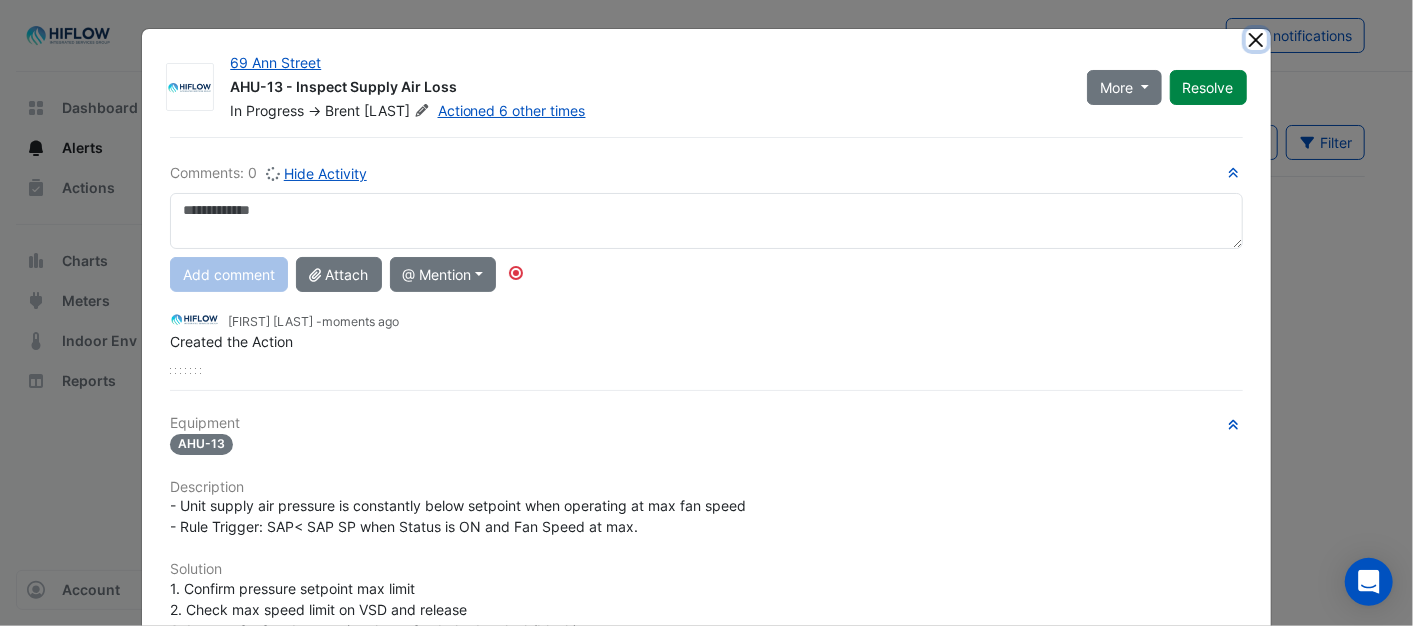 click 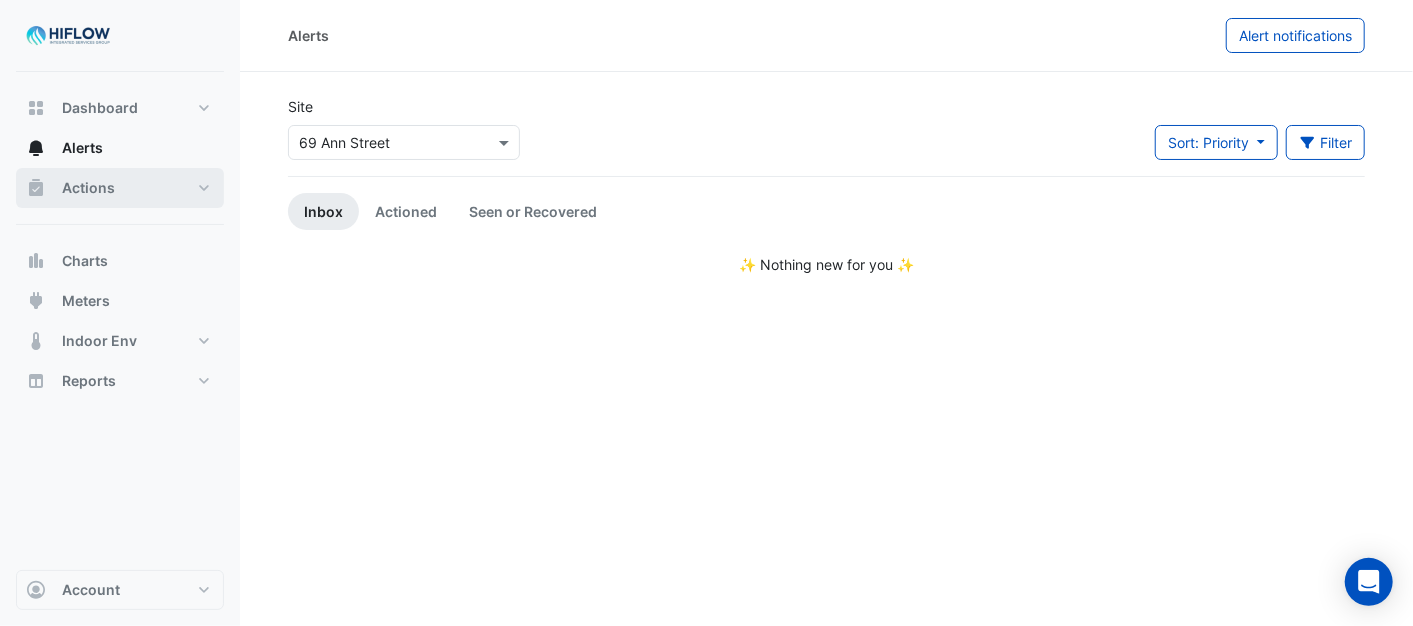 click on "Actions" at bounding box center (120, 188) 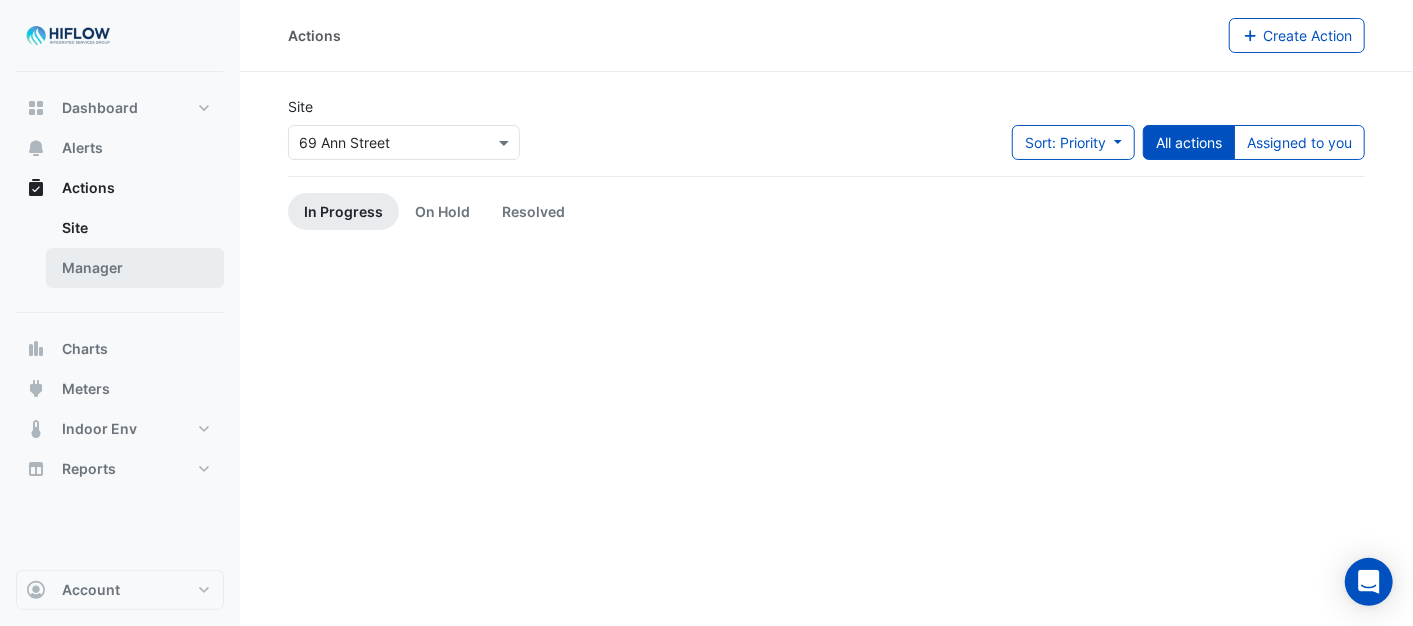 click on "Manager" at bounding box center (135, 268) 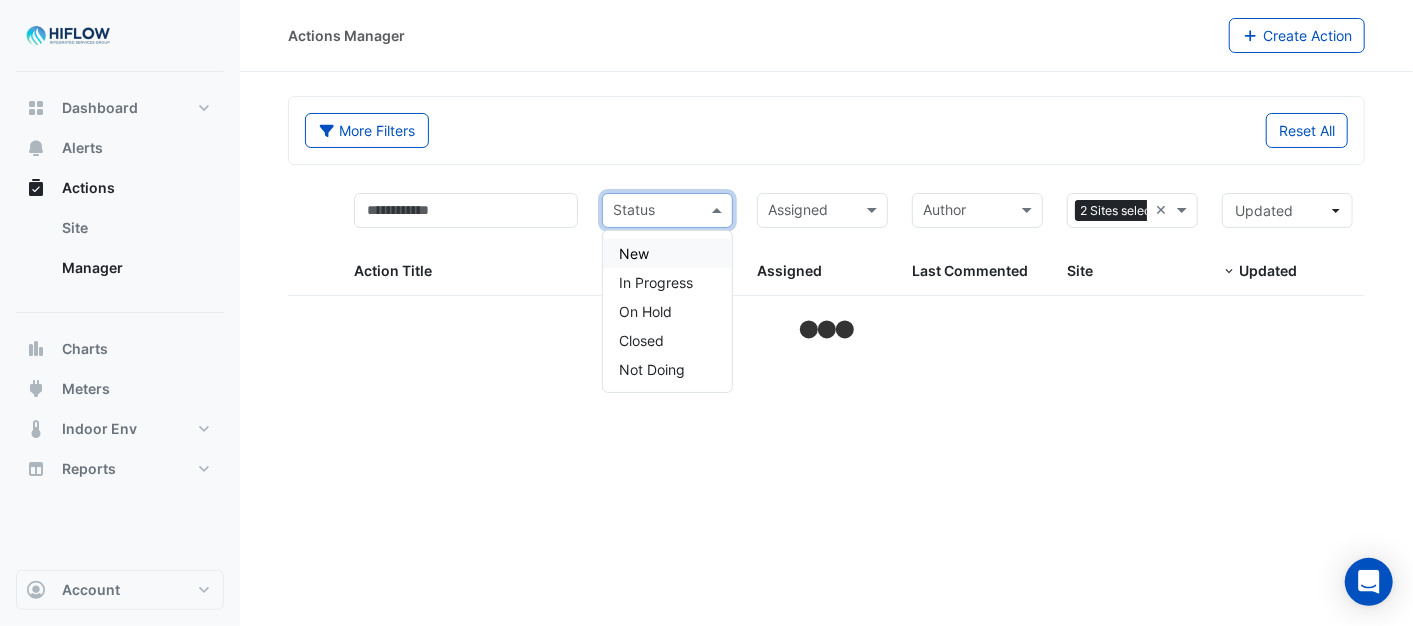 click at bounding box center (719, 210) 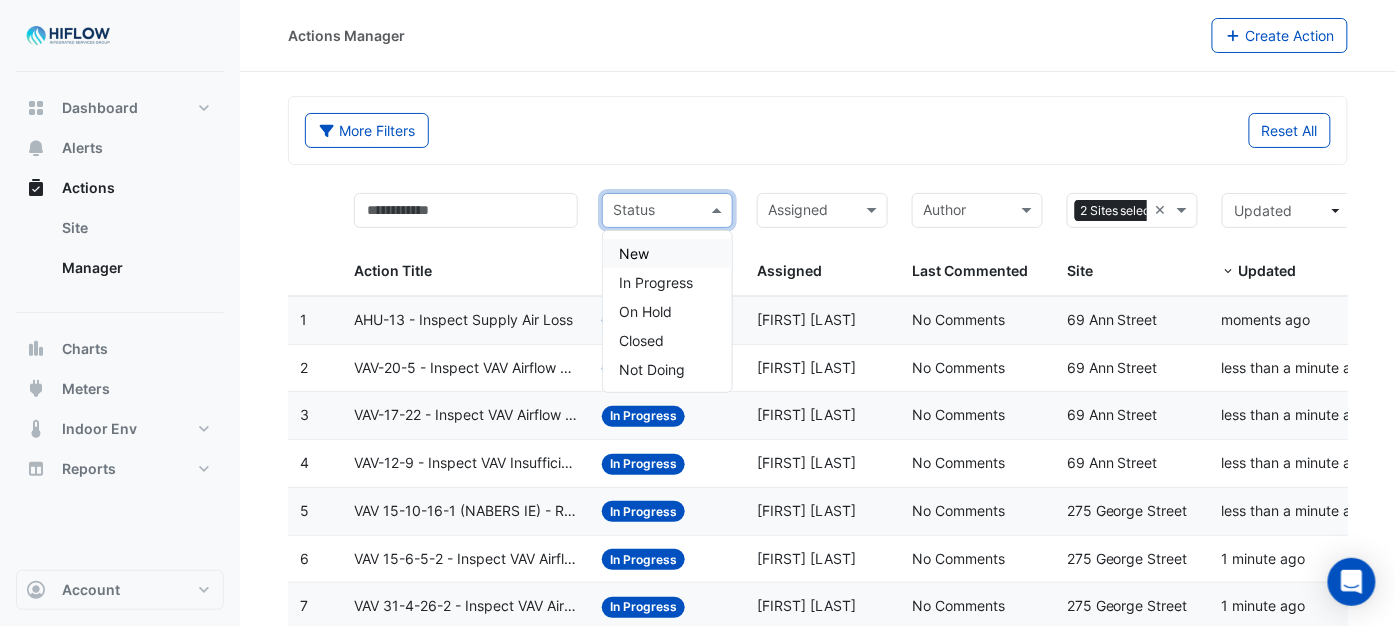 click on "New" at bounding box center [667, 253] 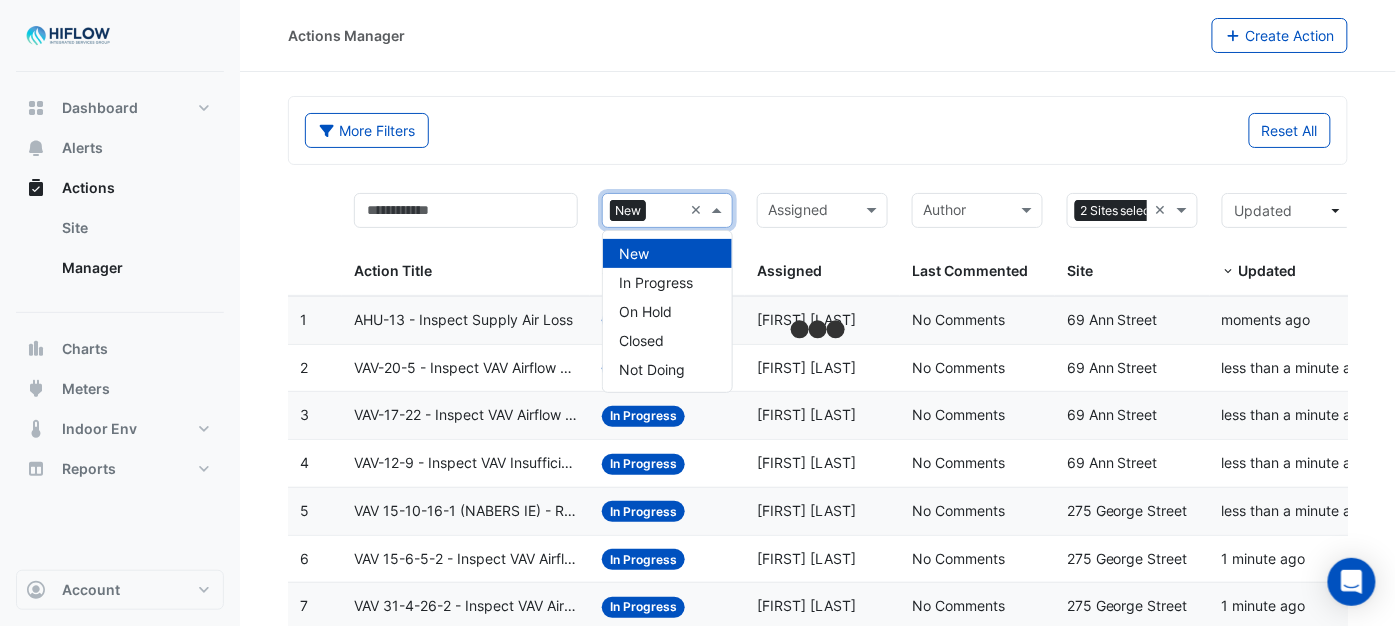 click at bounding box center (719, 210) 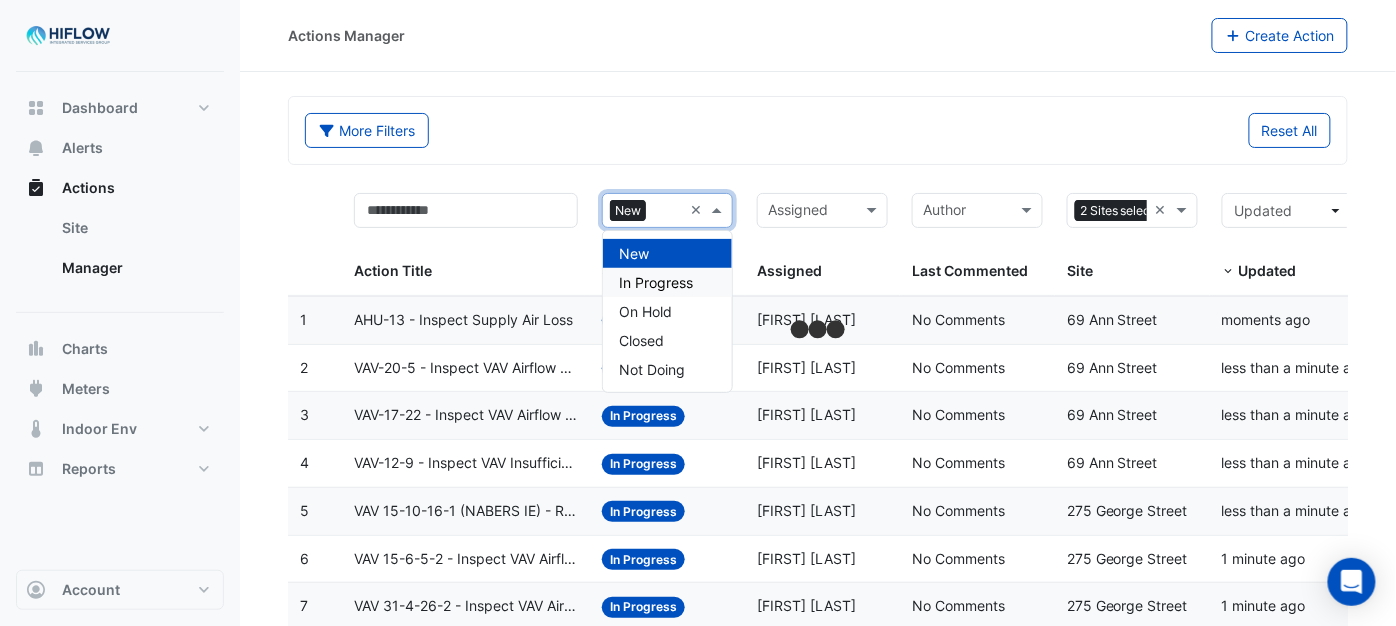 click on "In Progress" at bounding box center [656, 282] 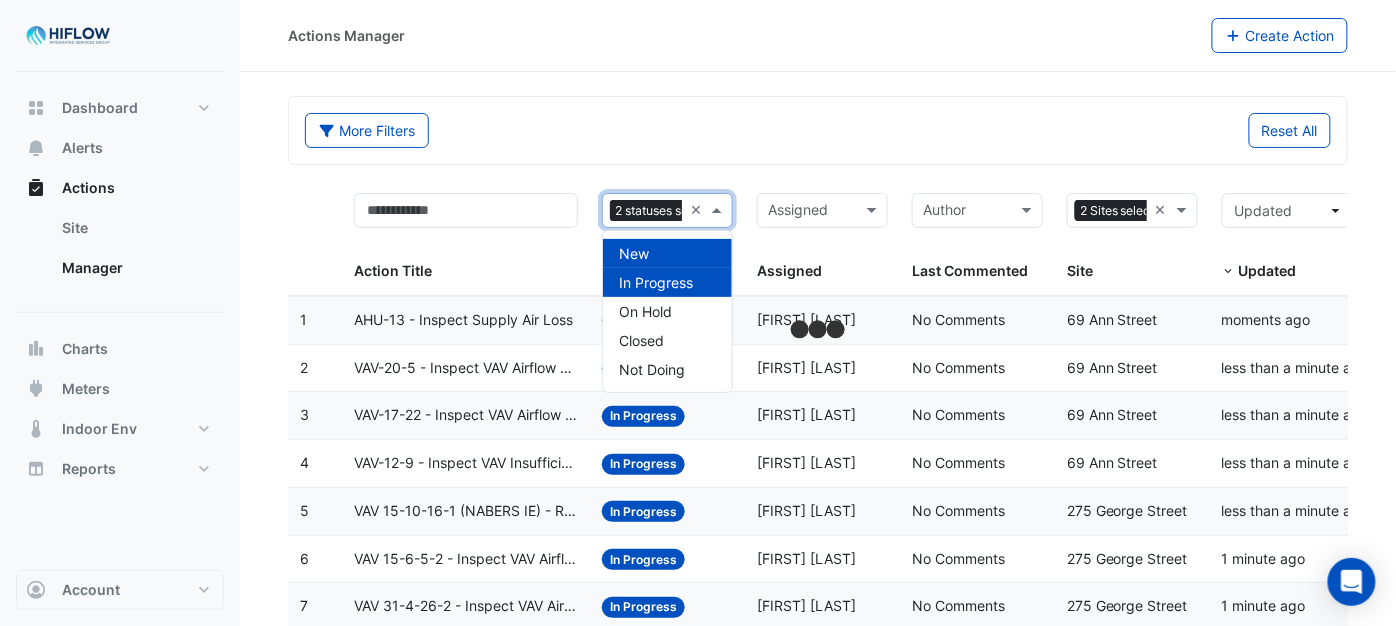 click on "Status
[NUMBER] statuses selected
×
Status" at bounding box center [667, 238] 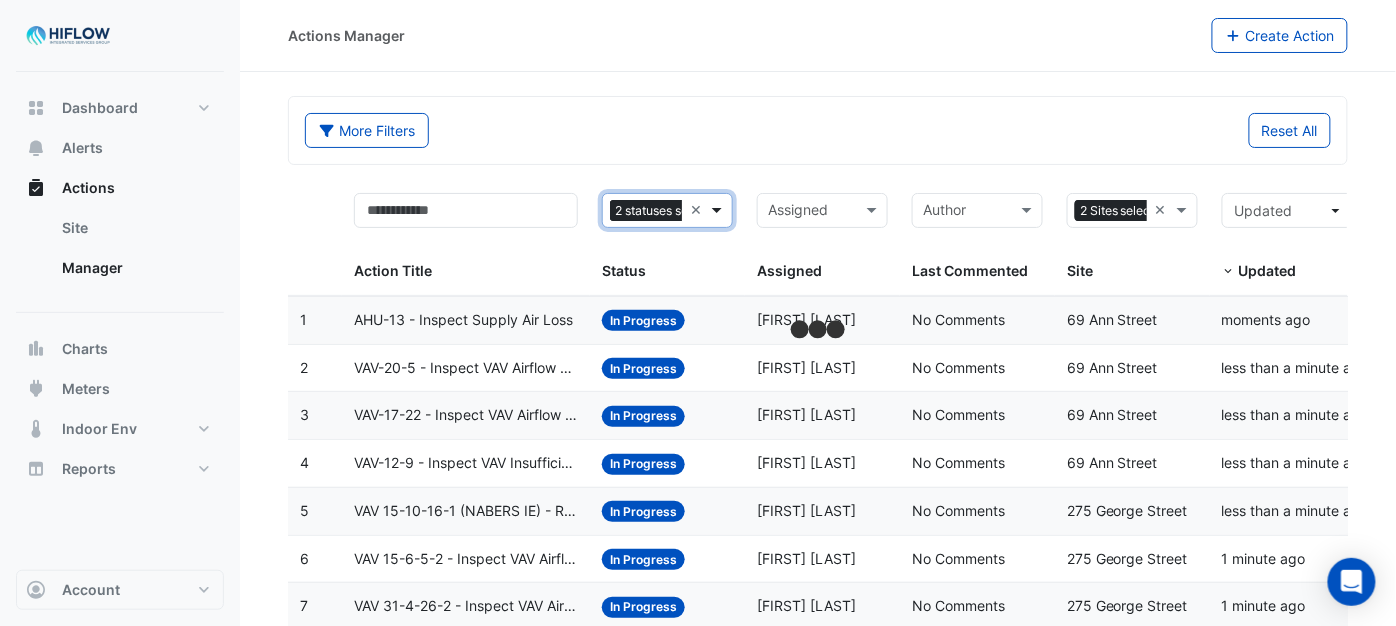 click at bounding box center [719, 210] 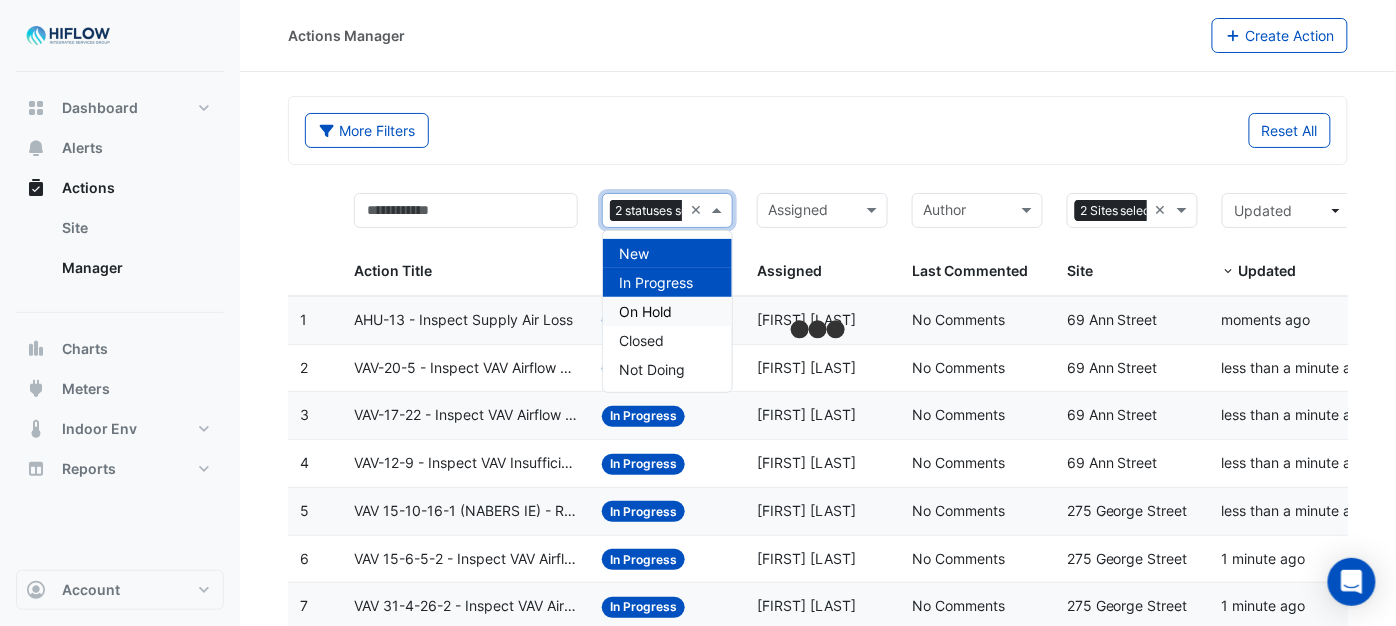 click on "On Hold" at bounding box center [645, 311] 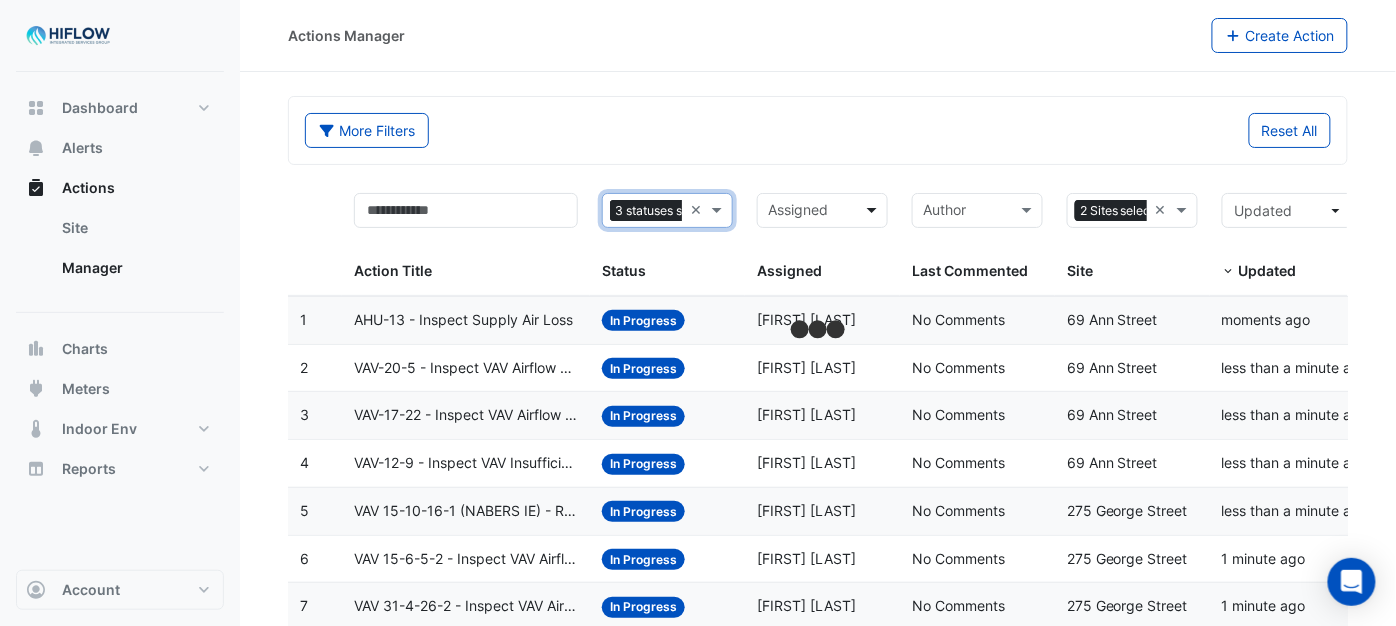 click at bounding box center [874, 210] 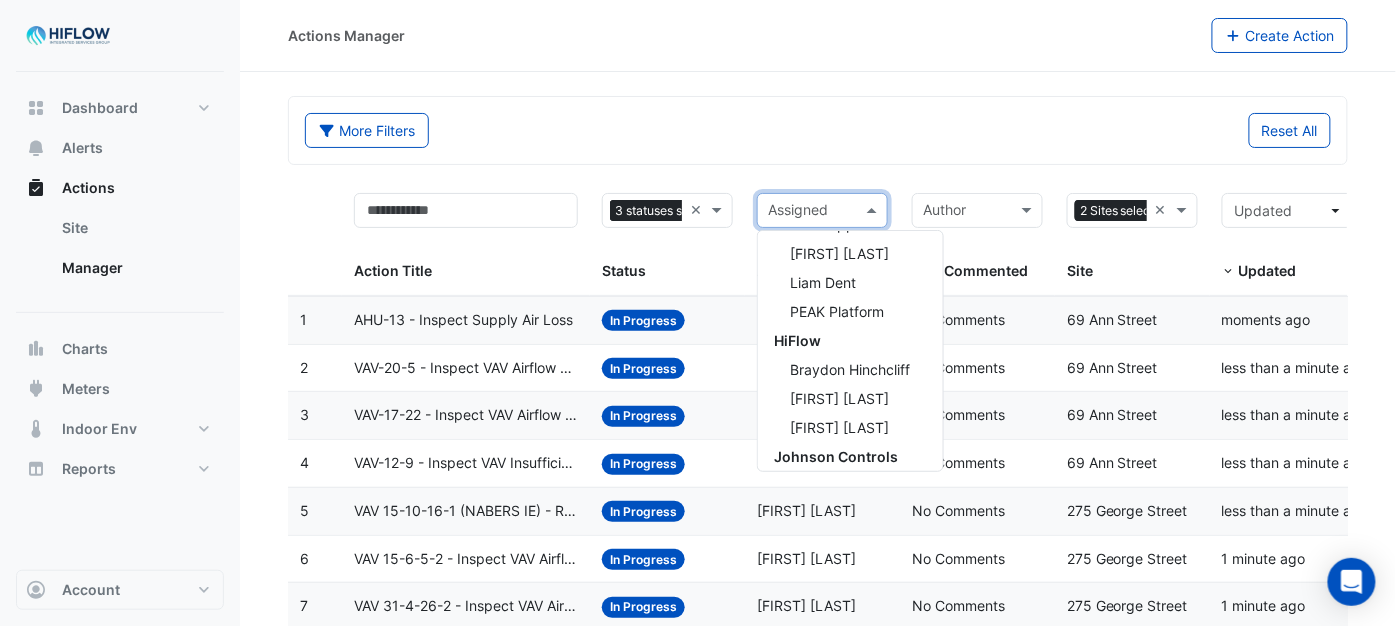 scroll, scrollTop: 528, scrollLeft: 0, axis: vertical 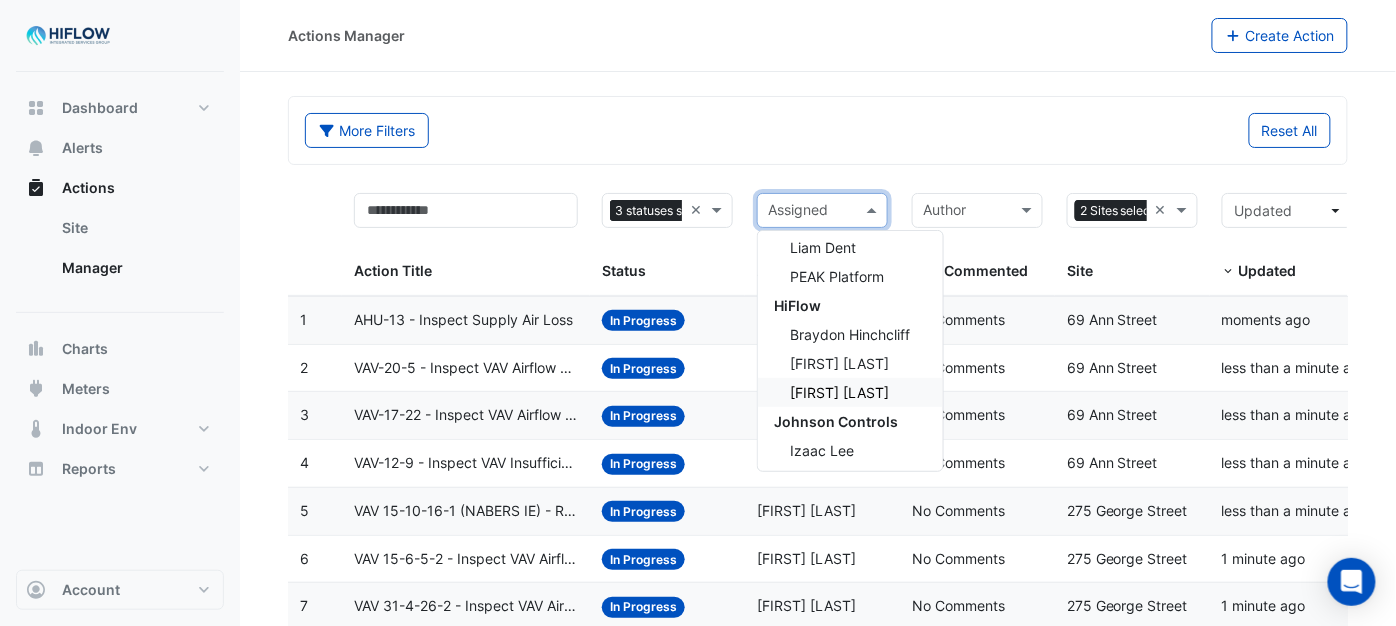 click on "[FIRST] [LAST]" at bounding box center (839, 392) 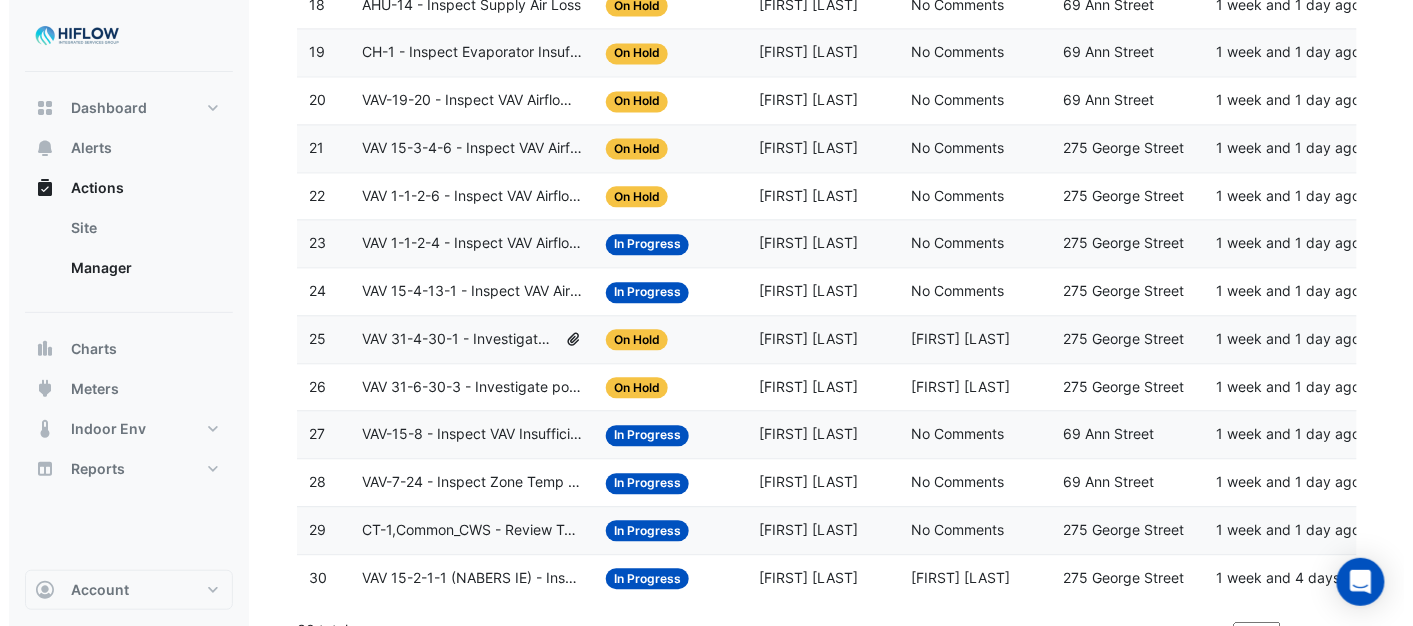 scroll, scrollTop: 1173, scrollLeft: 0, axis: vertical 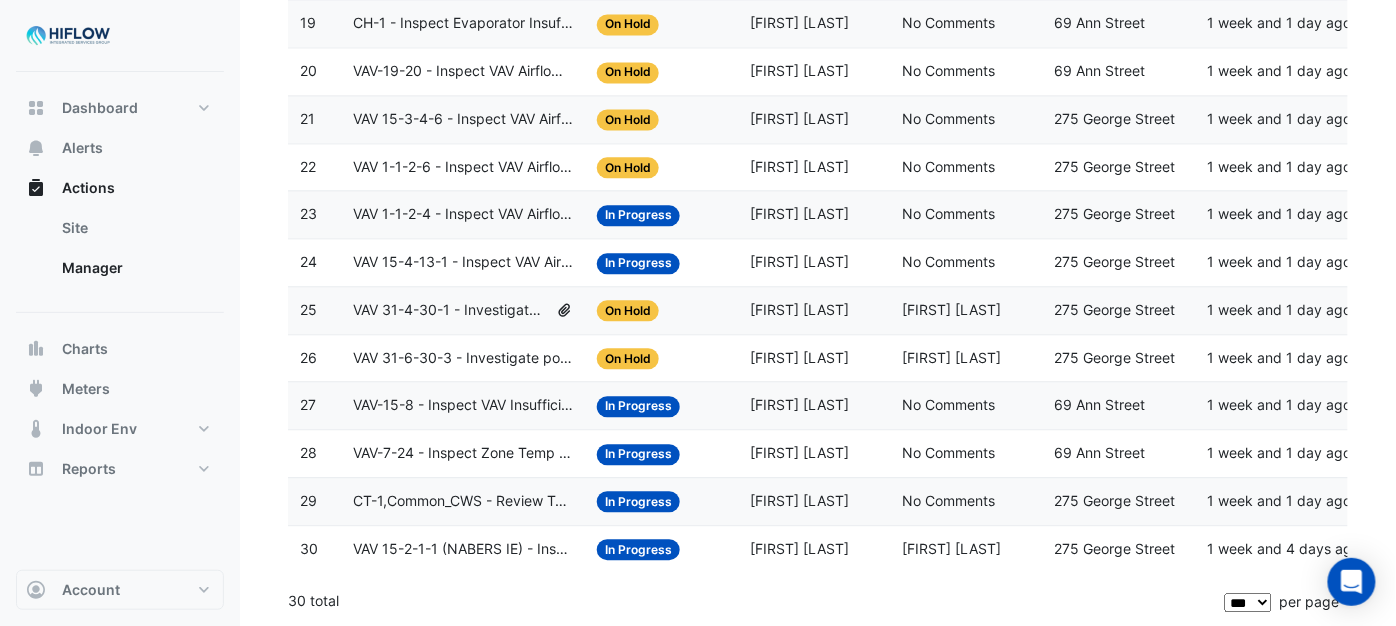 click on "VAV 15-2-1-1 (NABERS IE) - Inspect Critical Sensor Broken" 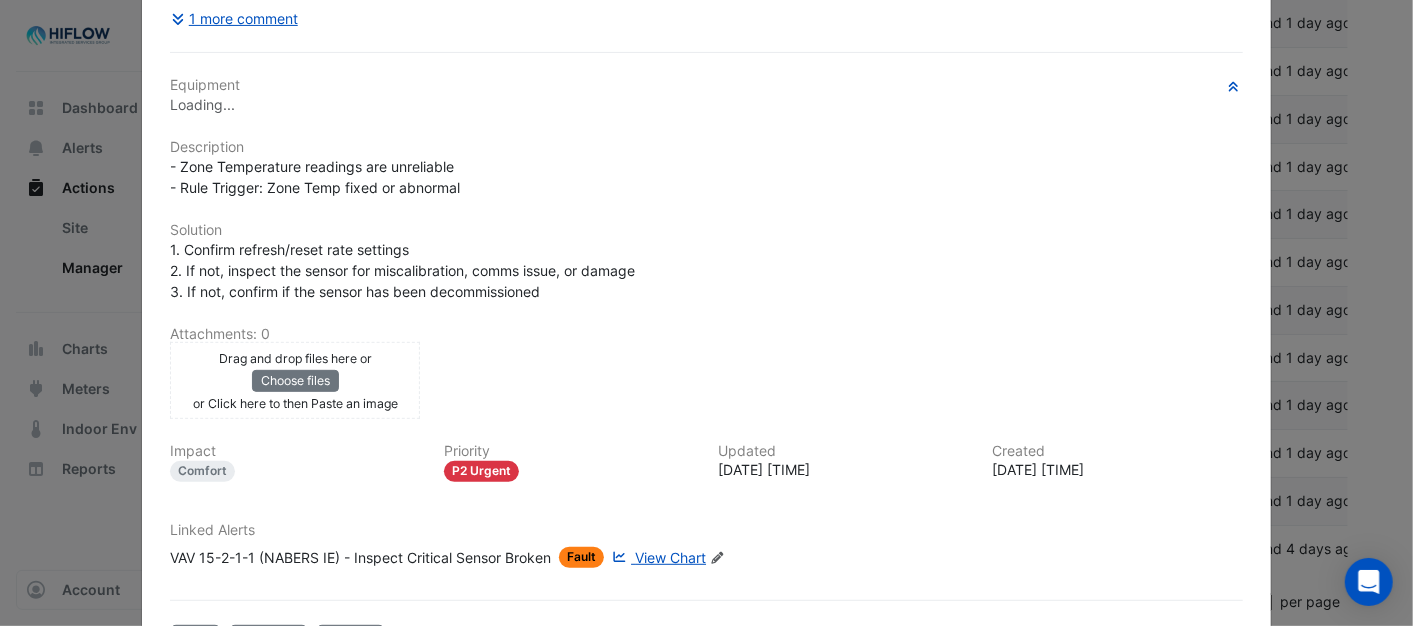 scroll, scrollTop: 0, scrollLeft: 0, axis: both 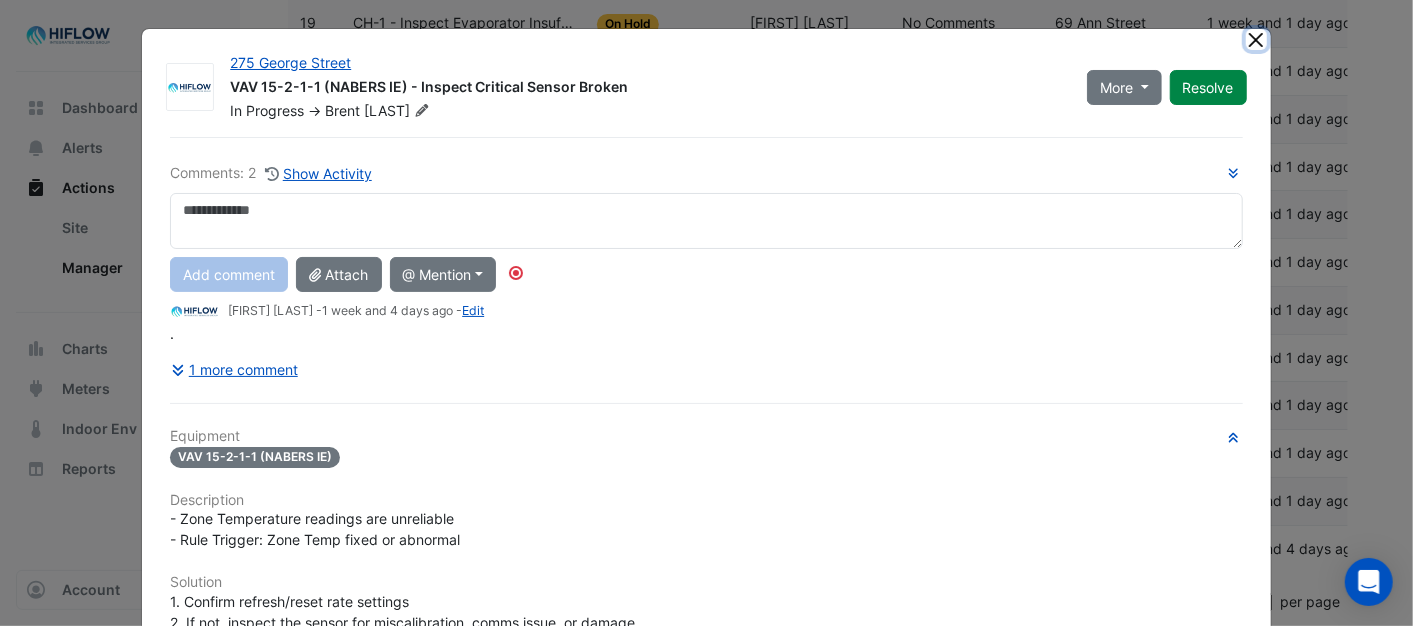 click 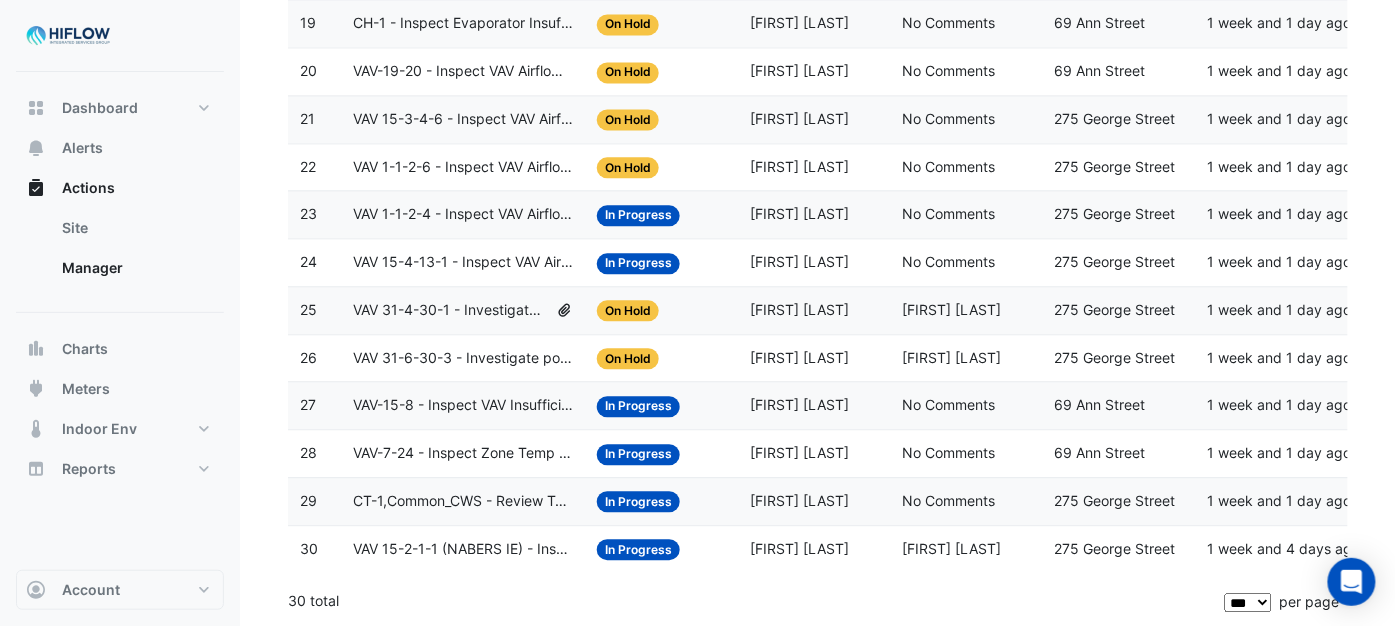 click on "CT-1,Common_CWS - Review Tower Overcooling (Energy Waste)" 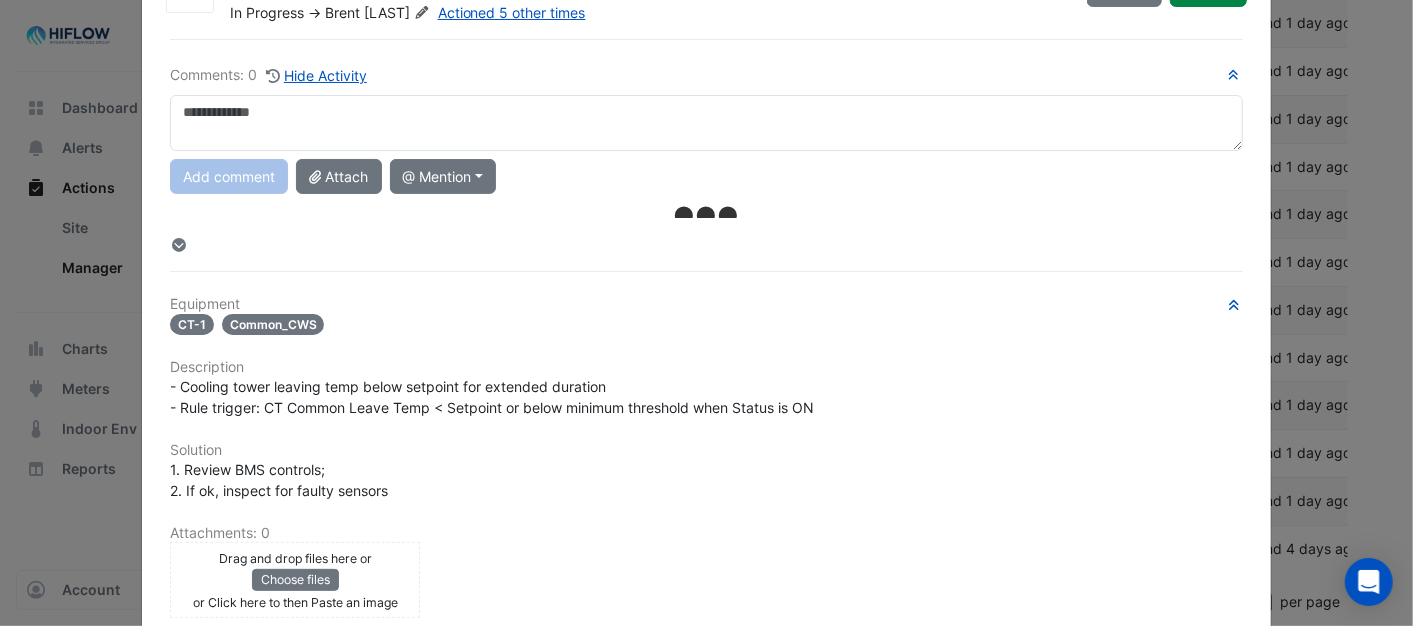 scroll, scrollTop: 40, scrollLeft: 0, axis: vertical 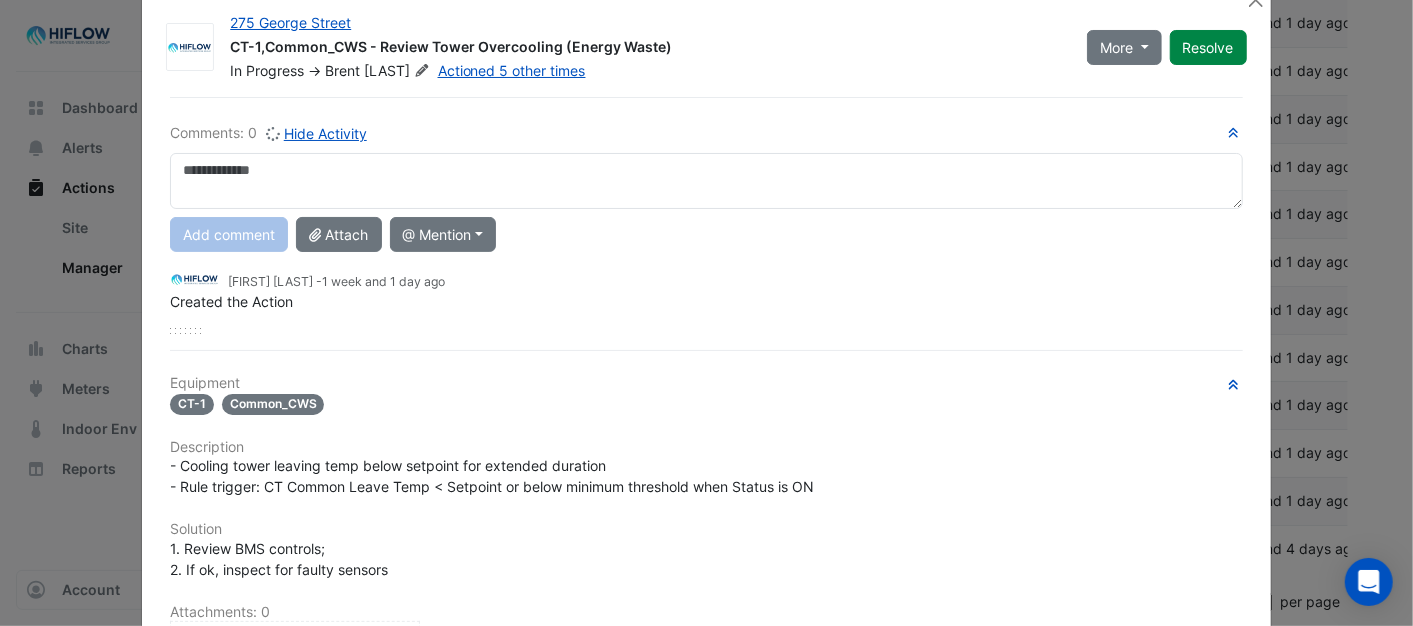 click at bounding box center [706, 181] 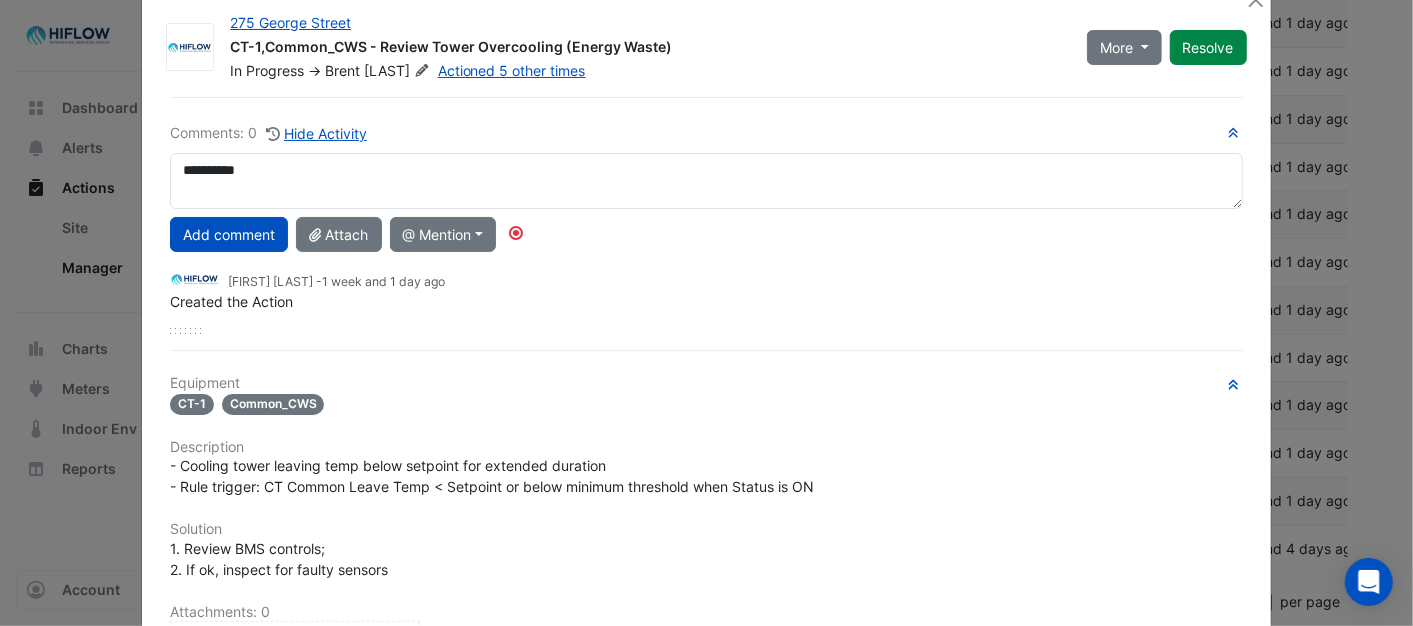 drag, startPoint x: 244, startPoint y: 175, endPoint x: 138, endPoint y: 168, distance: 106.23088 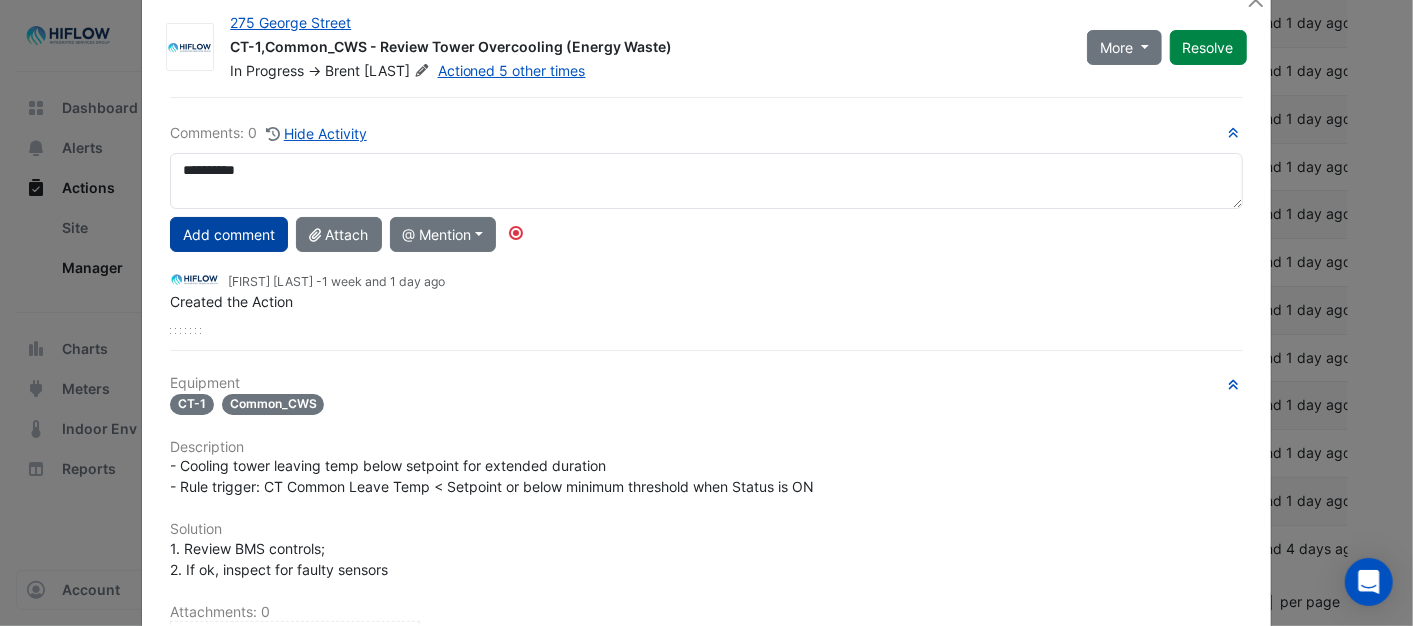 type on "**********" 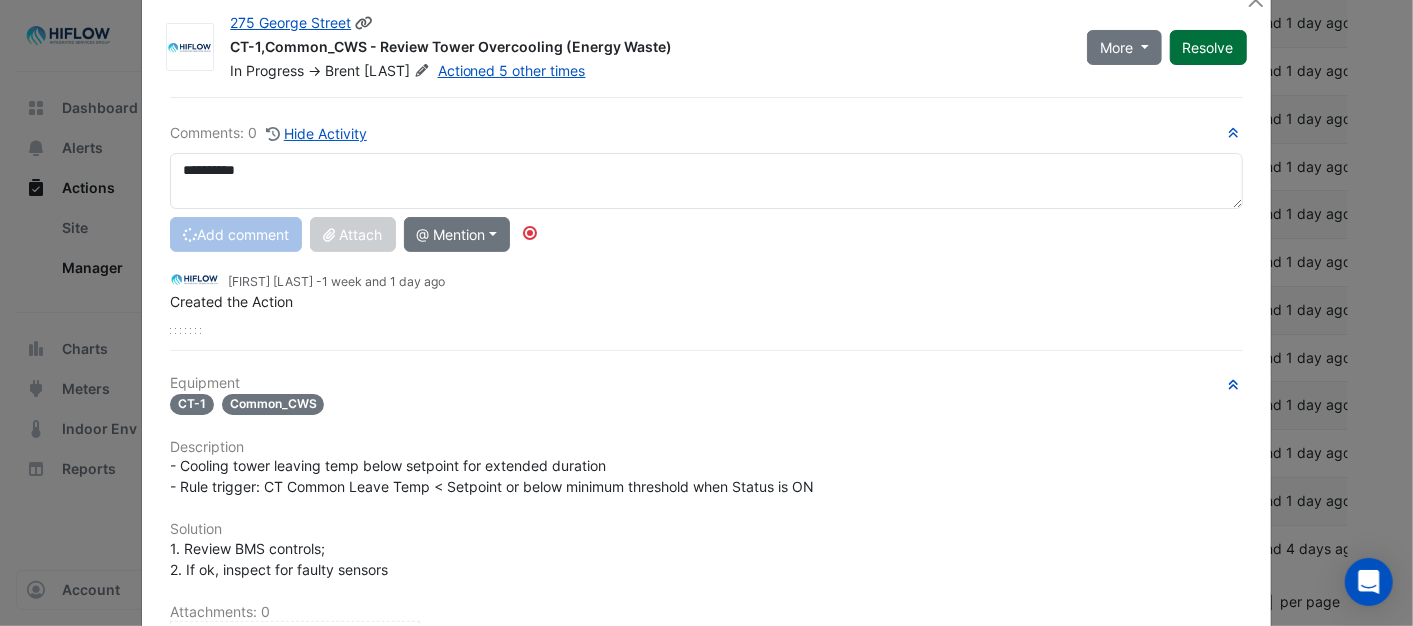 click on "Resolve" 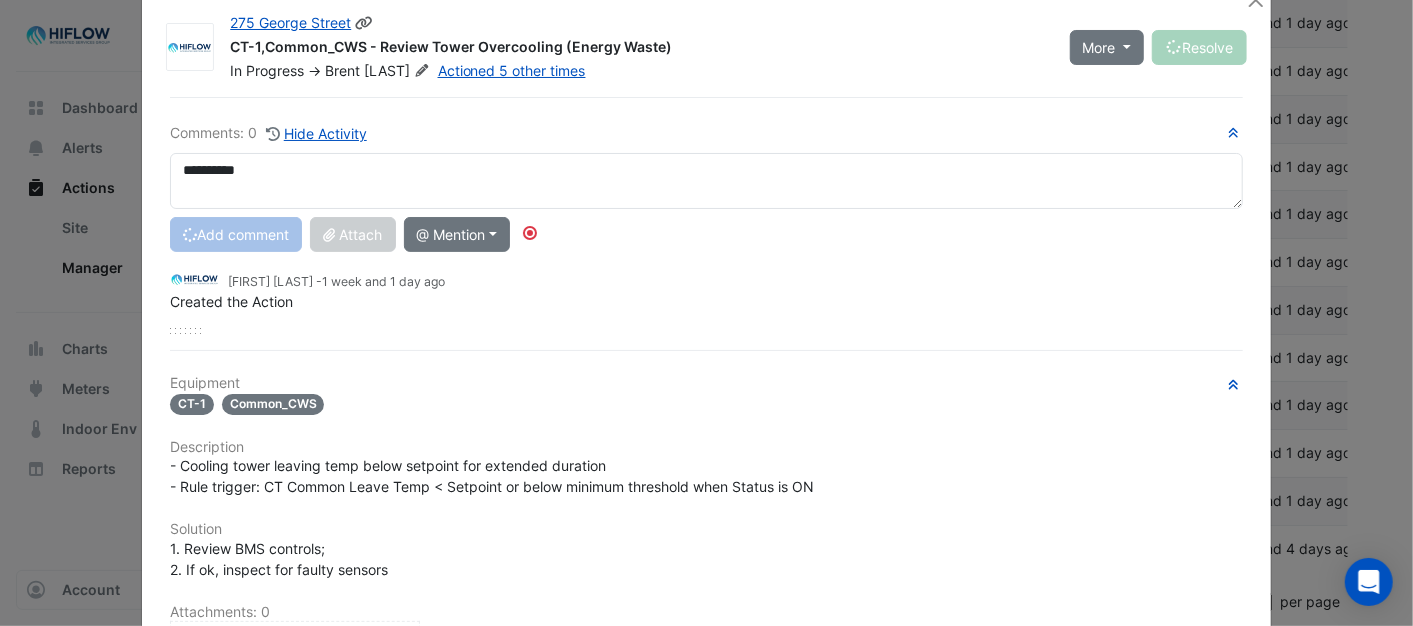 type 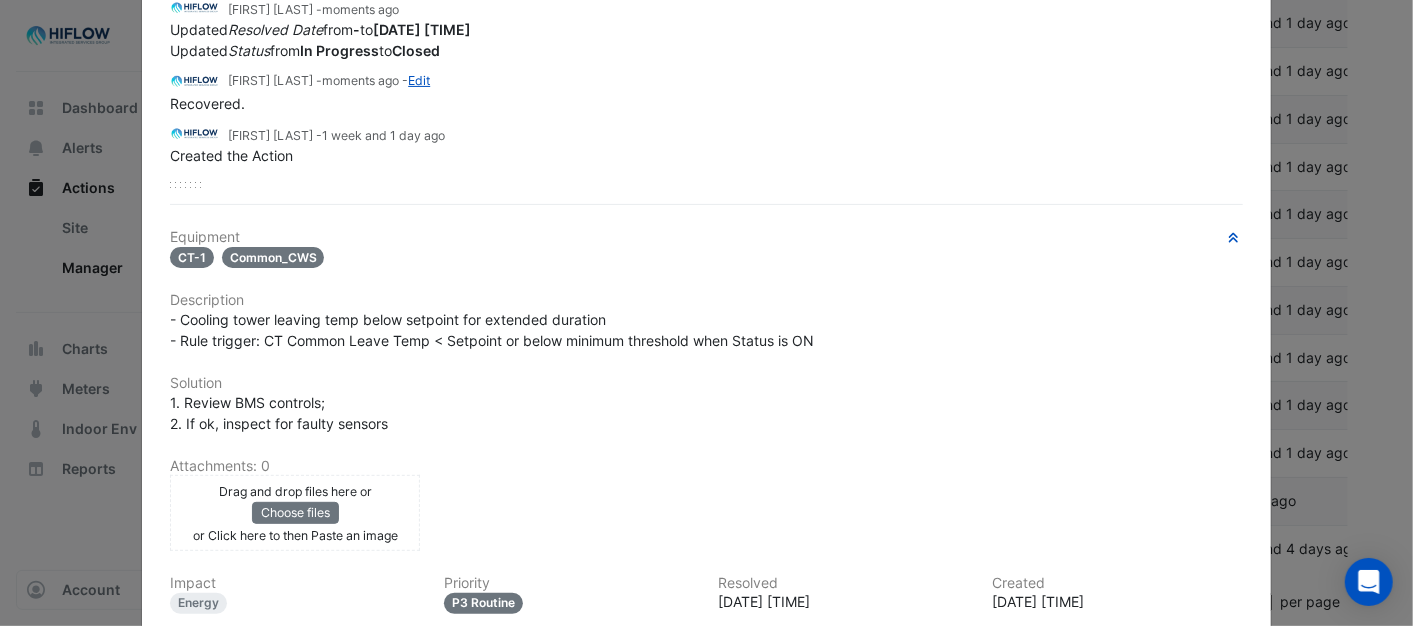 scroll, scrollTop: 0, scrollLeft: 0, axis: both 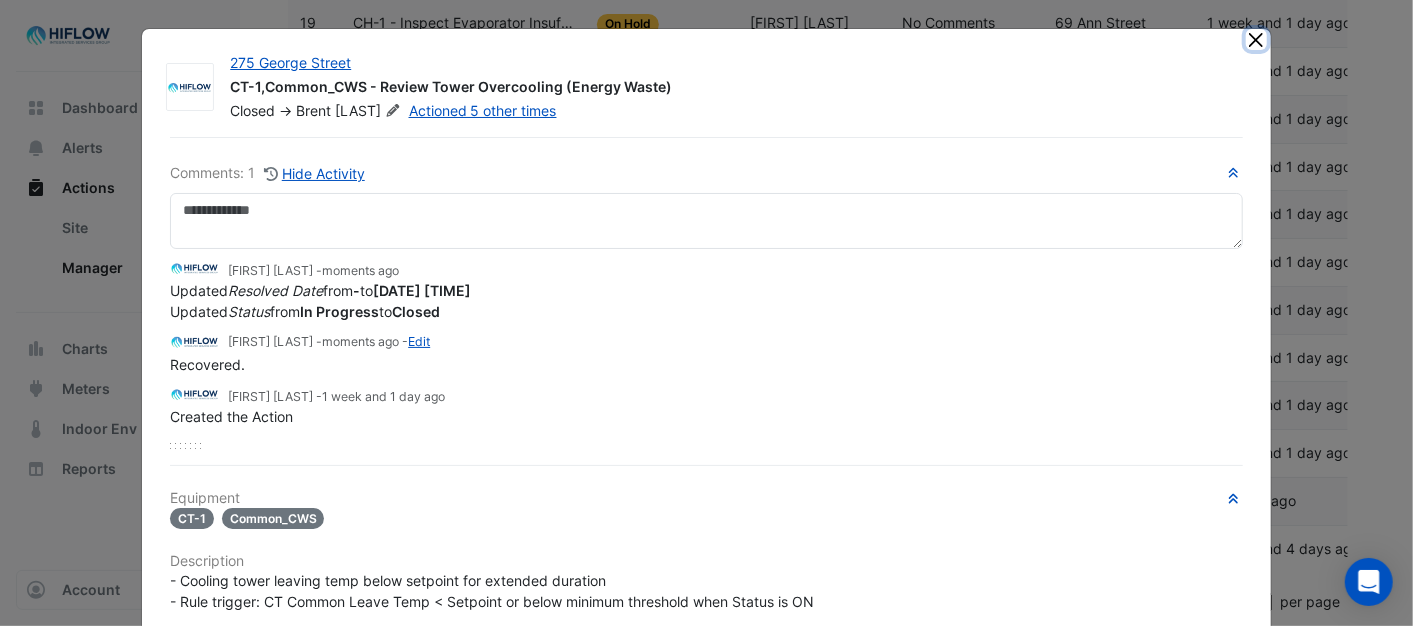 click 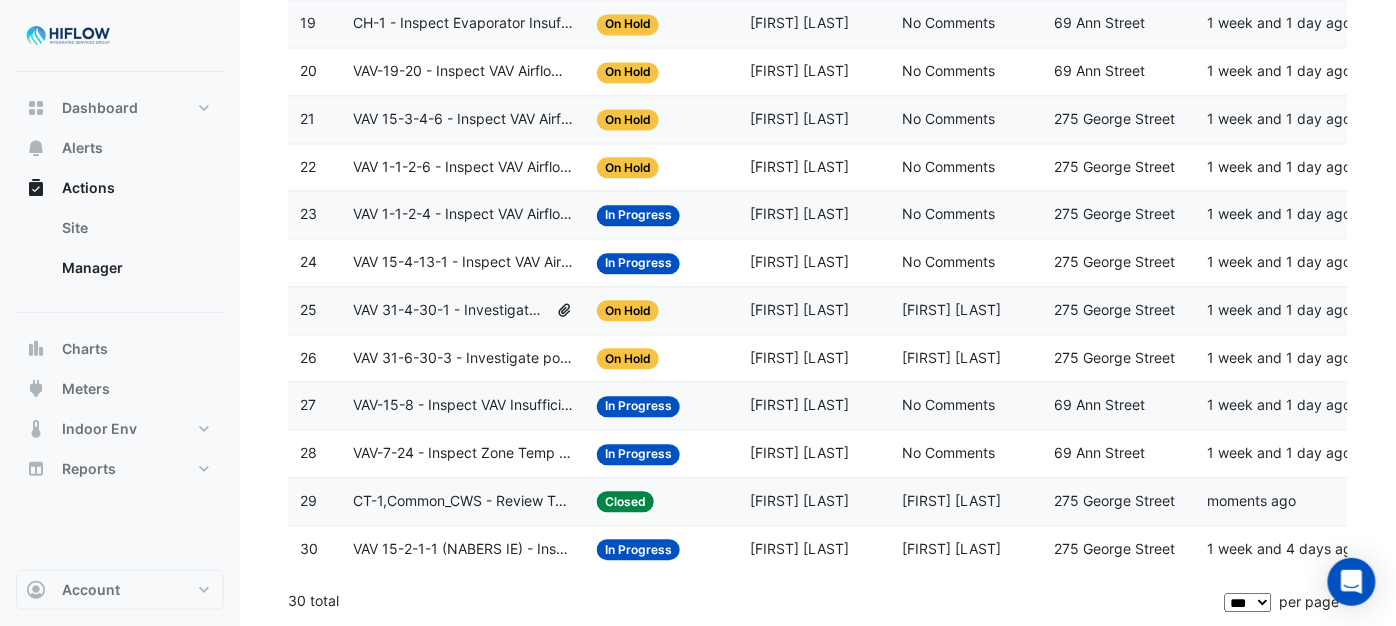 click on "VAV-7-24 - Inspect Zone Temp Broken Sensor" 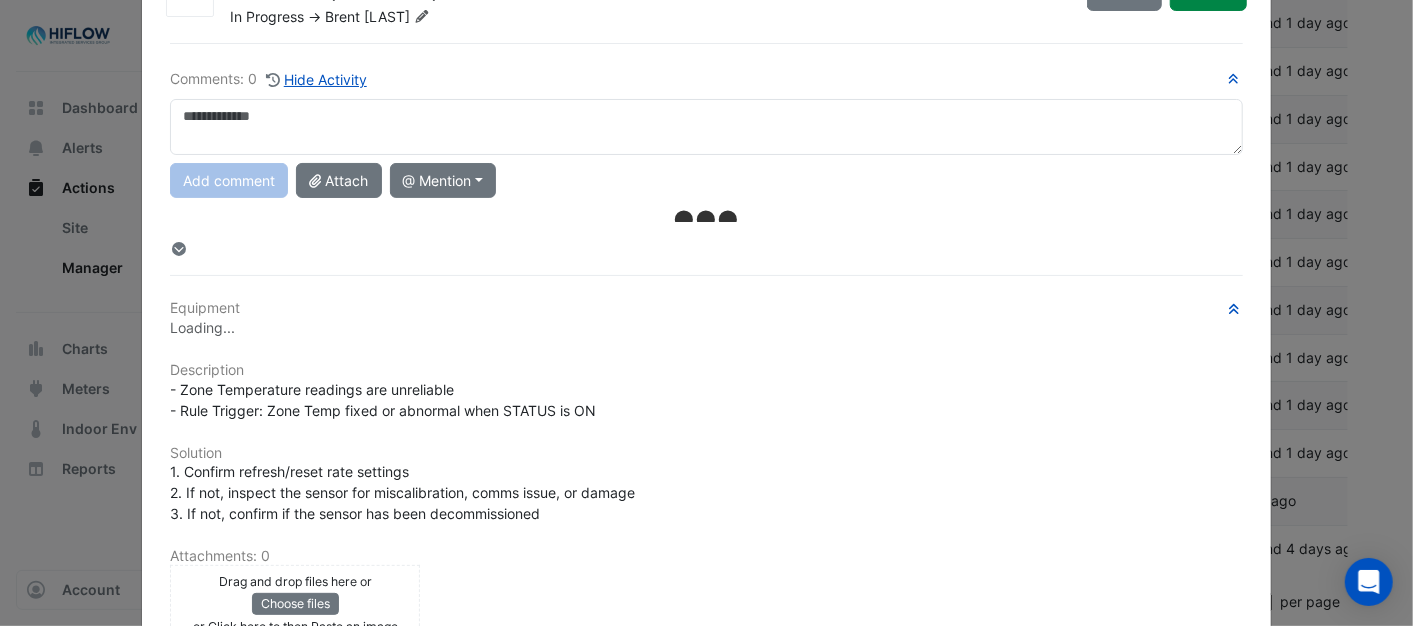scroll, scrollTop: 0, scrollLeft: 0, axis: both 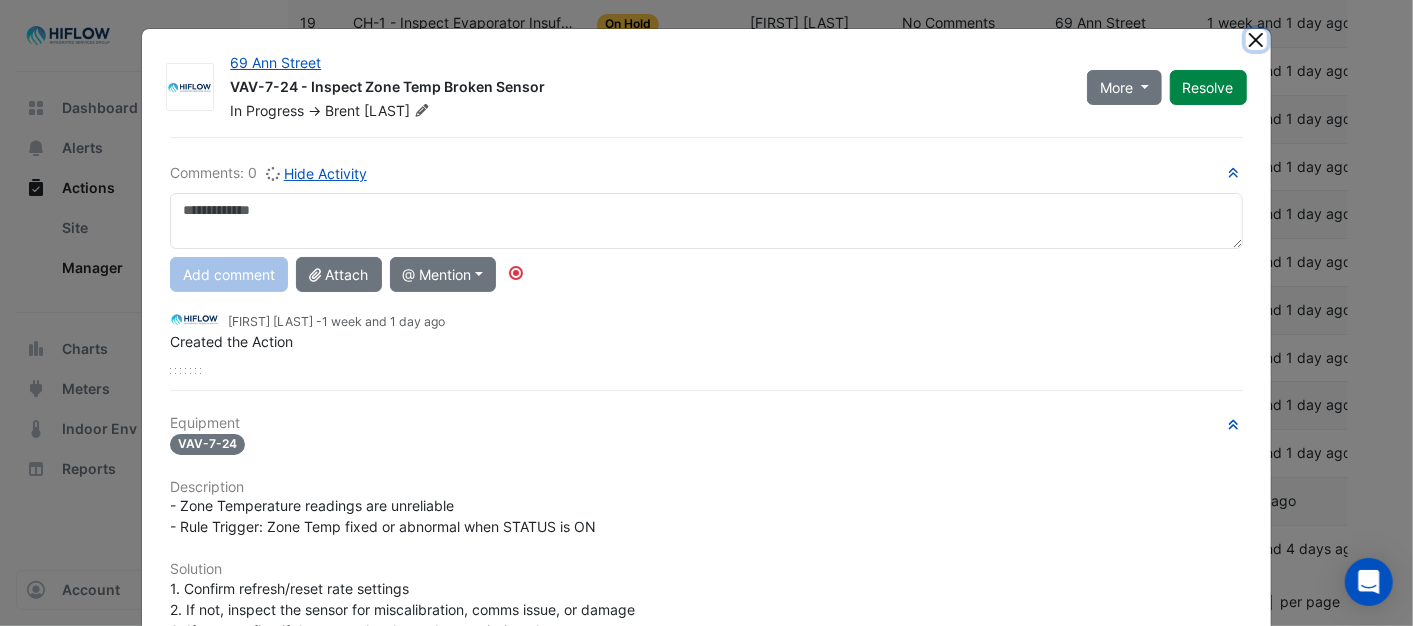 click 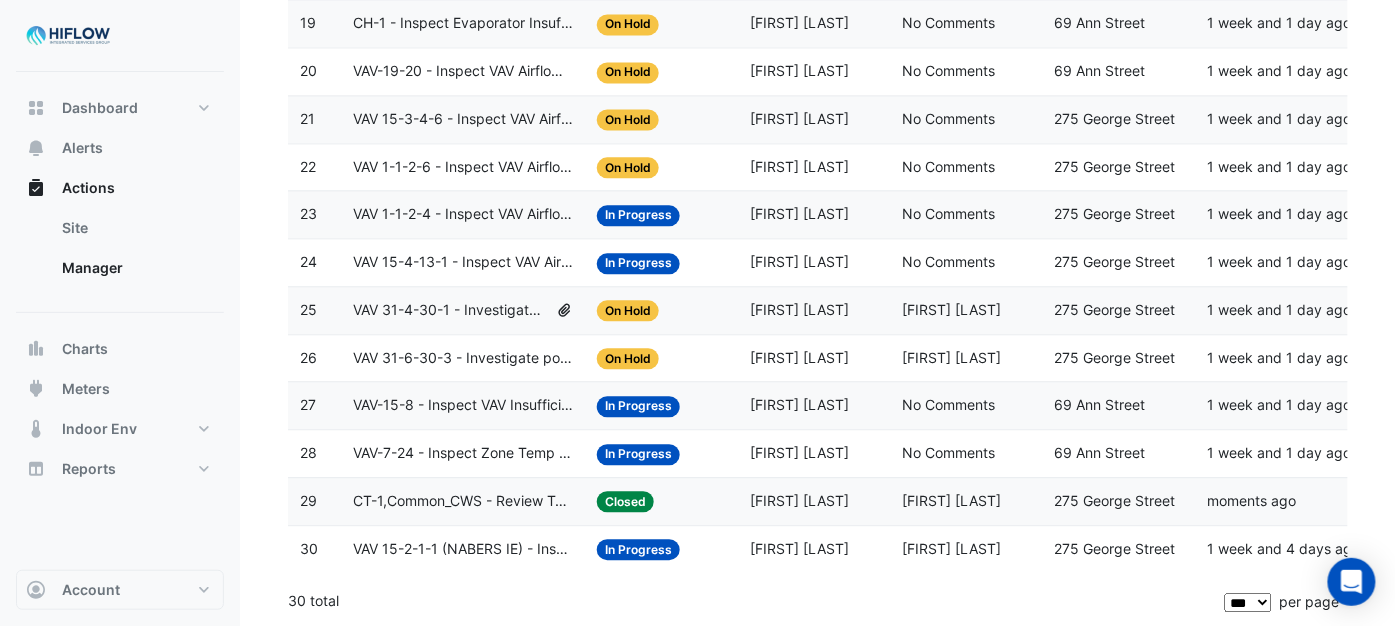 click on "VAV-15-8 - Inspect VAV Insufficient Cooling" 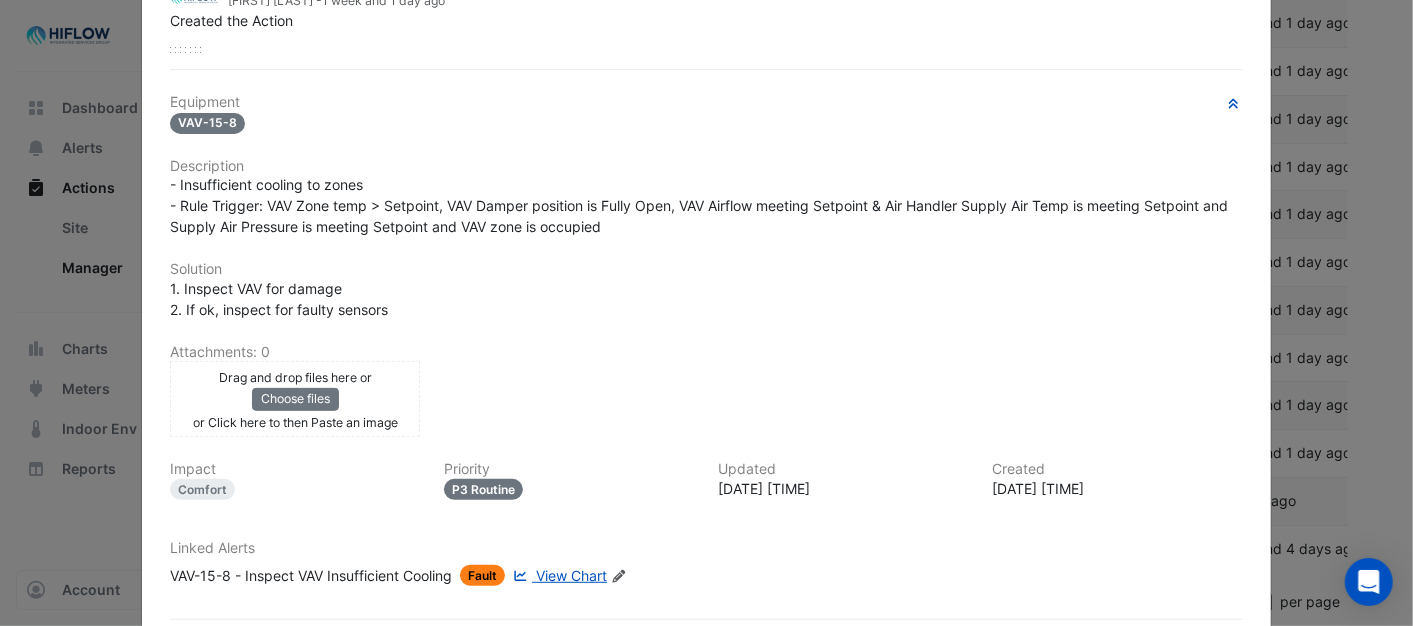 scroll, scrollTop: 0, scrollLeft: 0, axis: both 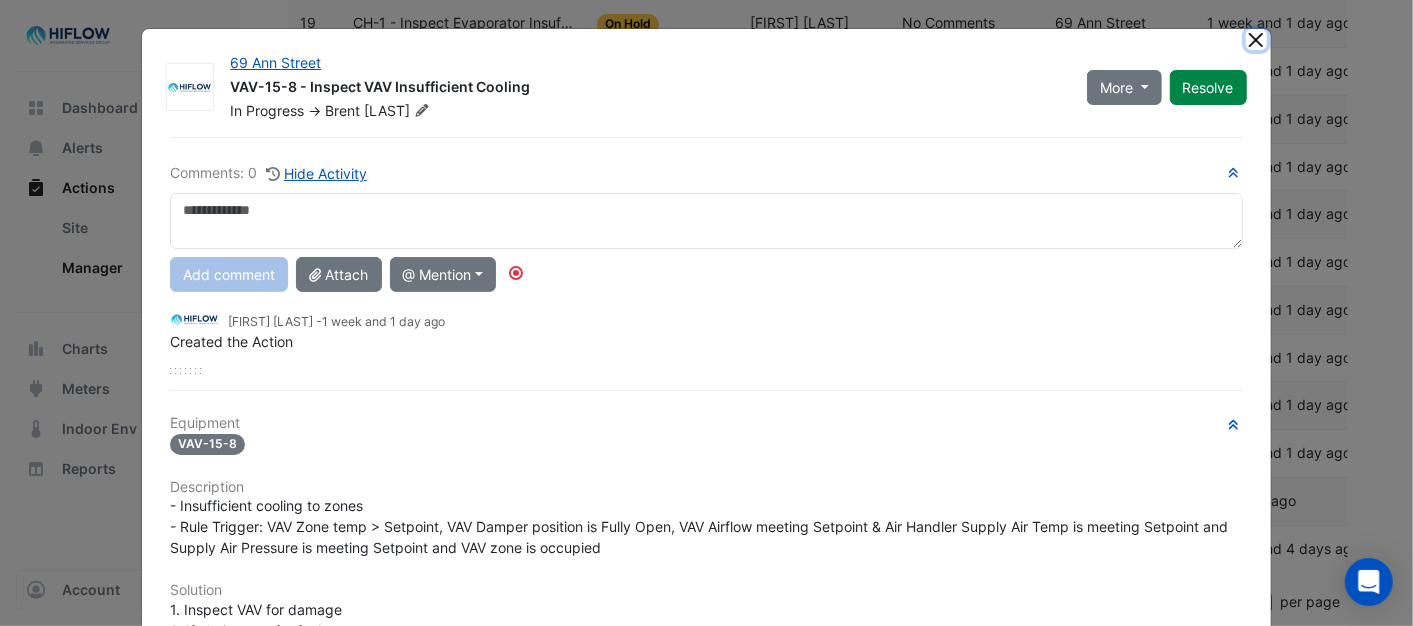 click 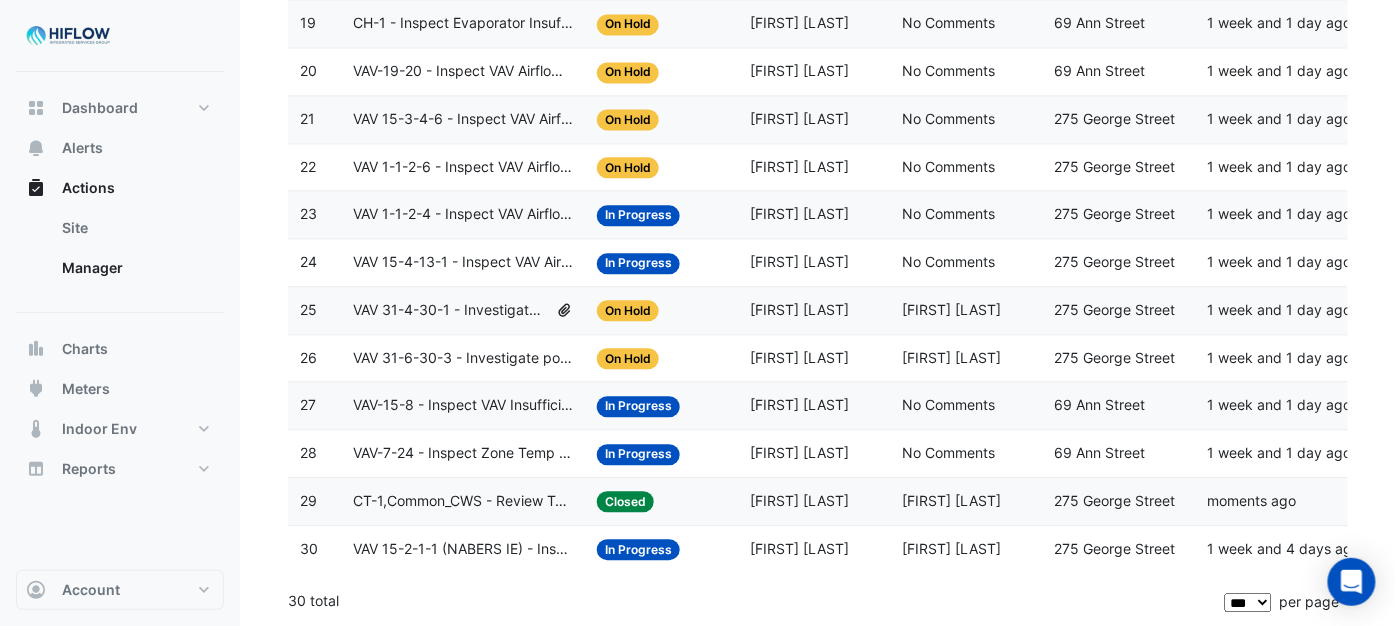 click on "VAV 31-6-30-3 - Investigate poor zone temp" 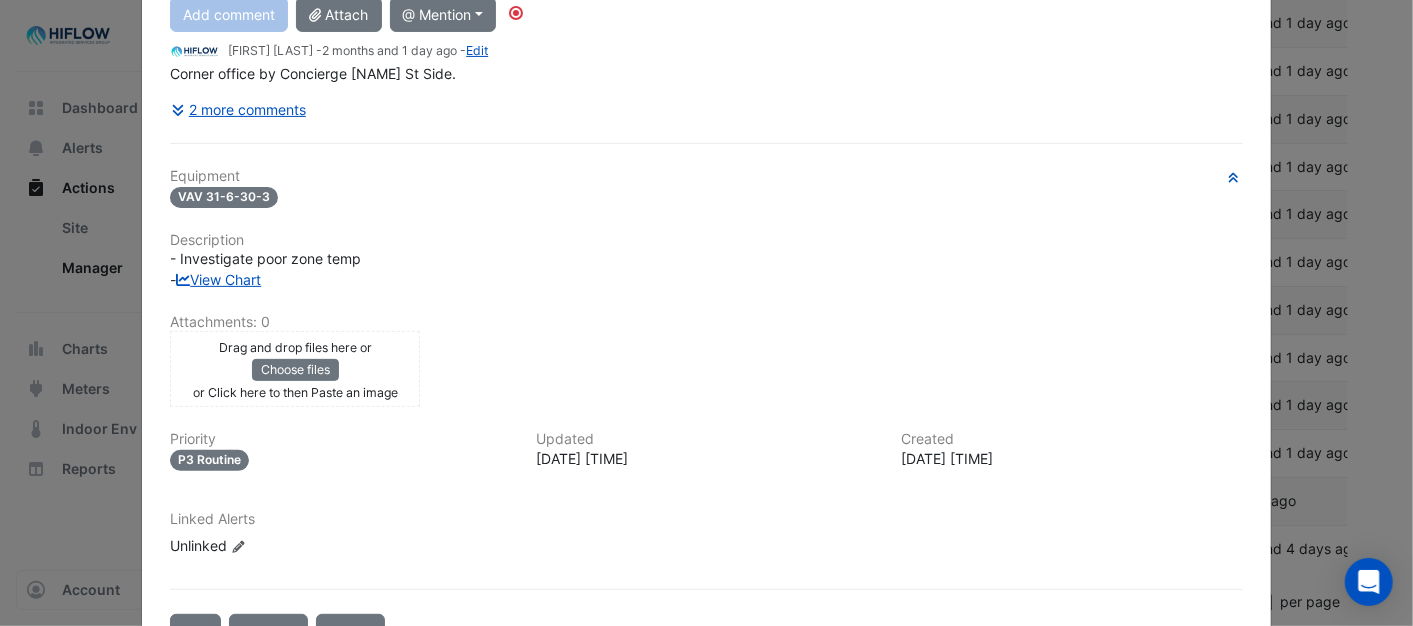 scroll, scrollTop: 0, scrollLeft: 0, axis: both 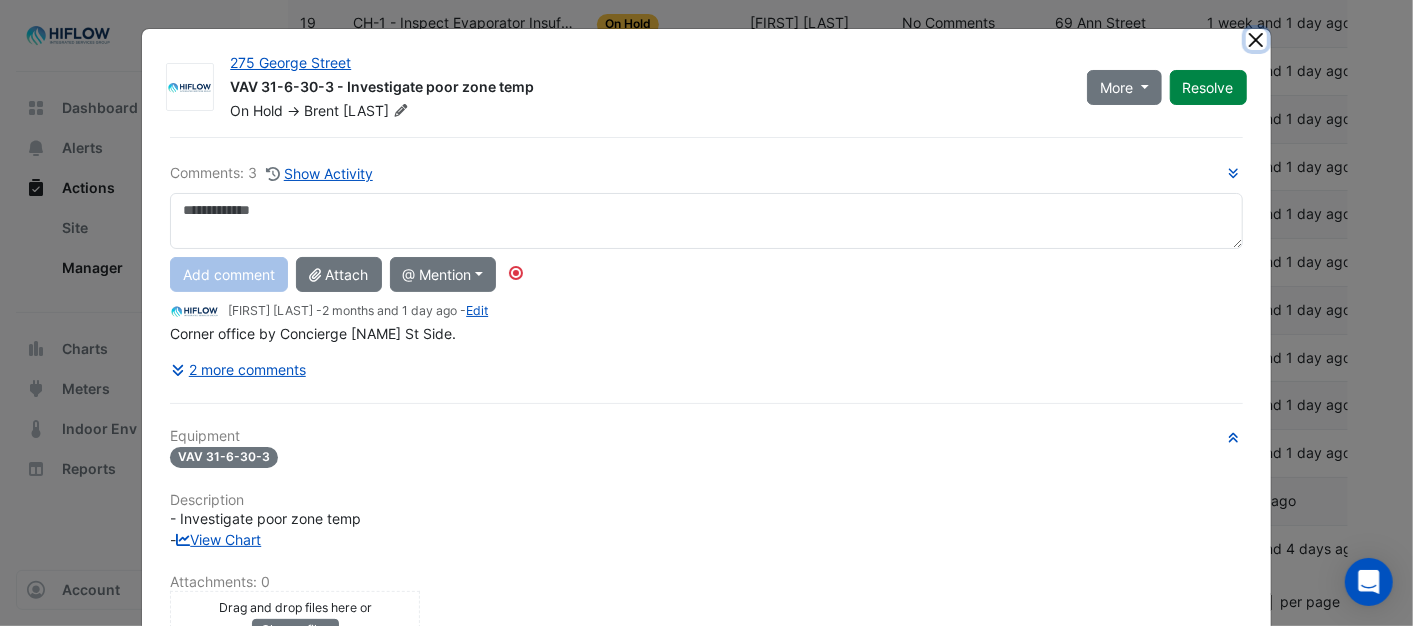 click 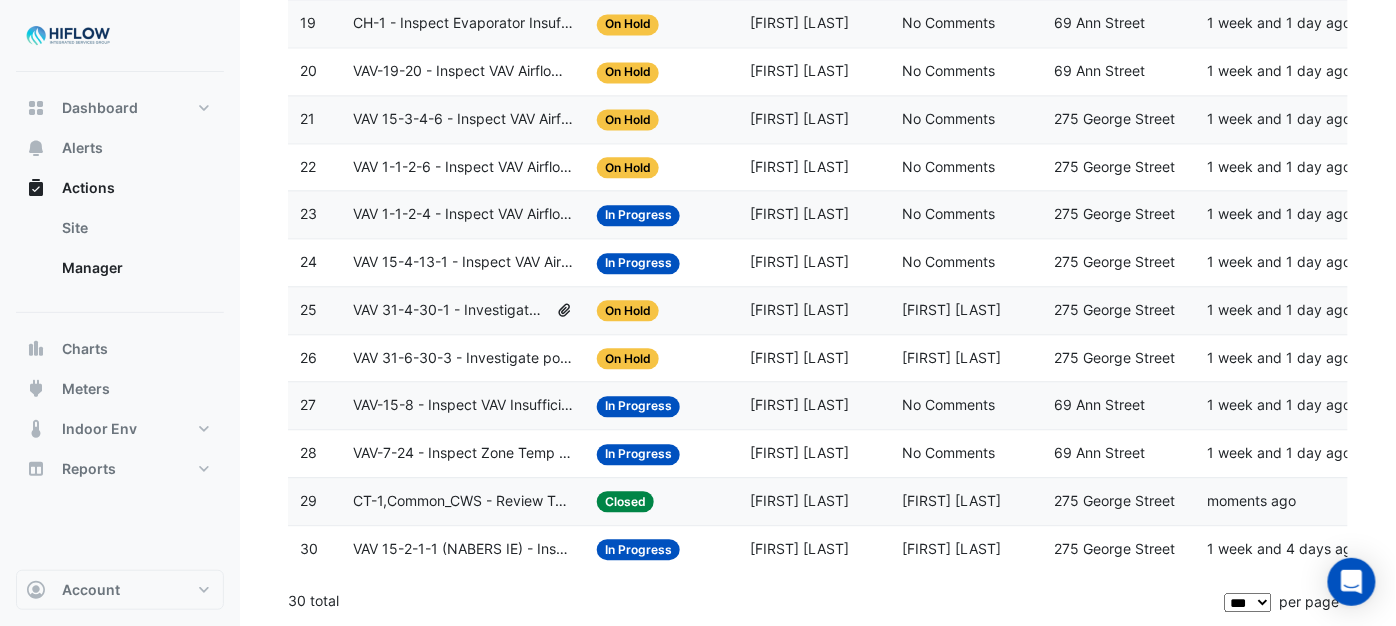 click on "VAV 31-4-30-1 - Investigate poor zone temp" 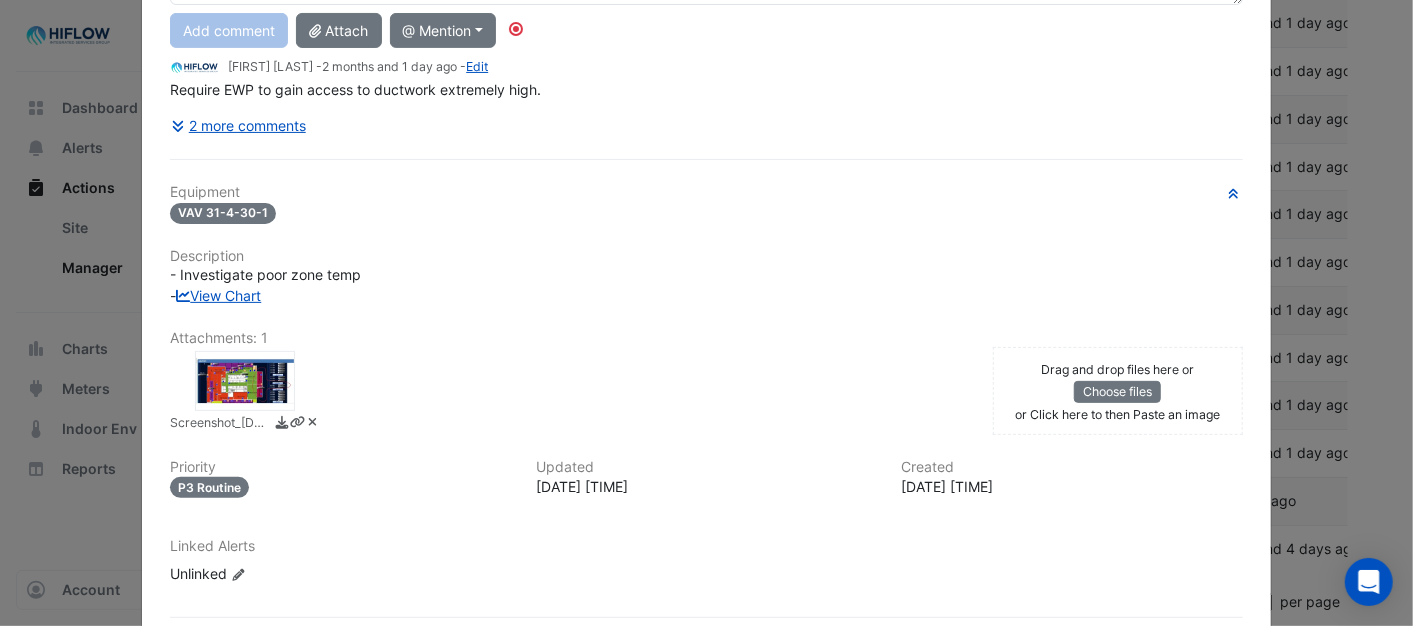 scroll, scrollTop: 0, scrollLeft: 0, axis: both 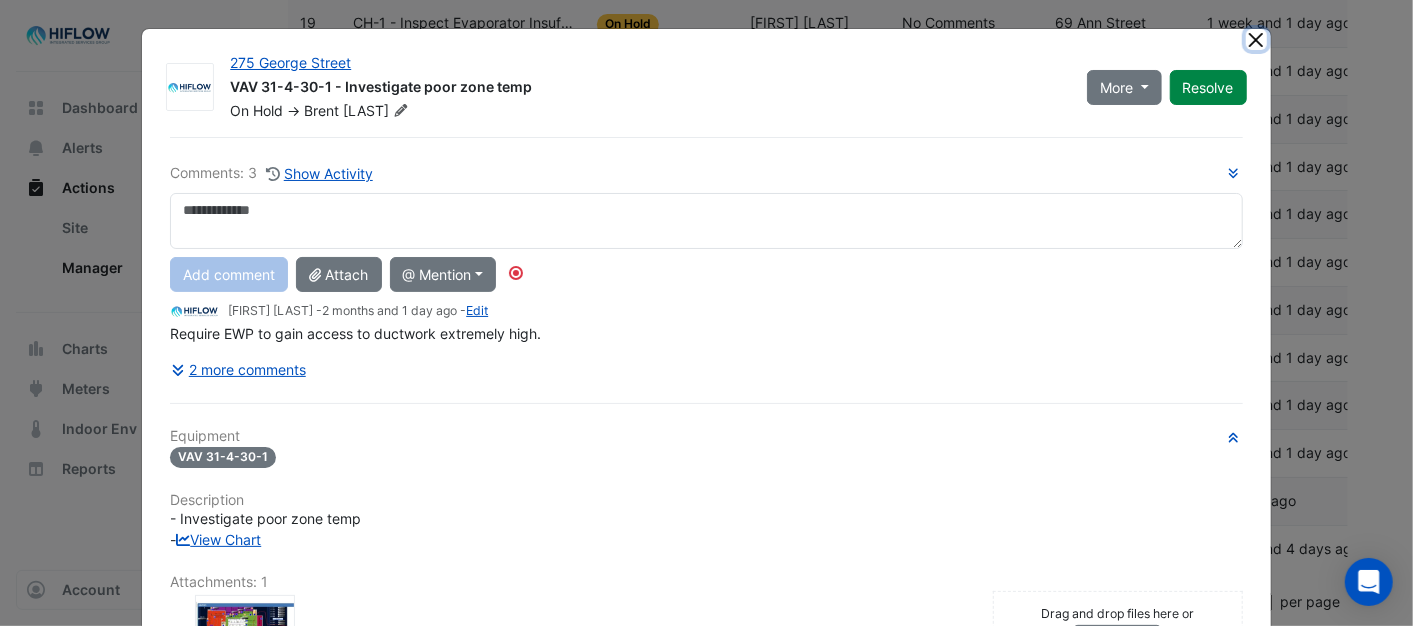 click 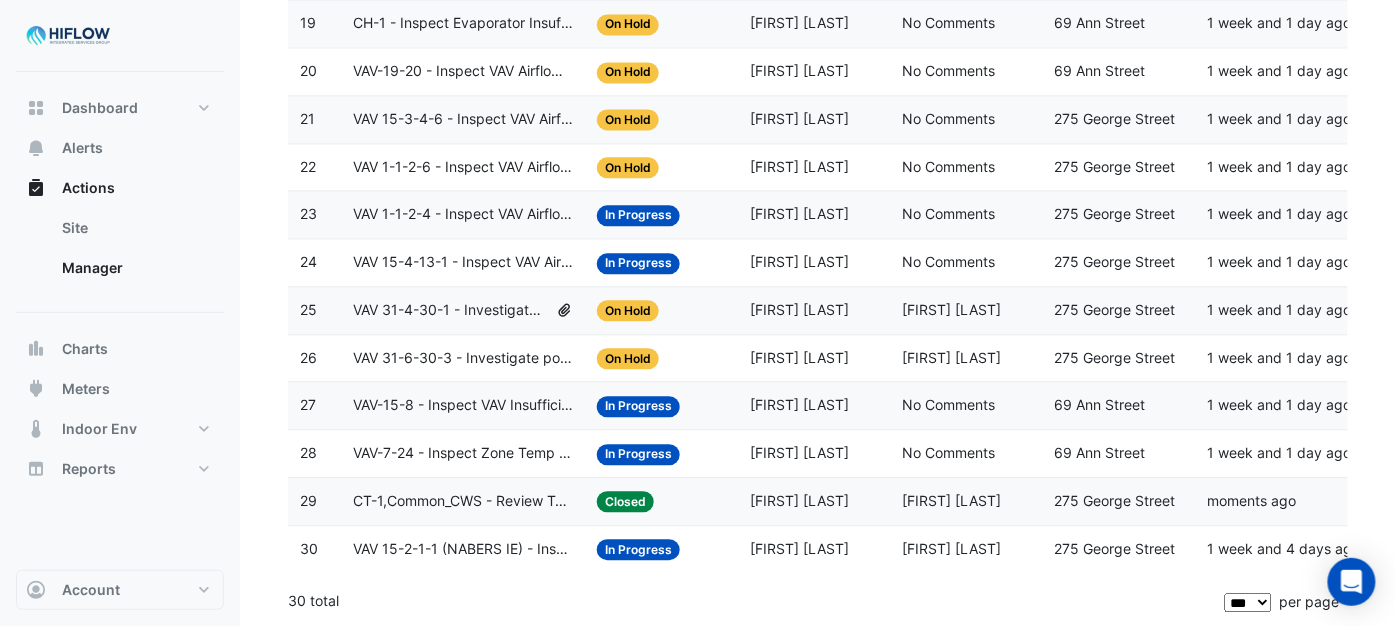 click on "VAV 15-4-13-1 - Inspect VAV Airflow Block" 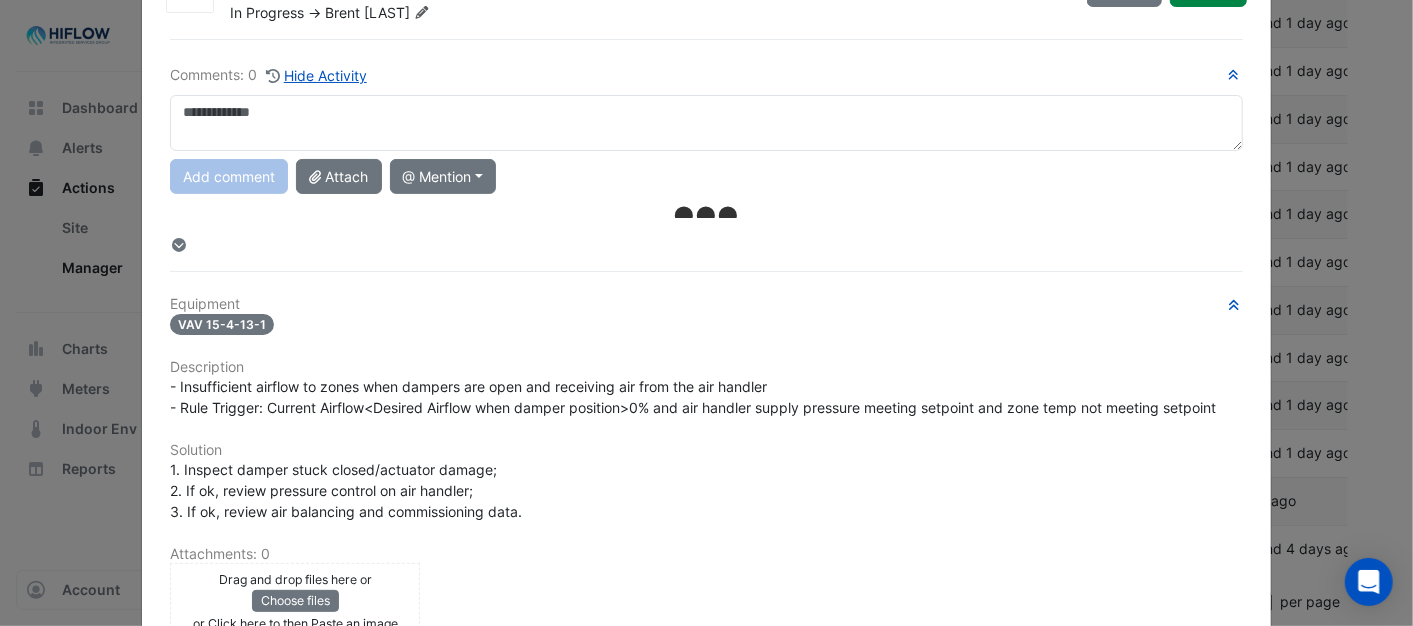 scroll, scrollTop: 0, scrollLeft: 0, axis: both 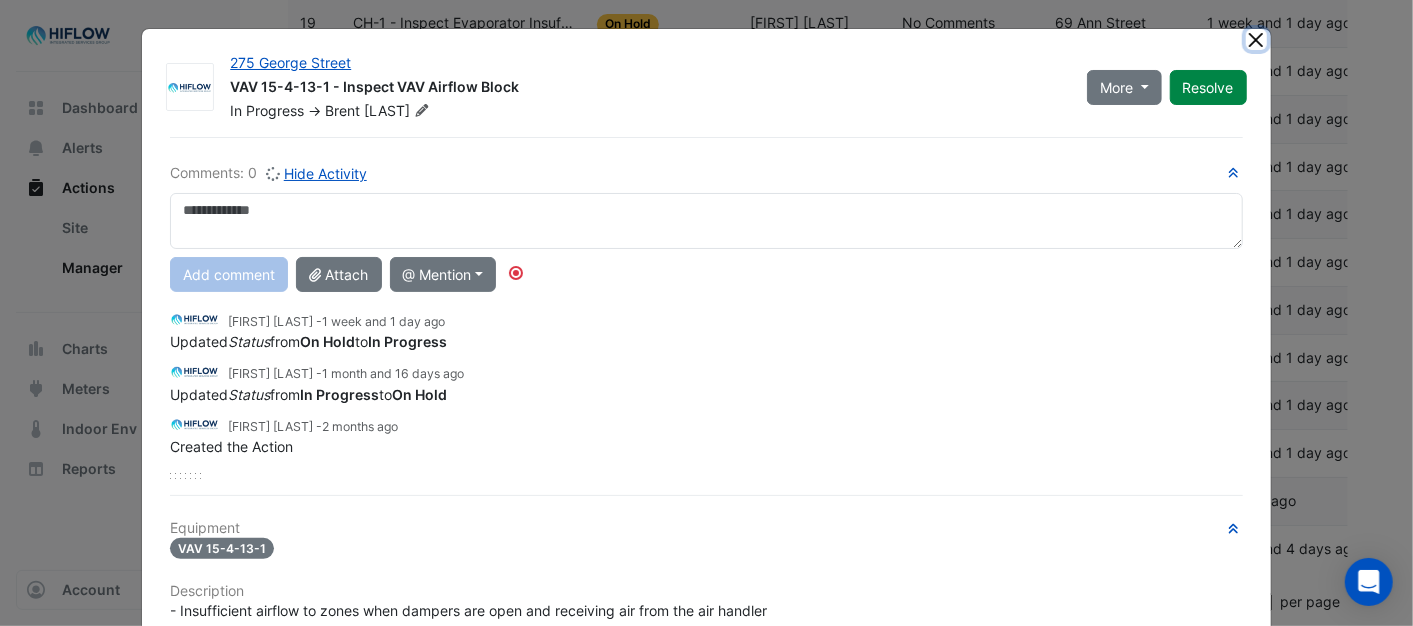 click 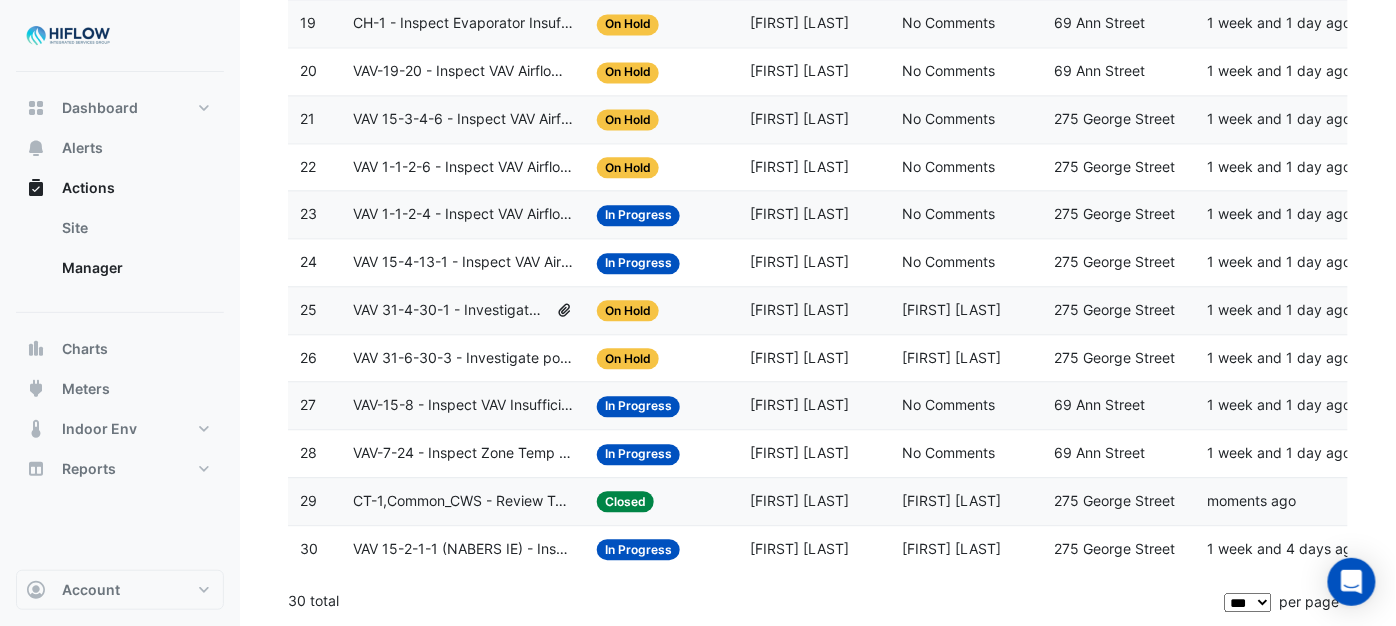click on "VAV 1-1-2-4 - Inspect VAV Airflow Leak" 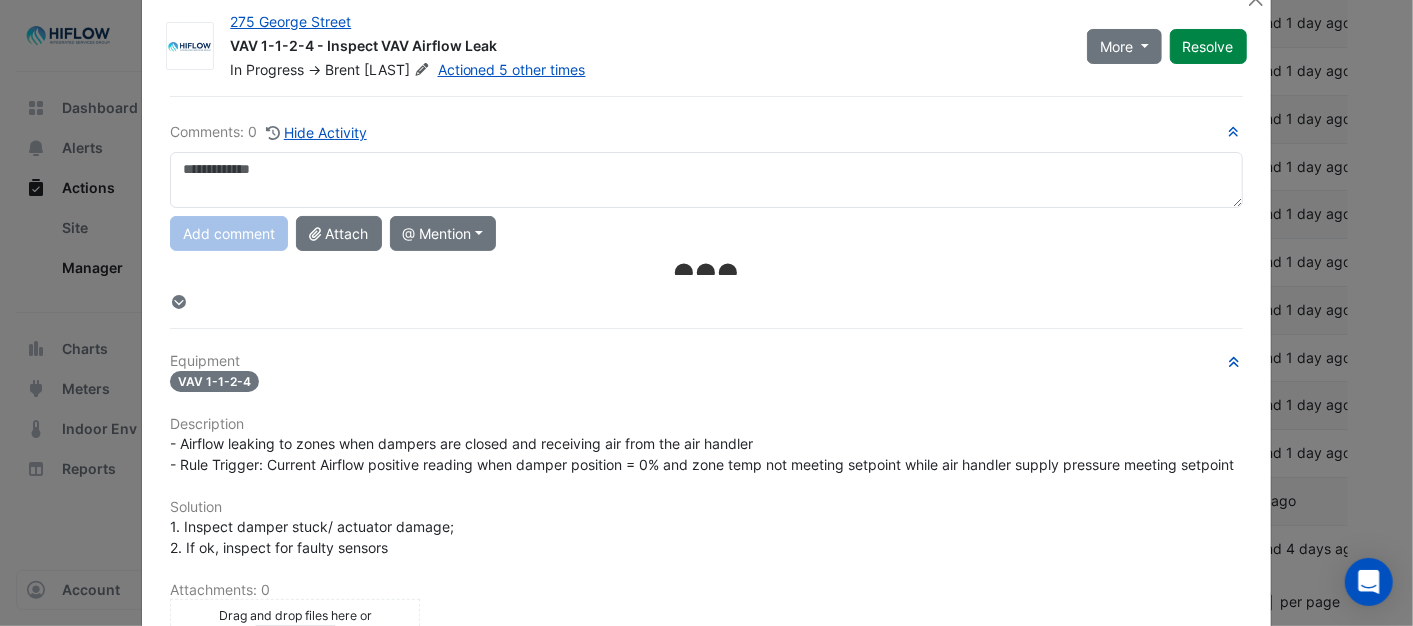 scroll, scrollTop: 0, scrollLeft: 0, axis: both 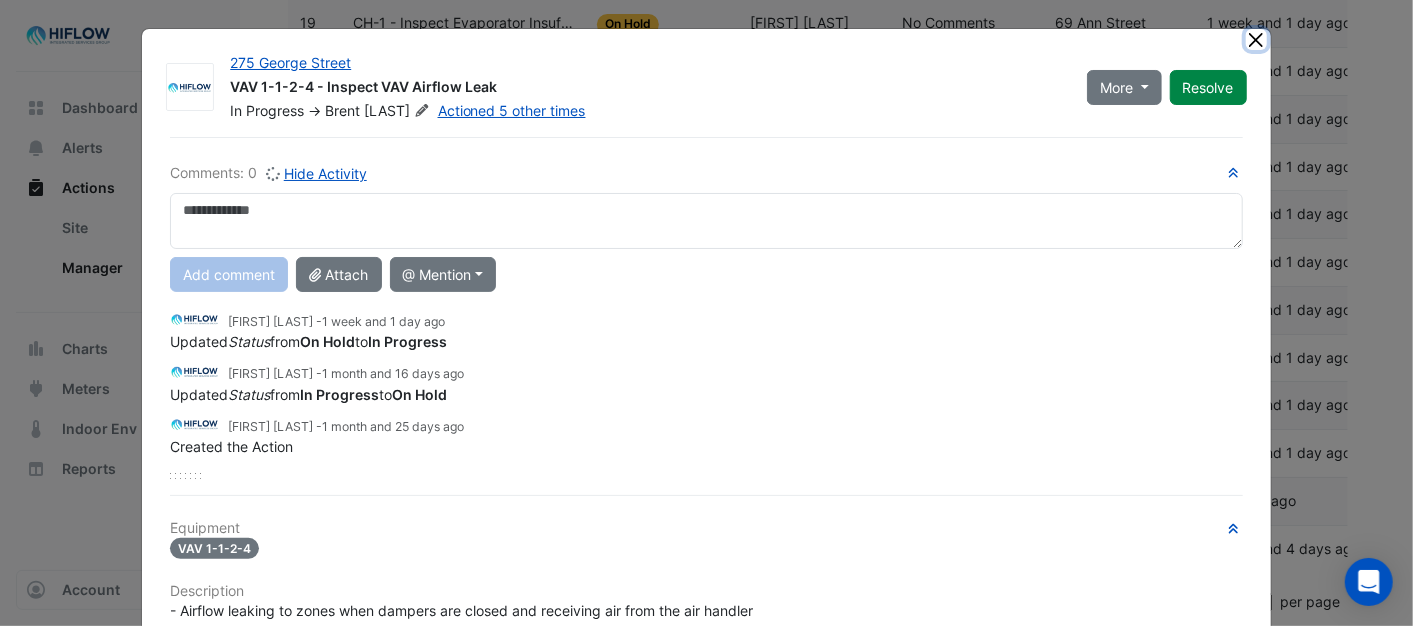 click 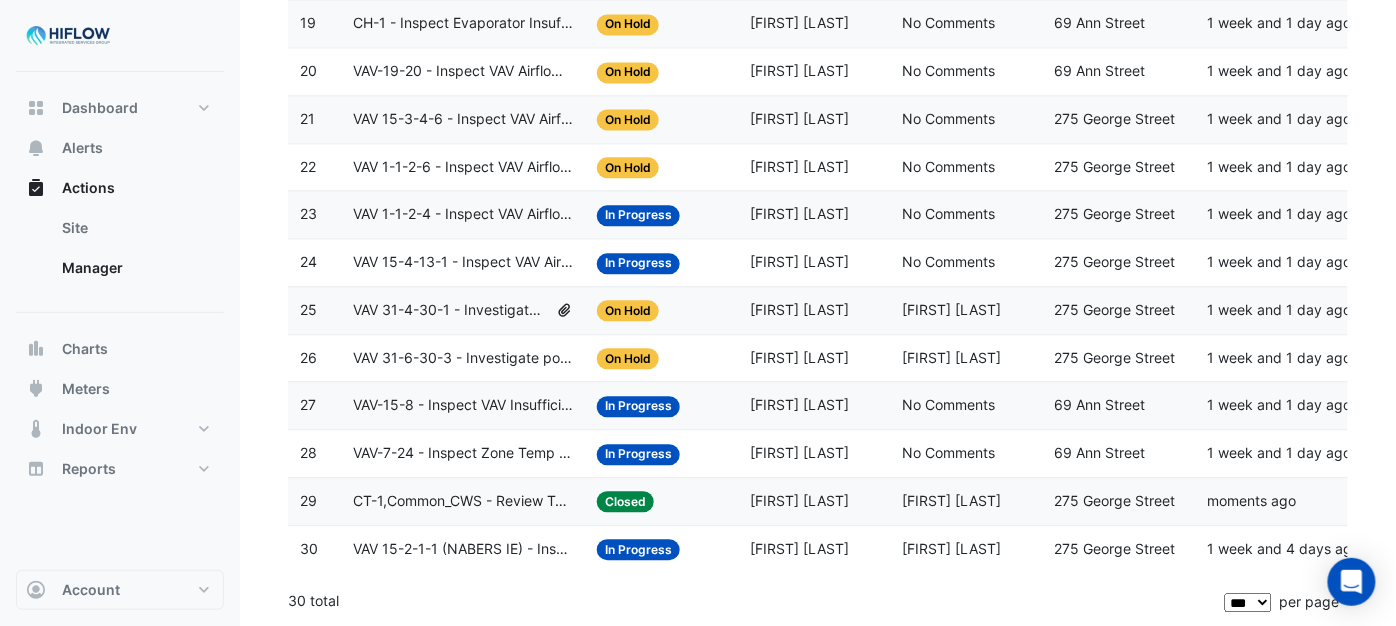 click on "VAV 1-1-2-6 - Inspect VAV Airflow Leak" 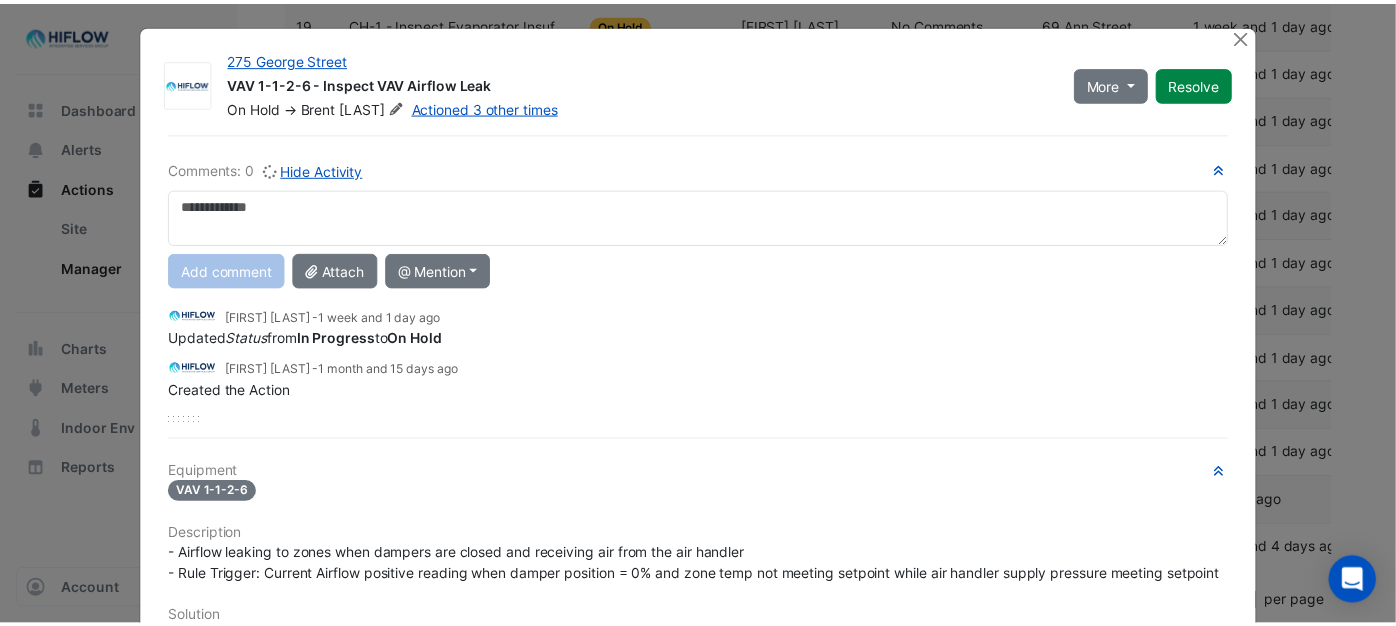 scroll, scrollTop: 0, scrollLeft: 0, axis: both 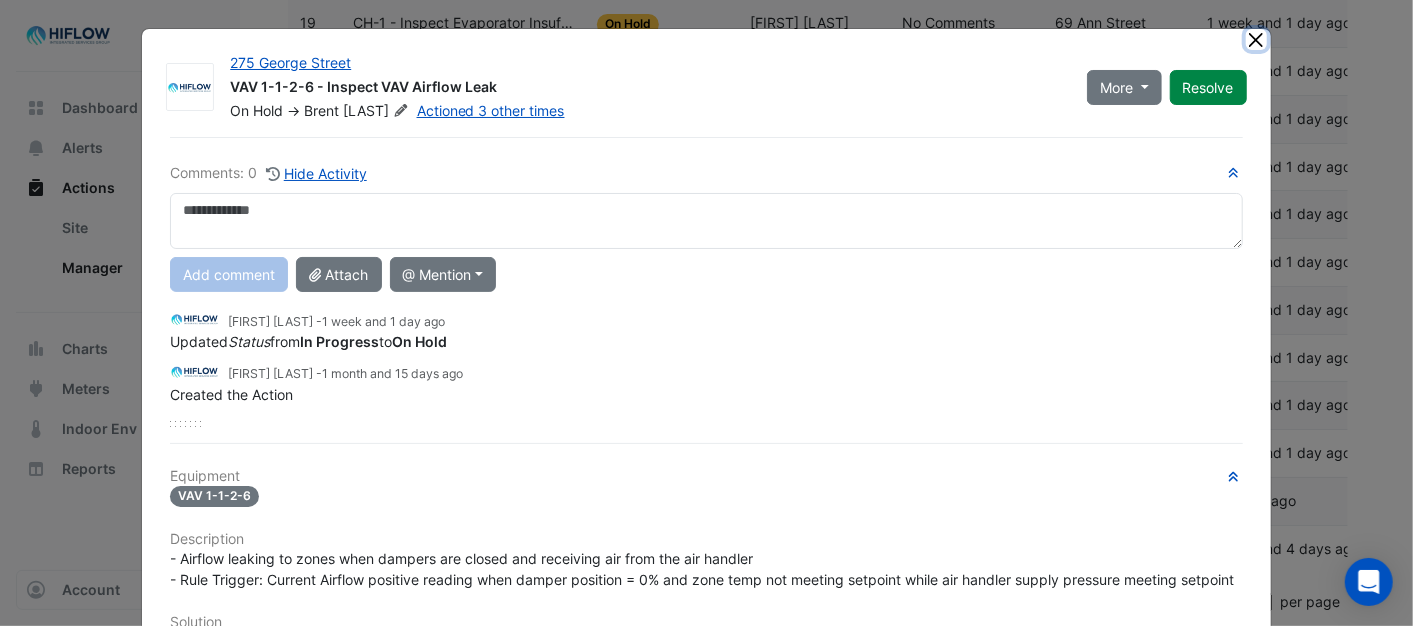 click 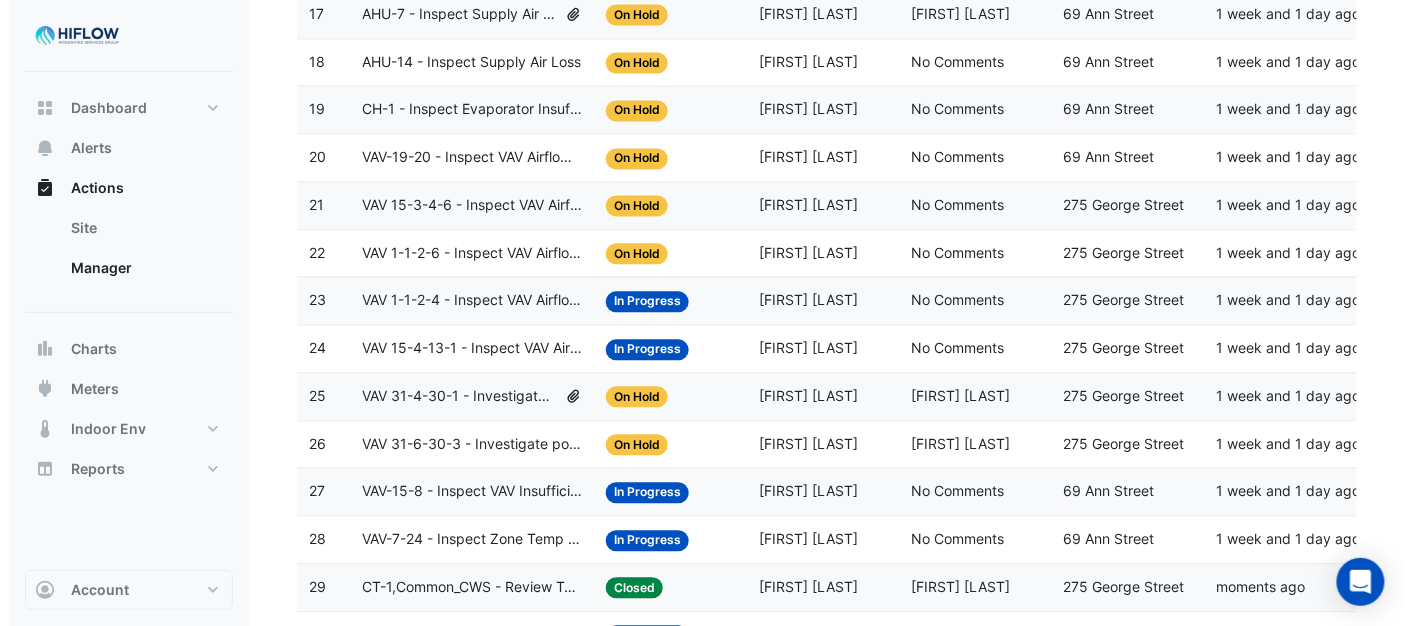 scroll, scrollTop: 1062, scrollLeft: 0, axis: vertical 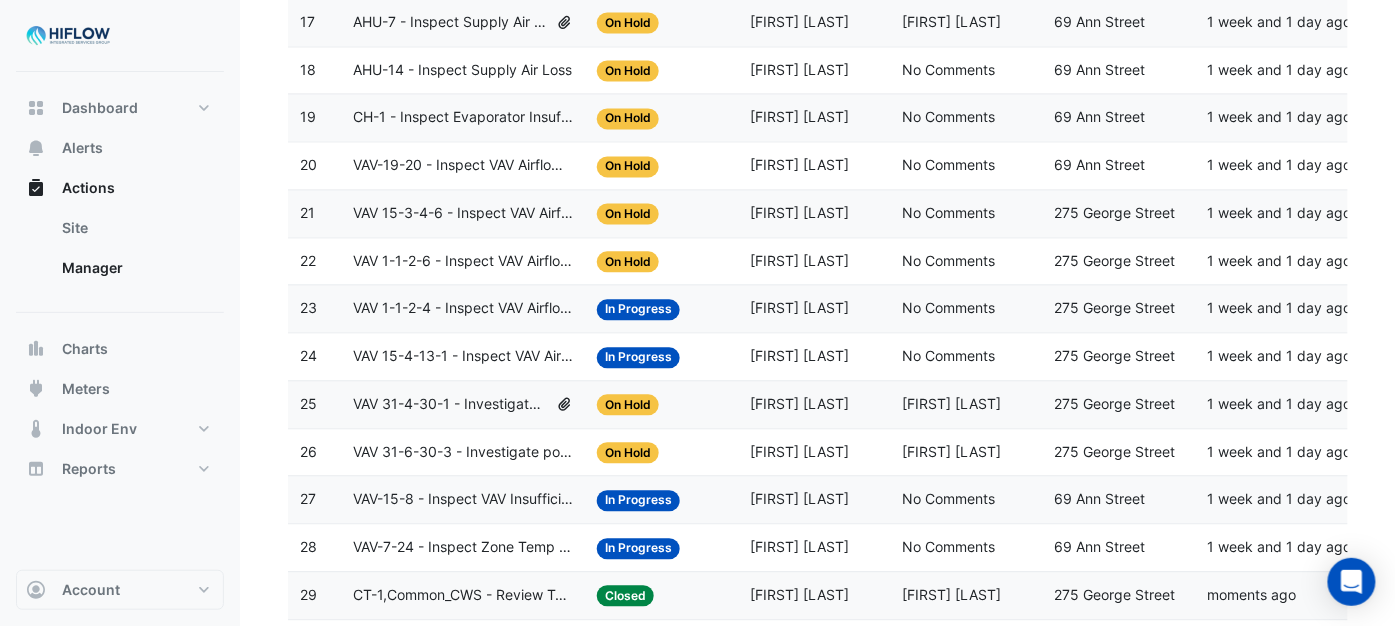 click on "VAV 15-3-4-6 - Inspect VAV Airflow Block" 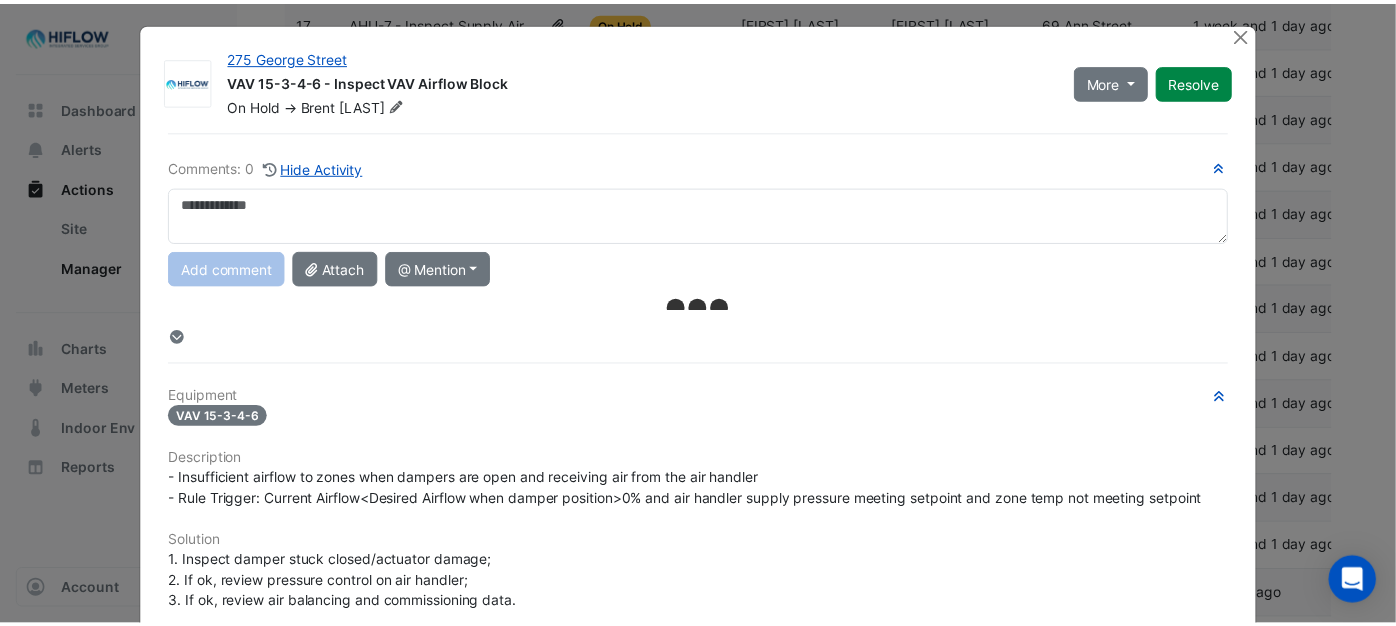 scroll, scrollTop: 0, scrollLeft: 0, axis: both 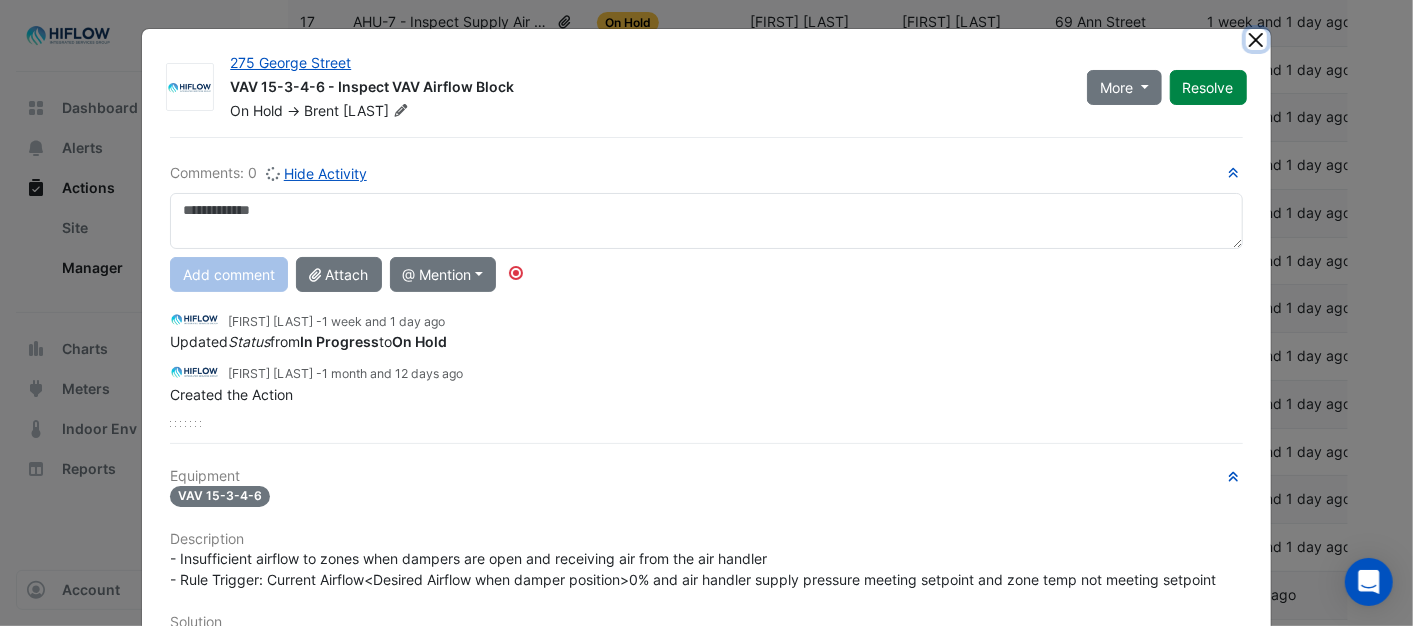 click 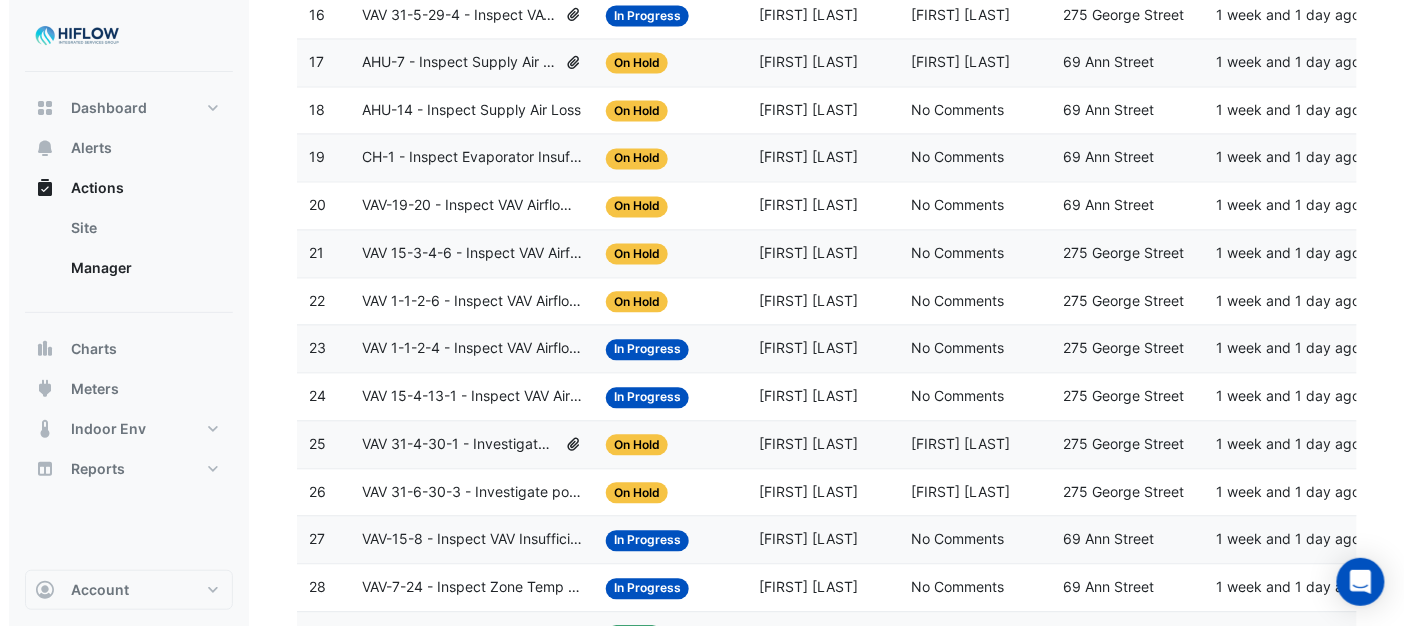 scroll, scrollTop: 951, scrollLeft: 0, axis: vertical 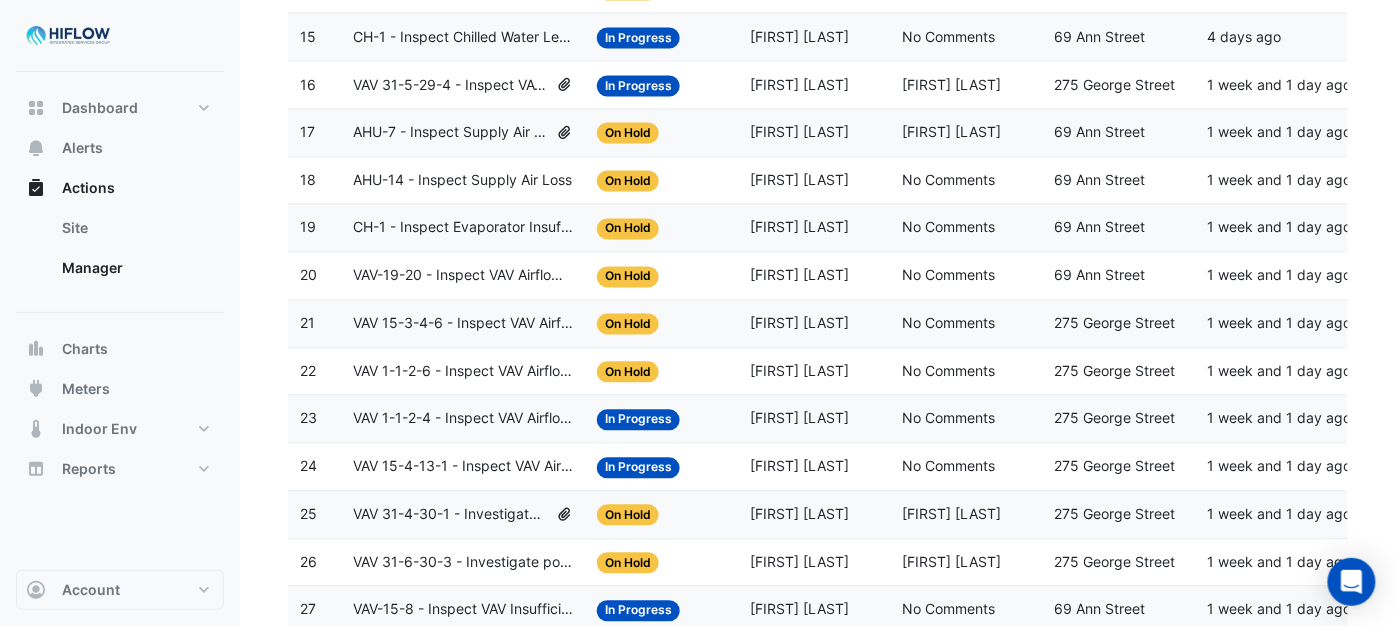 click on "VAV-19-20 - Inspect VAV Airflow Block" 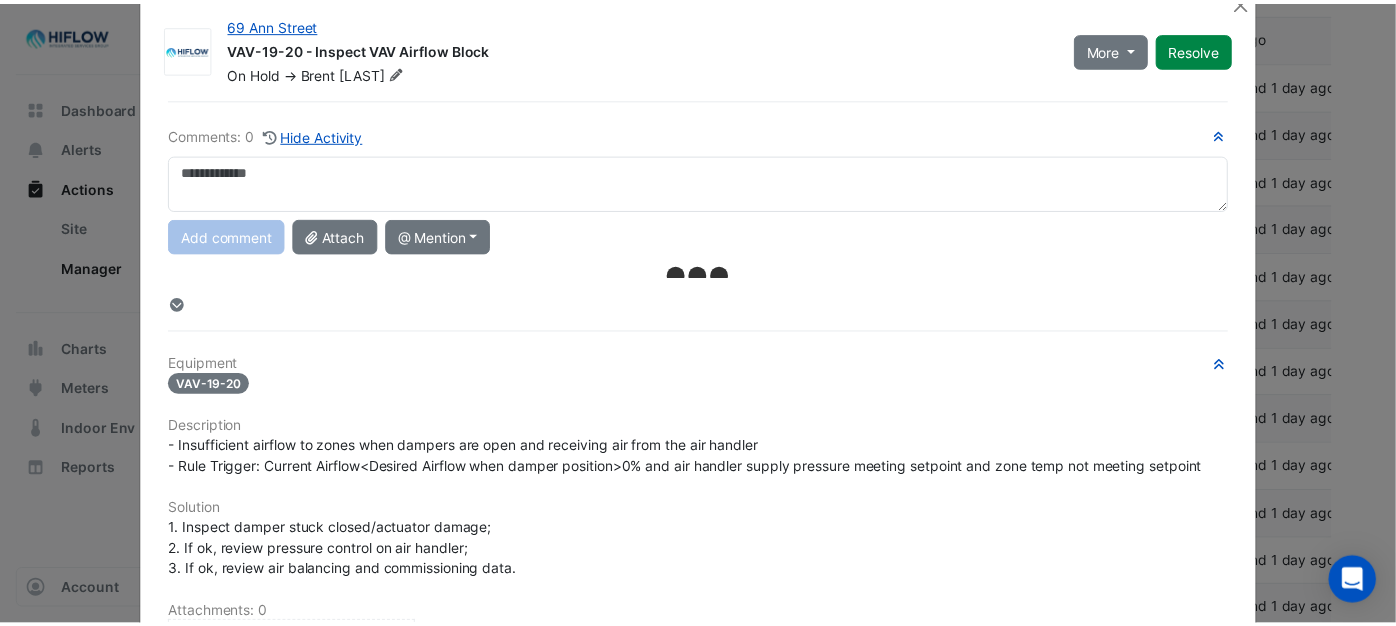 scroll, scrollTop: 0, scrollLeft: 0, axis: both 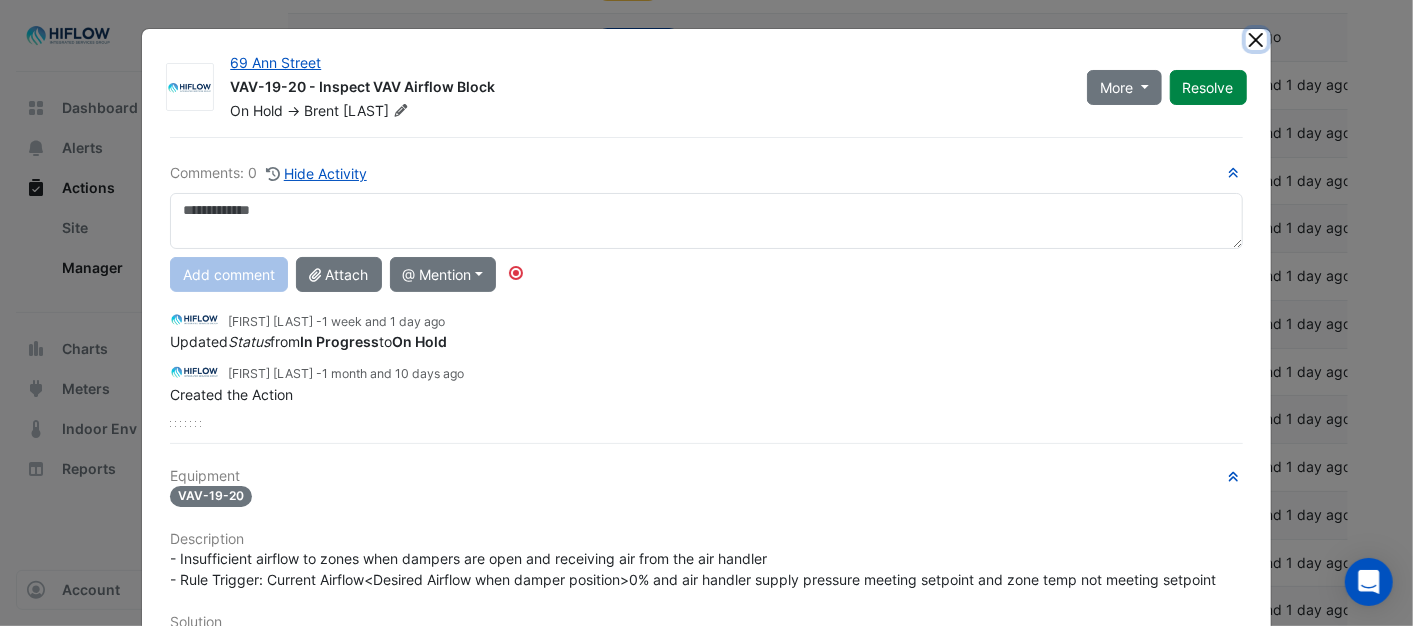 click 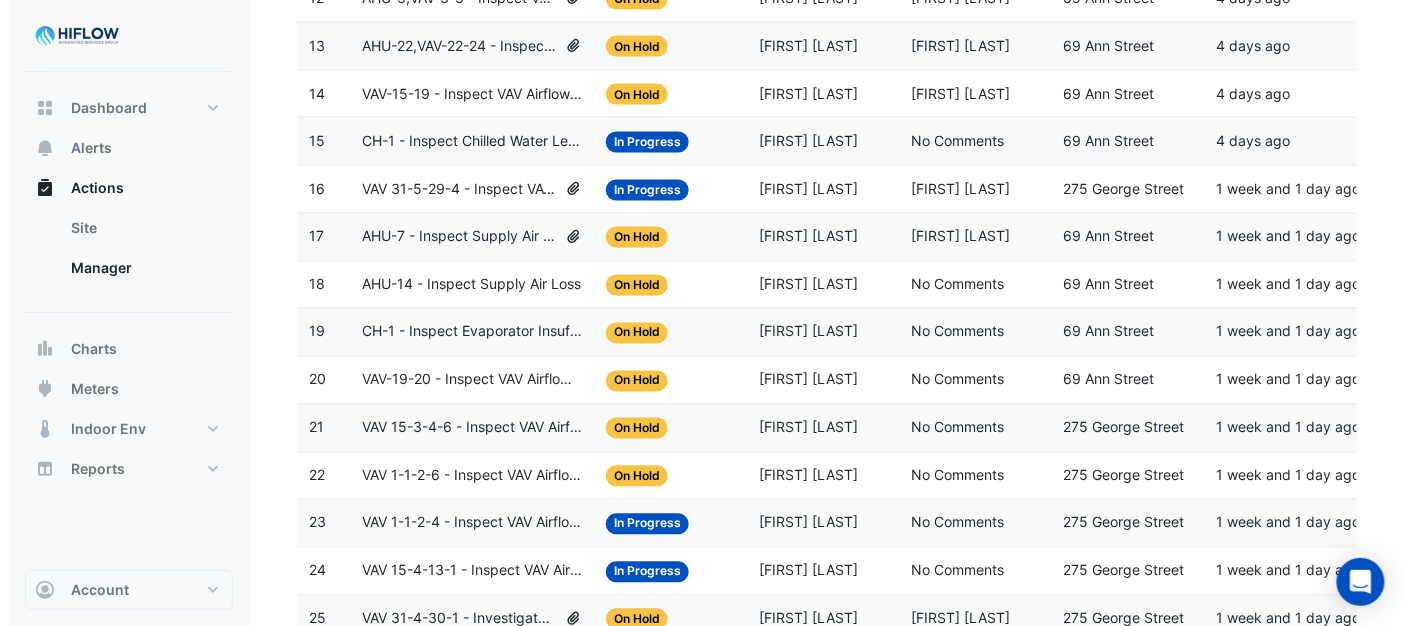 scroll, scrollTop: 840, scrollLeft: 0, axis: vertical 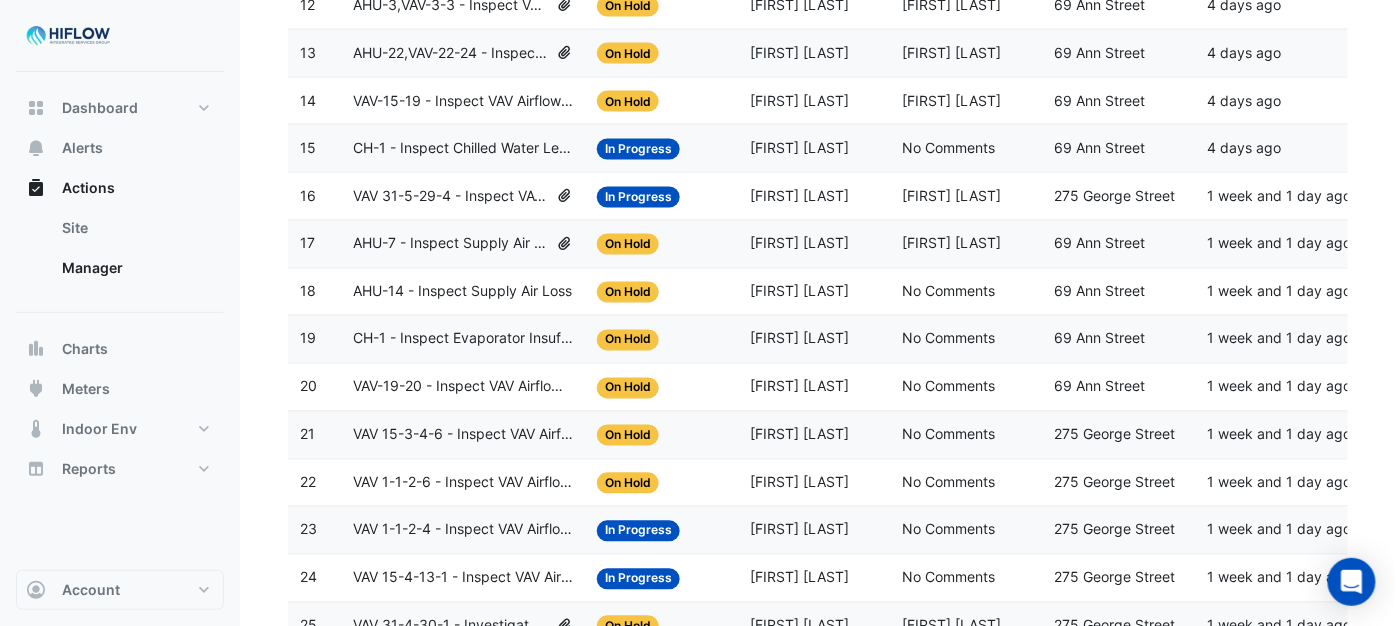 click on "CH-1 - Inspect Evaporator Insufficient Flow" 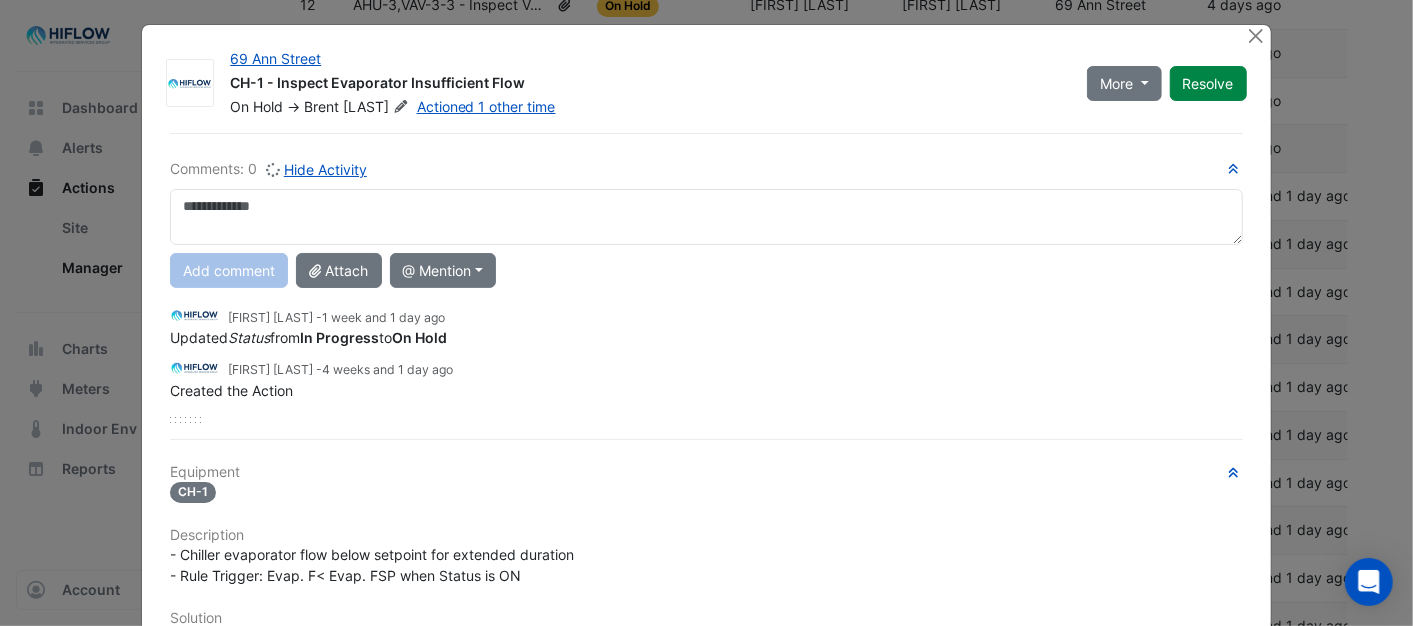 scroll, scrollTop: 0, scrollLeft: 0, axis: both 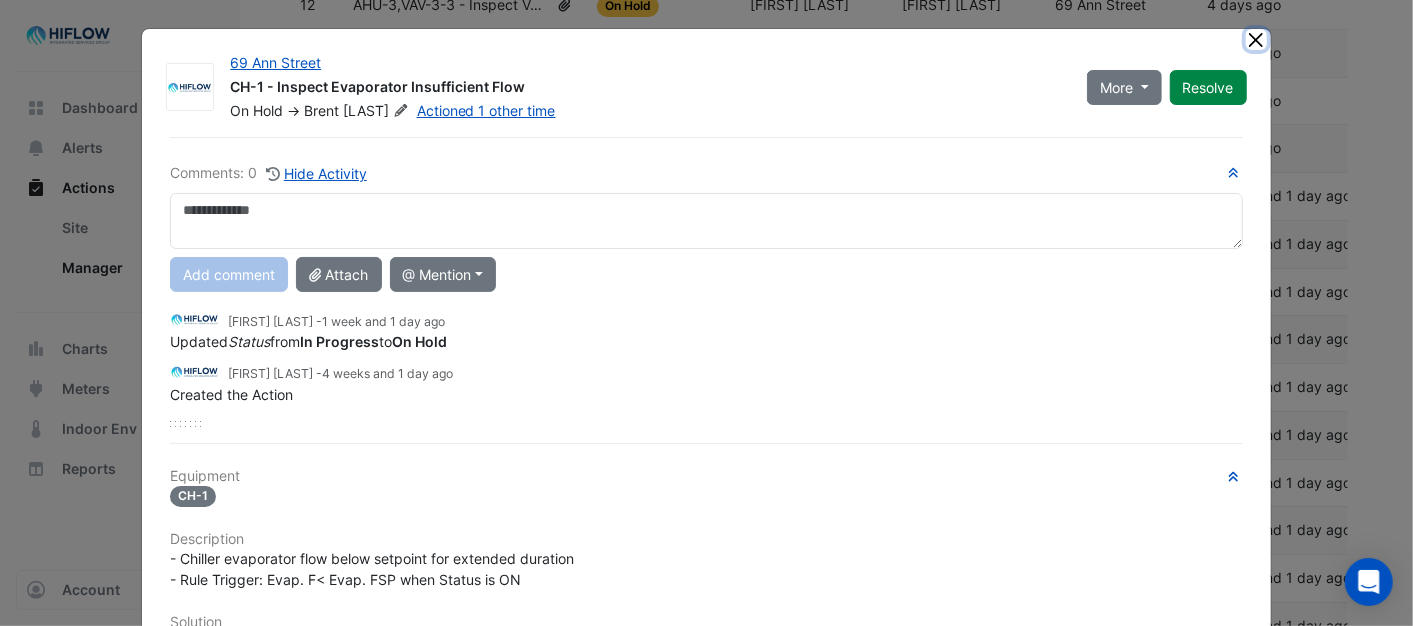 click 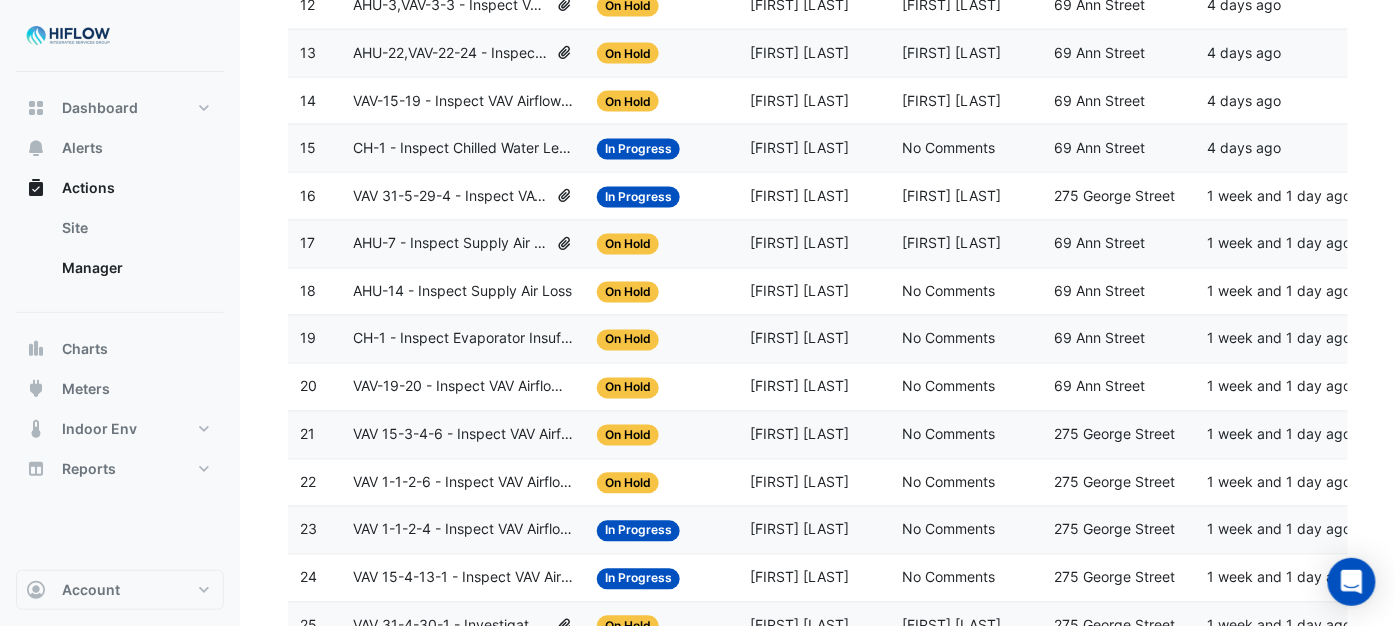 click on "AHU-14 - Inspect Supply Air Loss" 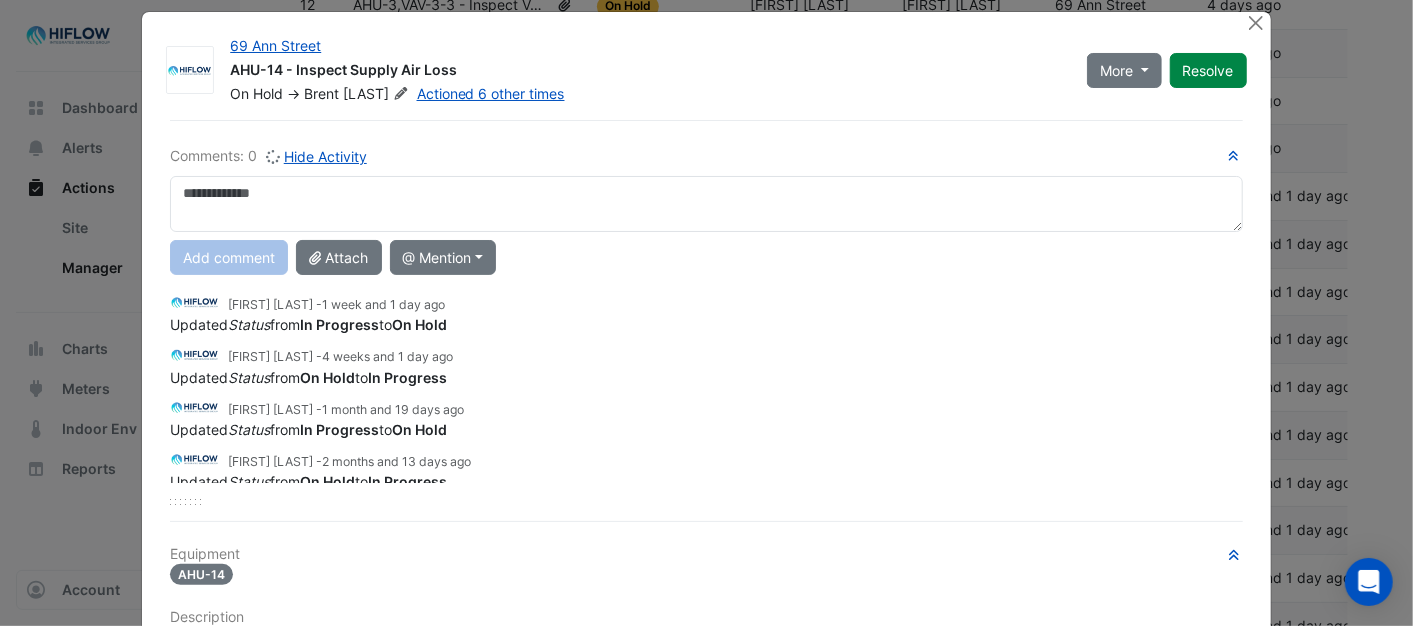 scroll, scrollTop: 0, scrollLeft: 0, axis: both 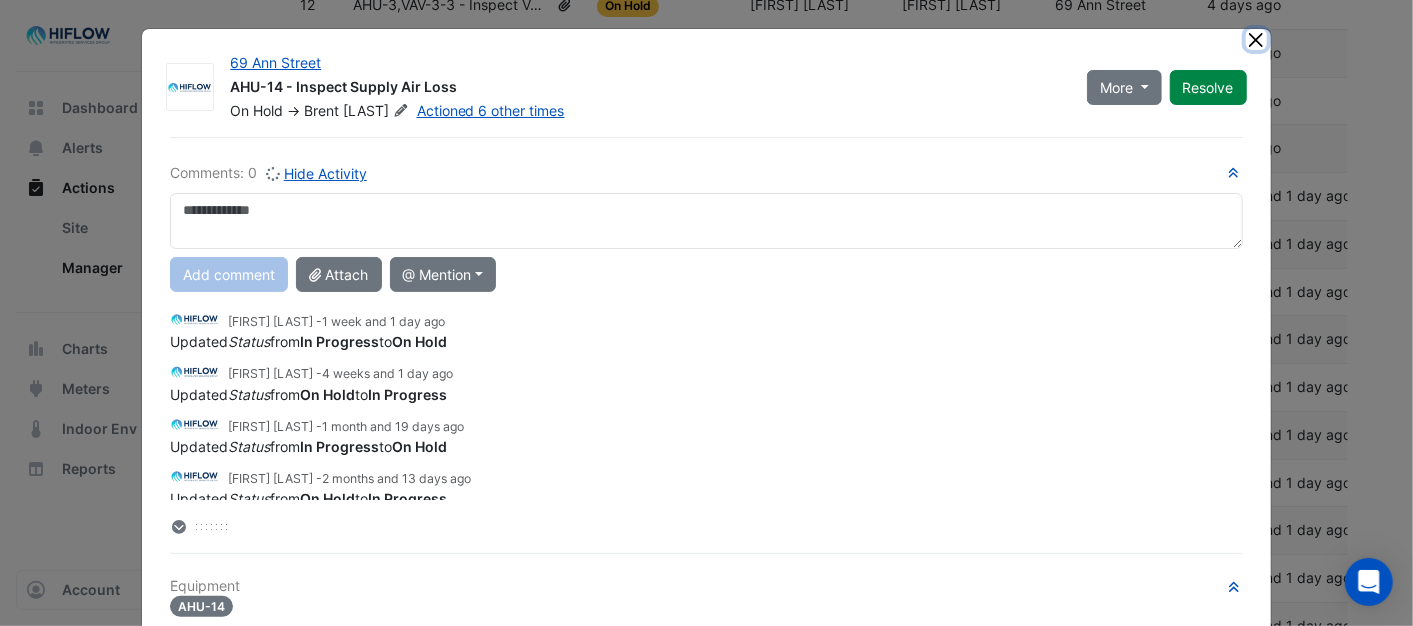 click 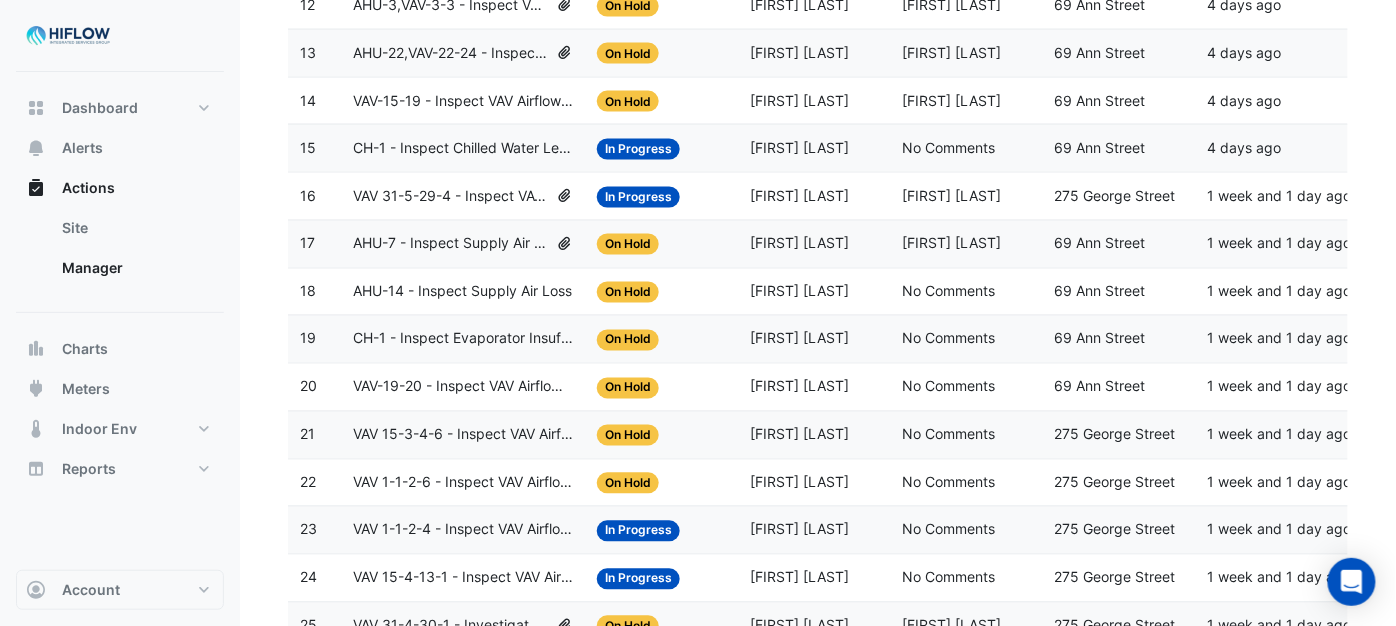click on "AHU-7 - Inspect Supply Air Loss" 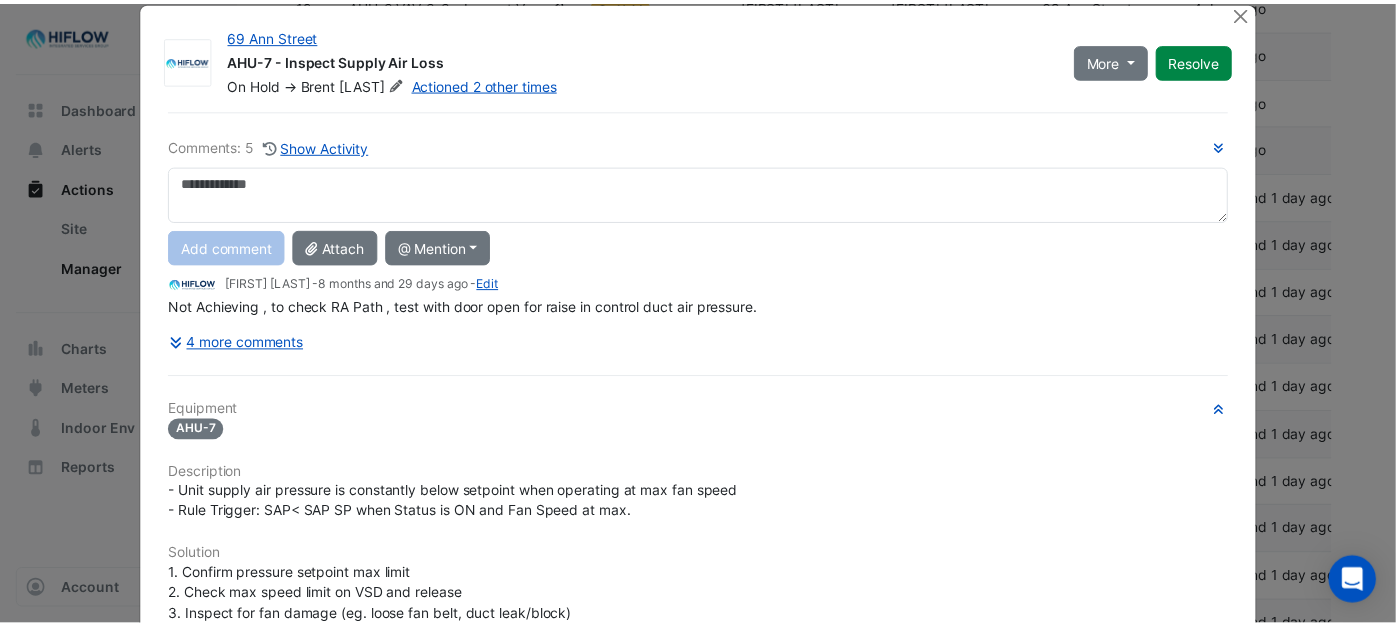 scroll, scrollTop: 0, scrollLeft: 0, axis: both 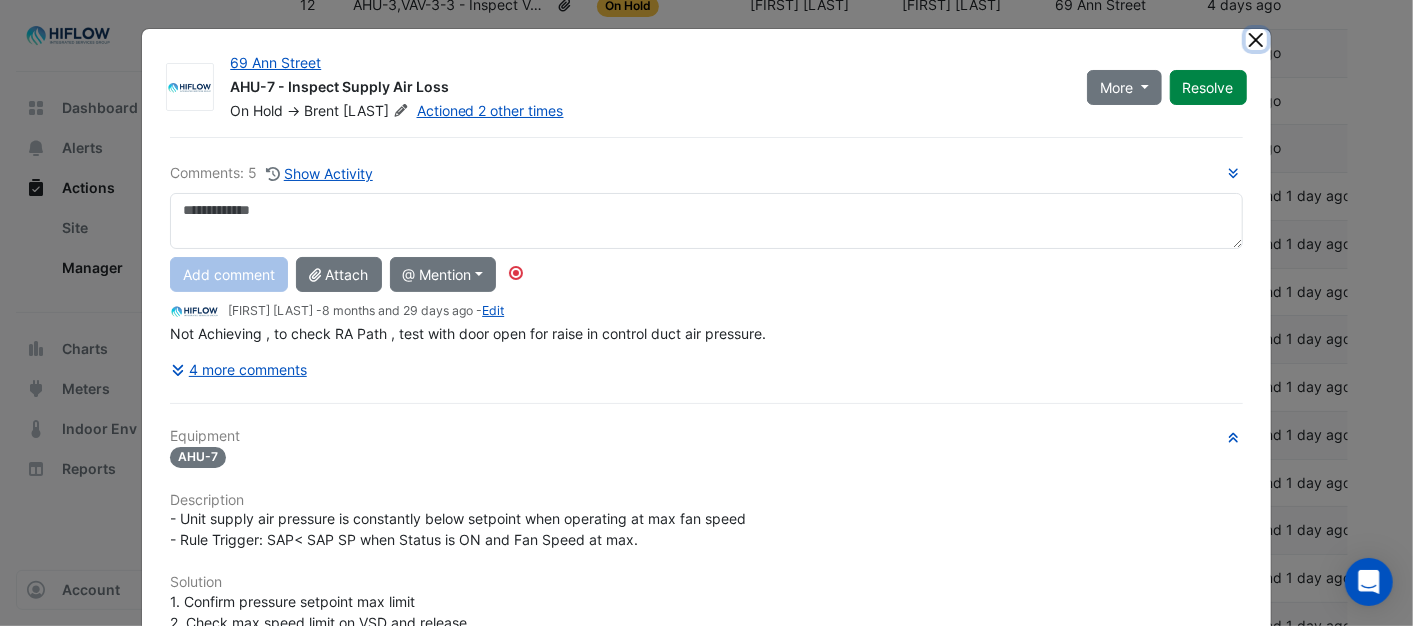 click 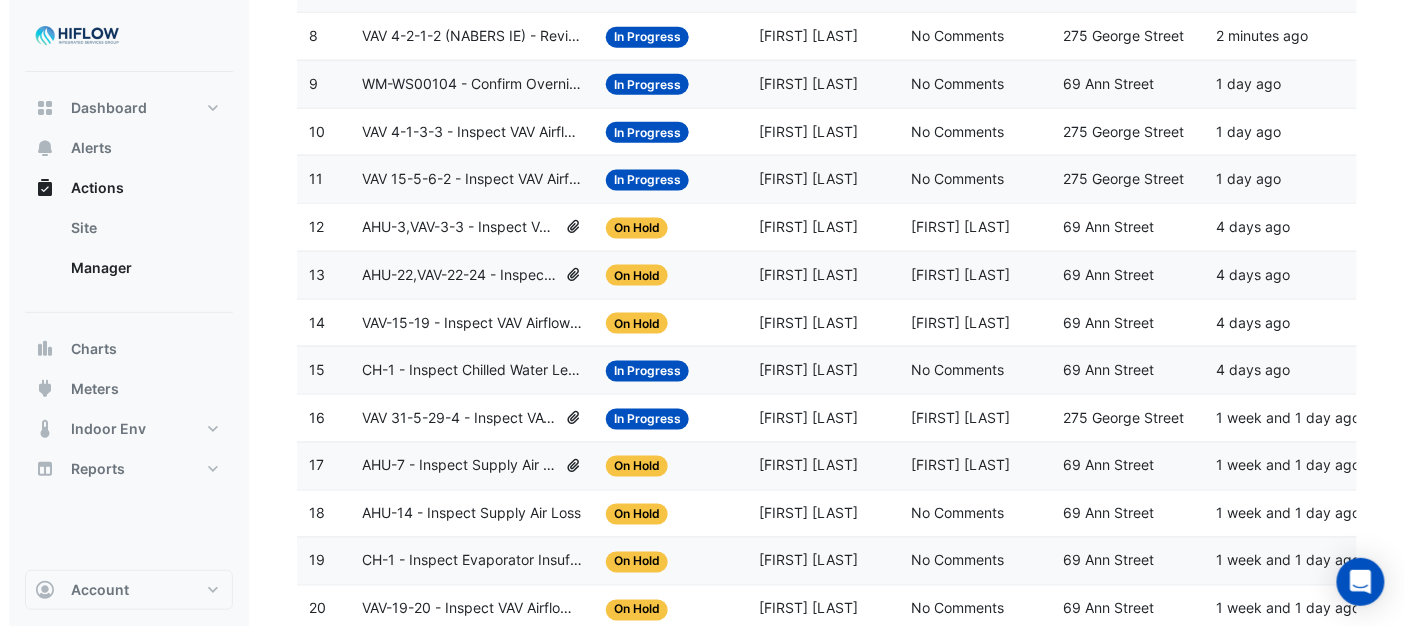 scroll, scrollTop: 617, scrollLeft: 0, axis: vertical 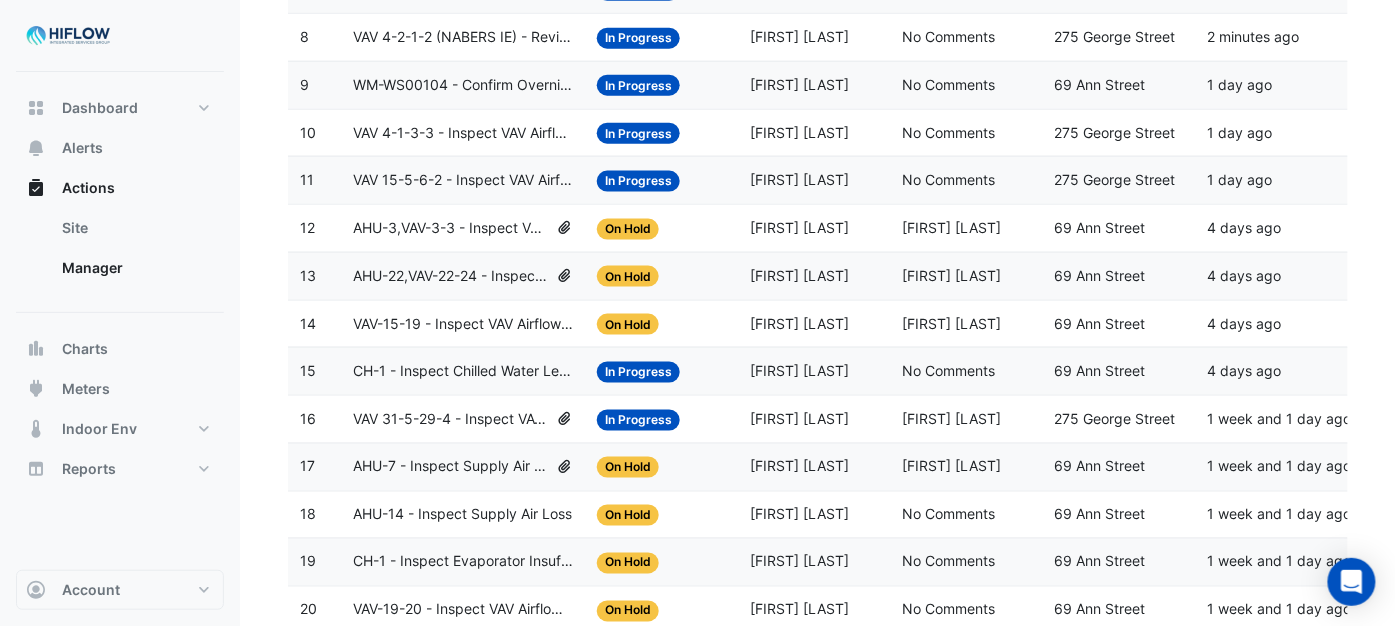 click on "VAV 31-5-29-4 - Inspect VAV Airflow Block" 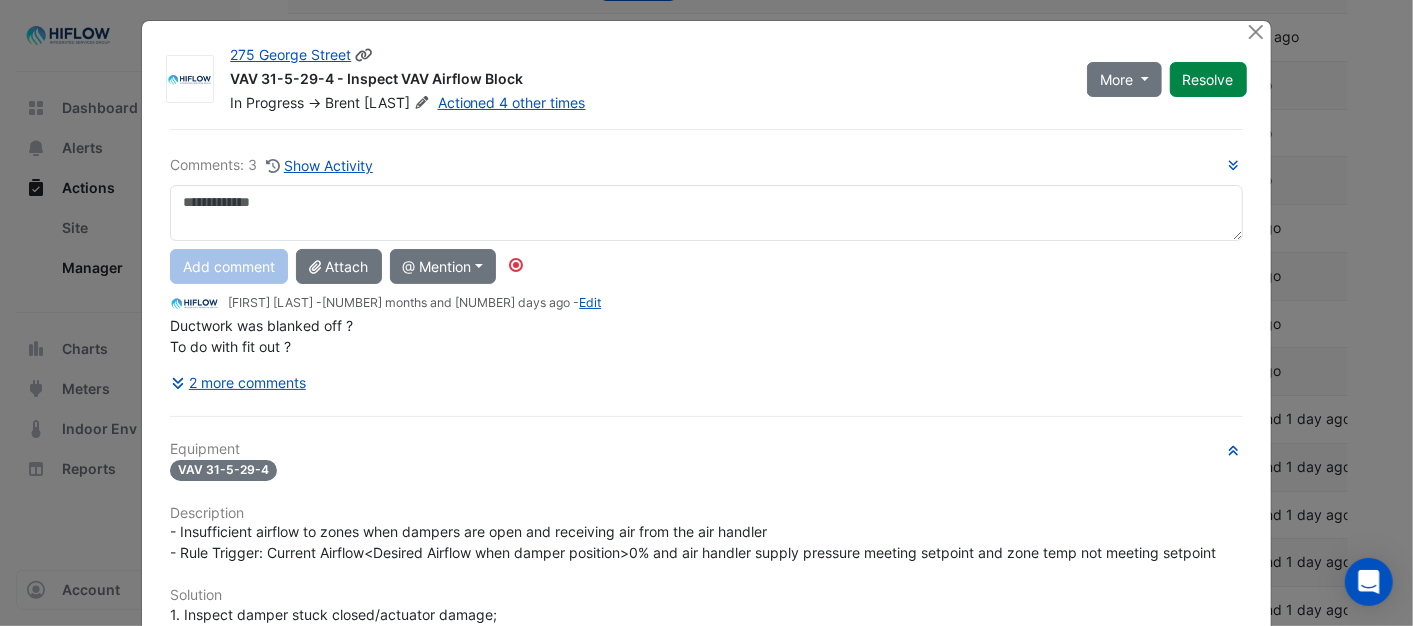 scroll, scrollTop: 0, scrollLeft: 0, axis: both 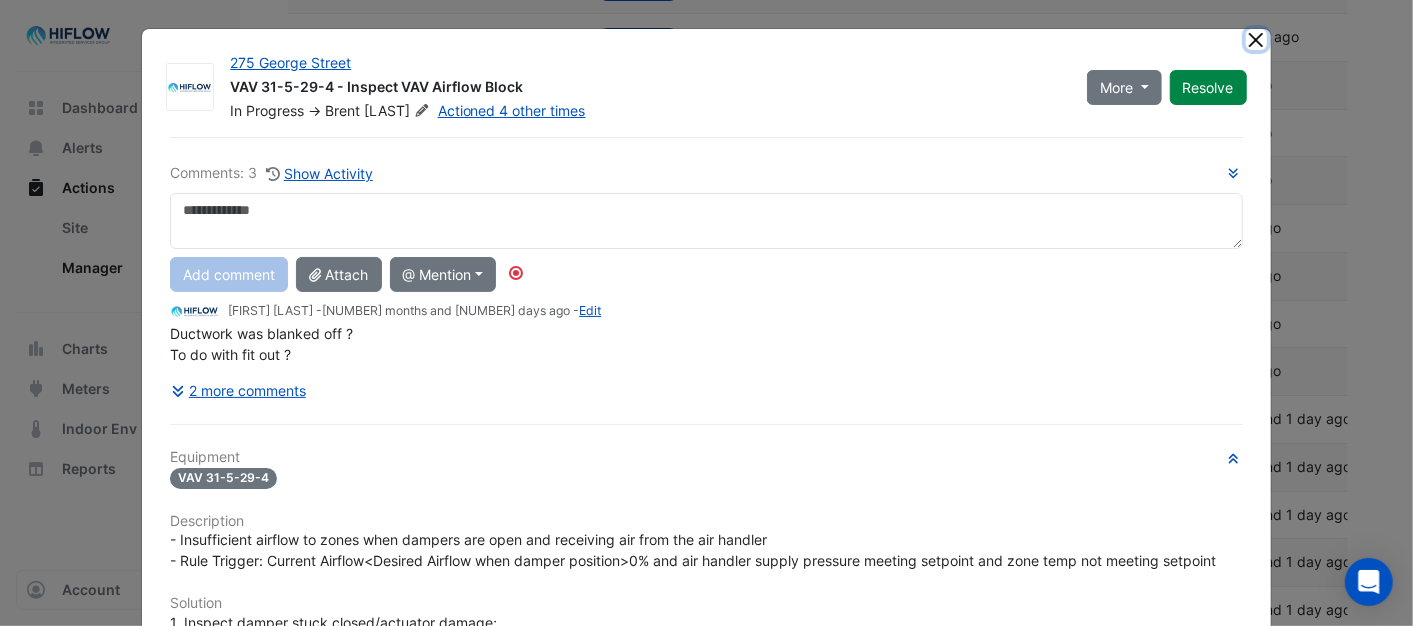 click 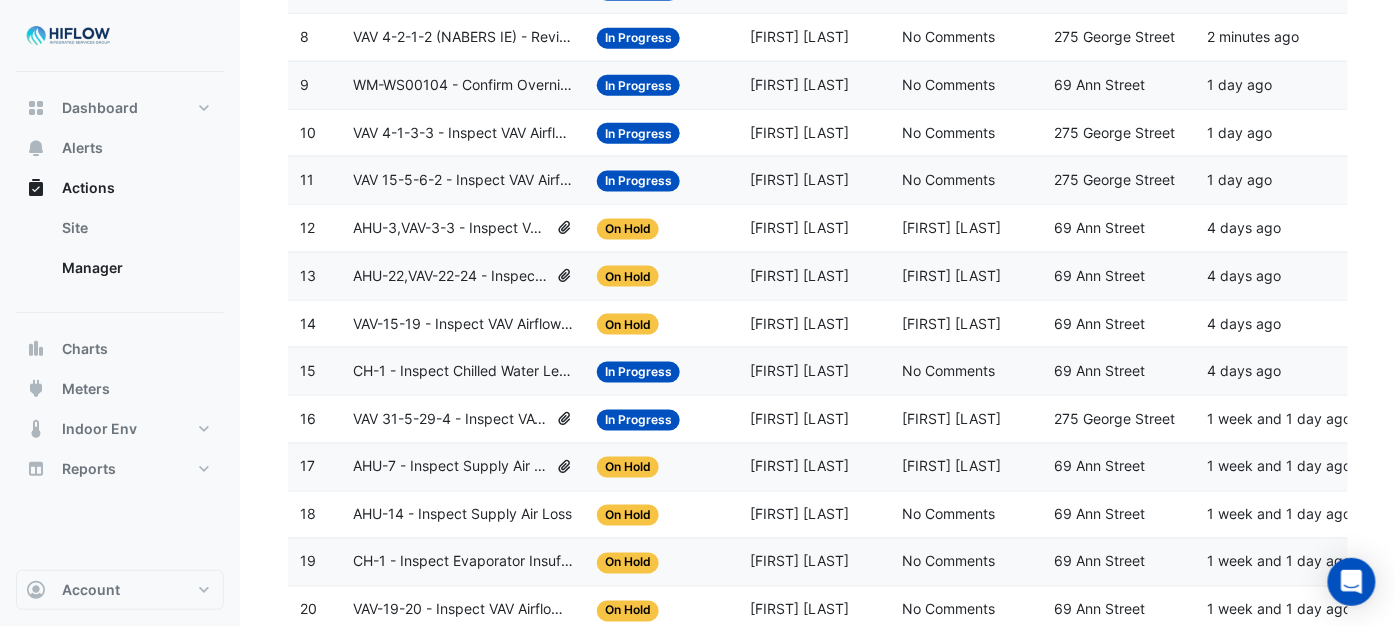 click on "CH-1 - Inspect Chilled Water Leave Temp Broken Sensor" 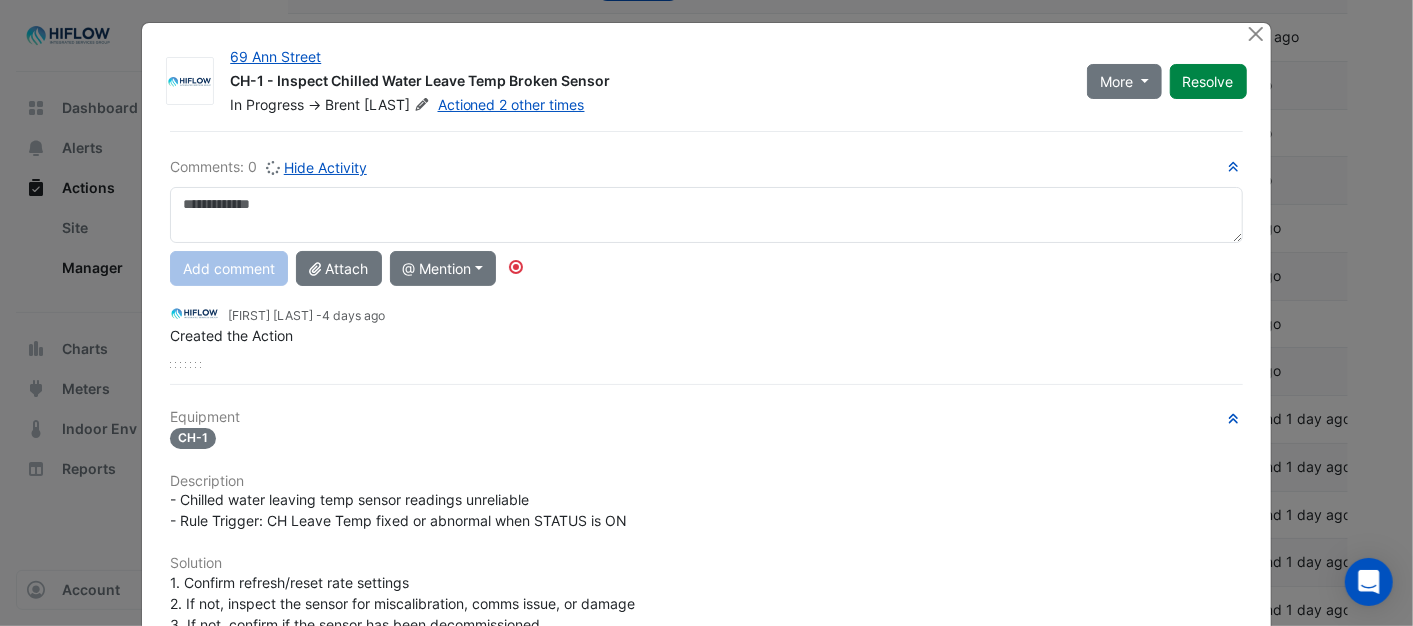 scroll, scrollTop: 0, scrollLeft: 0, axis: both 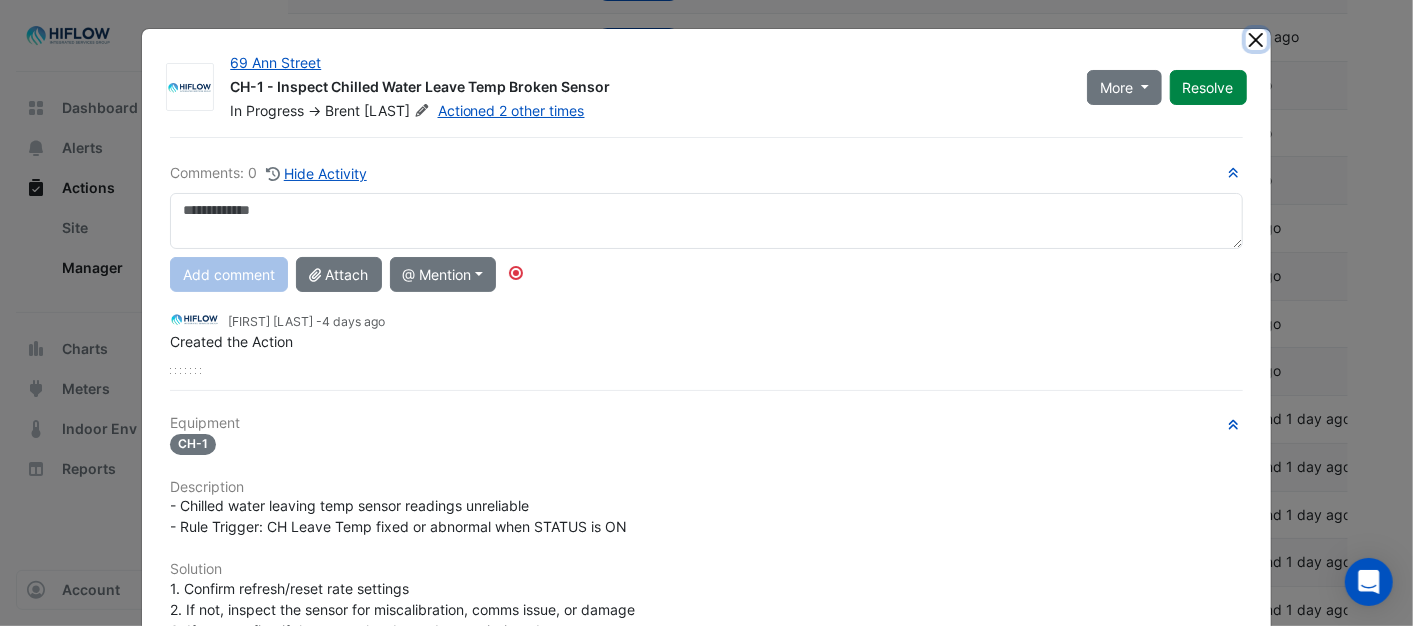click 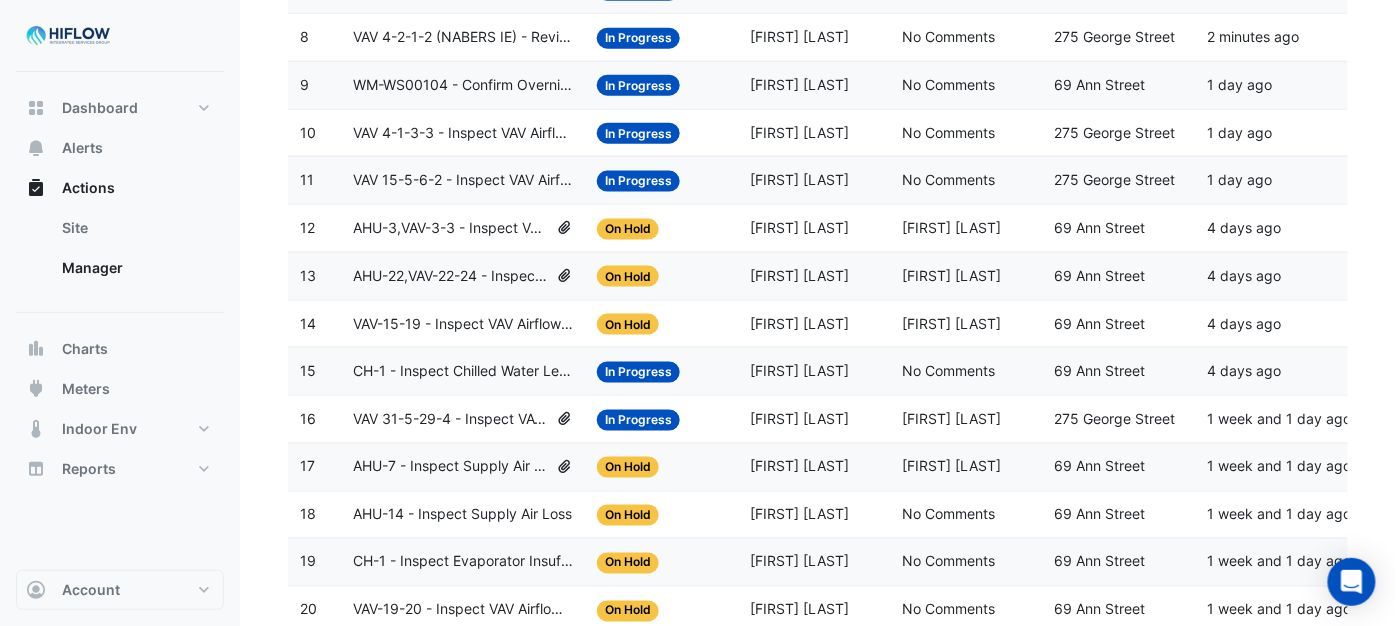 click on "VAV-15-19 - Inspect VAV Airflow Leak" 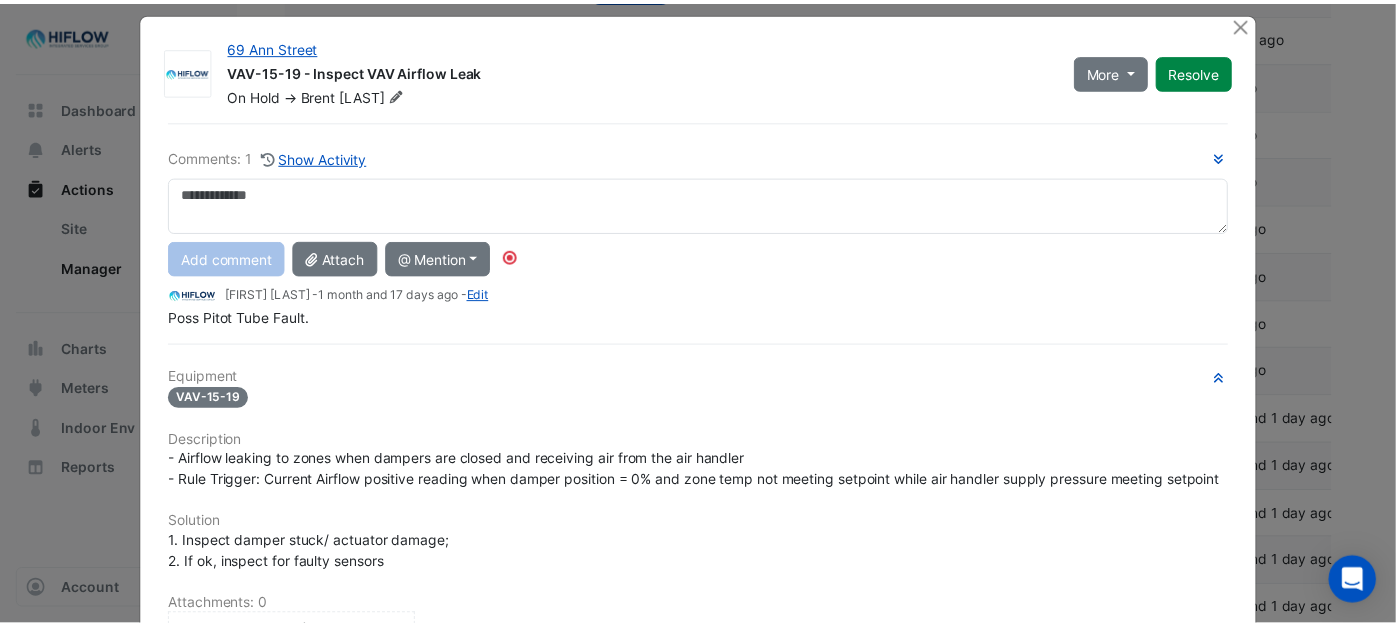 scroll, scrollTop: 0, scrollLeft: 0, axis: both 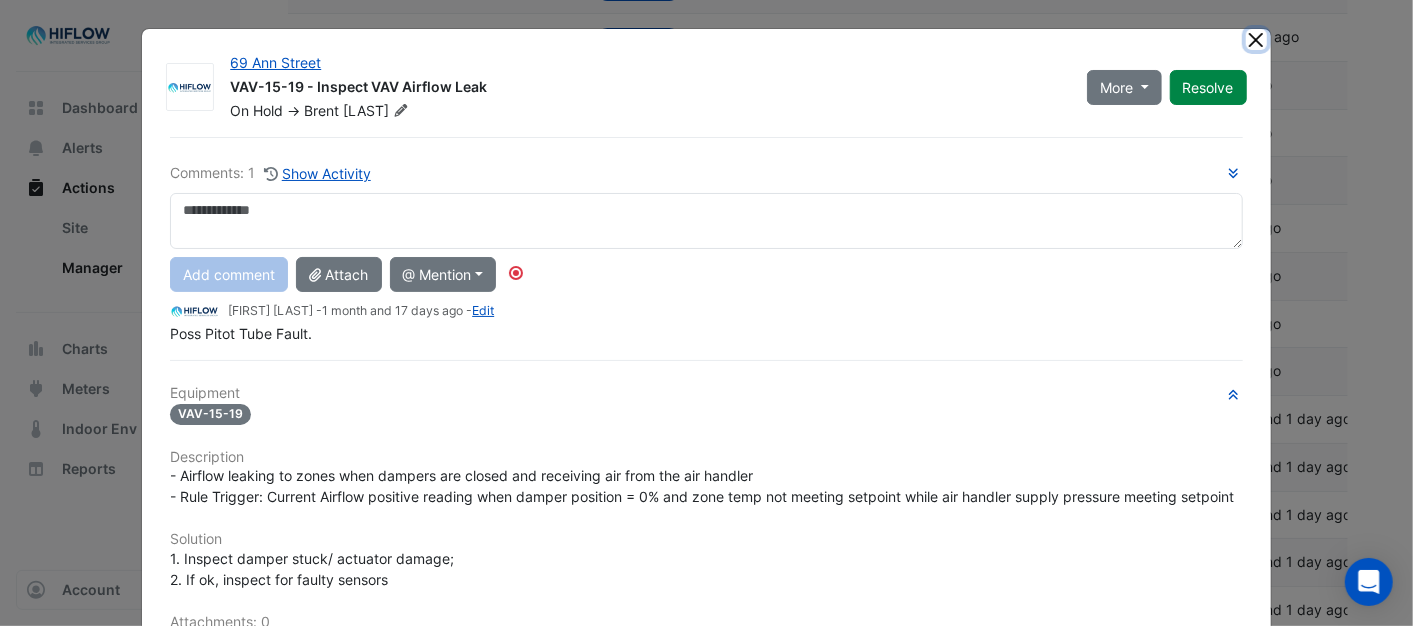 click 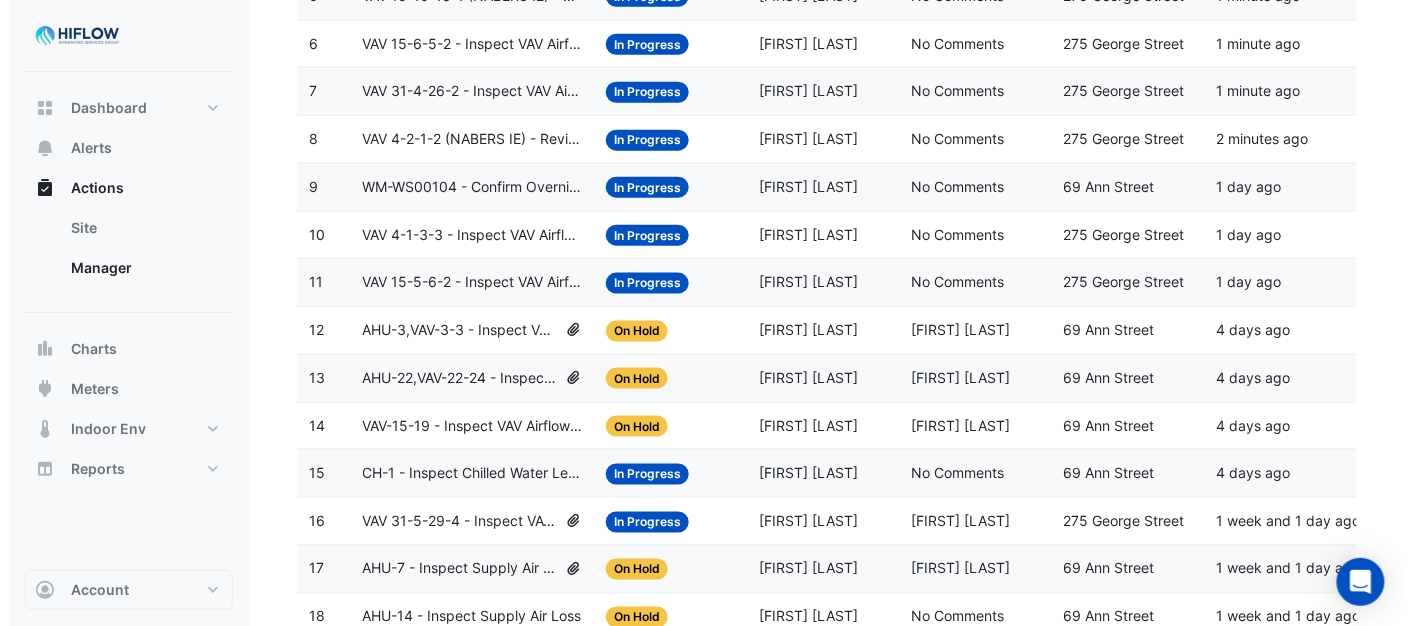scroll 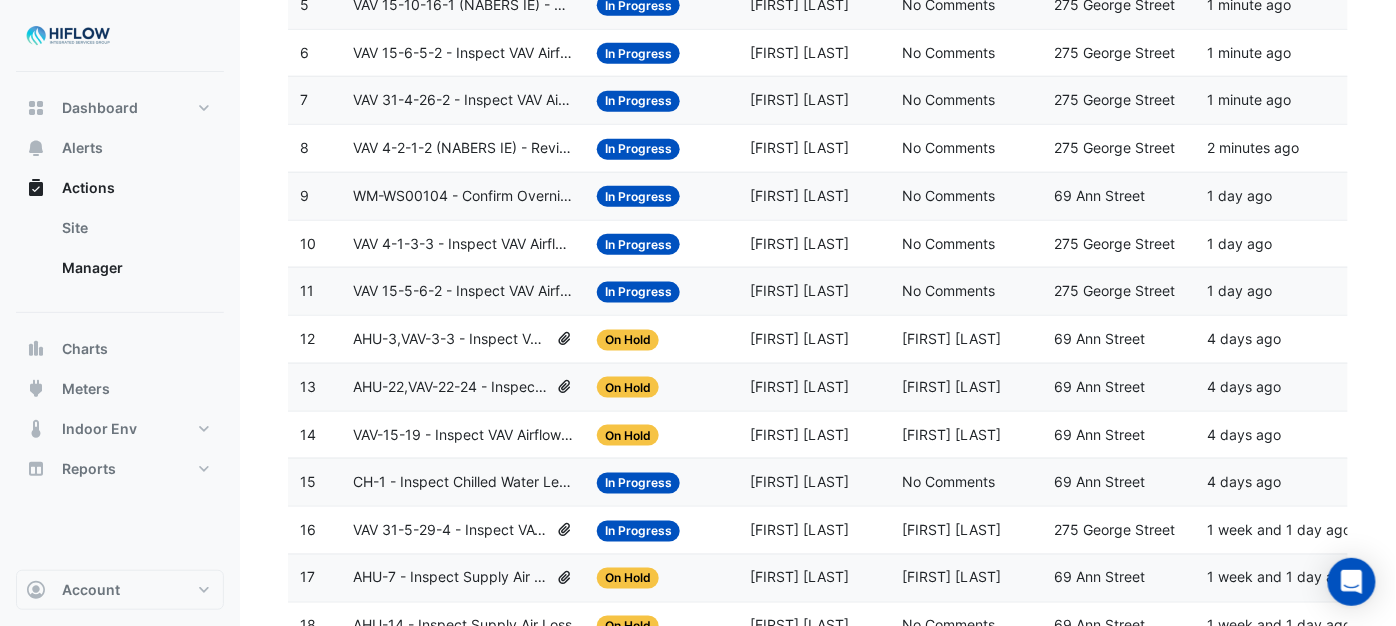 click on "AHU-22,VAV-22-24 - Inspect VAV Airflow Leak" 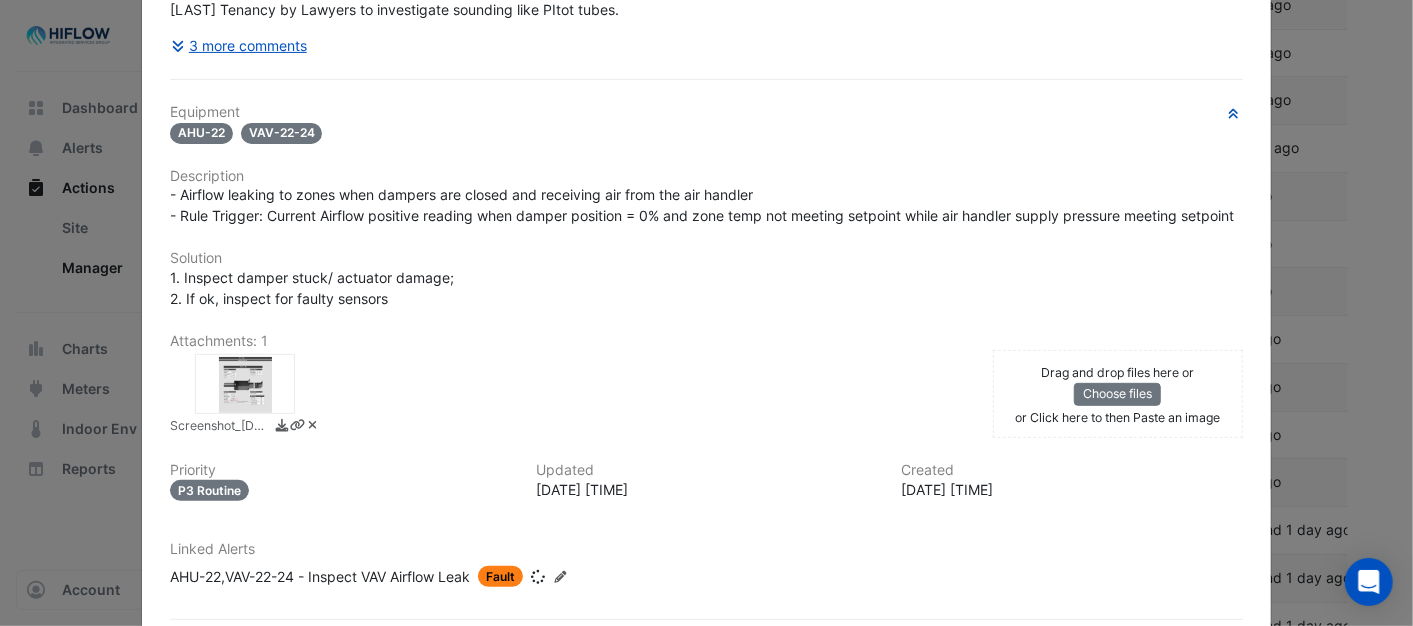 scroll, scrollTop: 36, scrollLeft: 0, axis: vertical 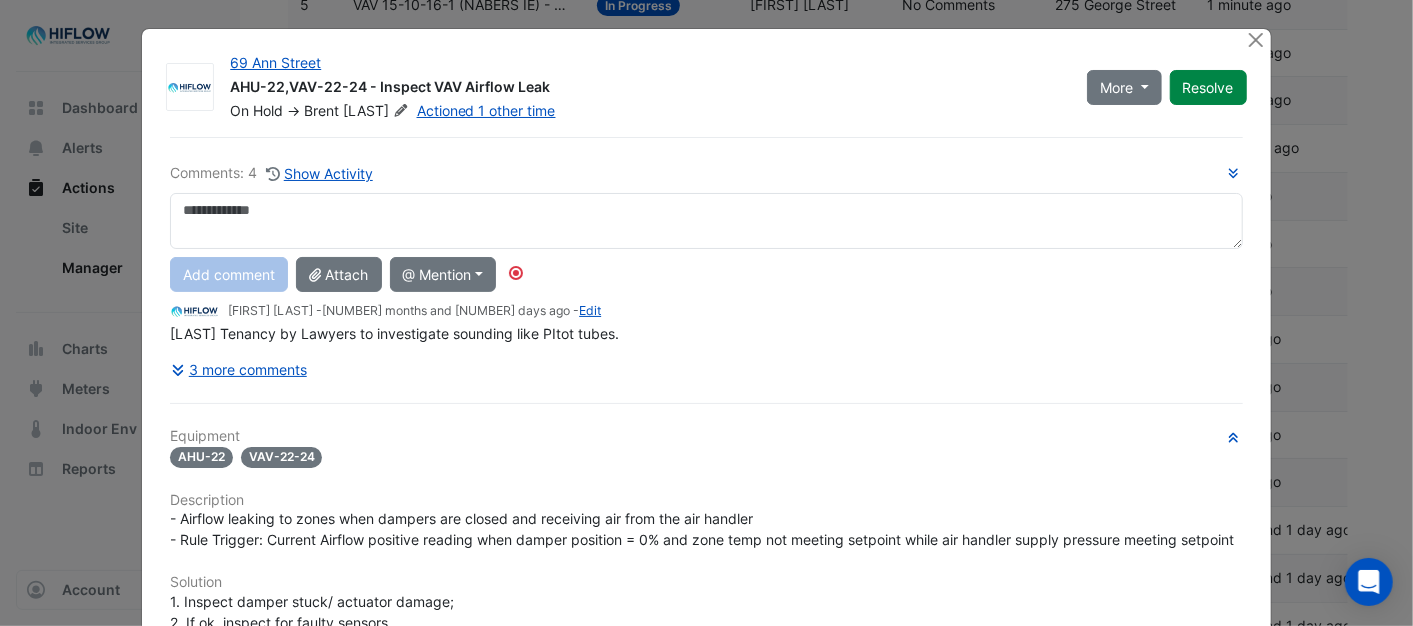 click 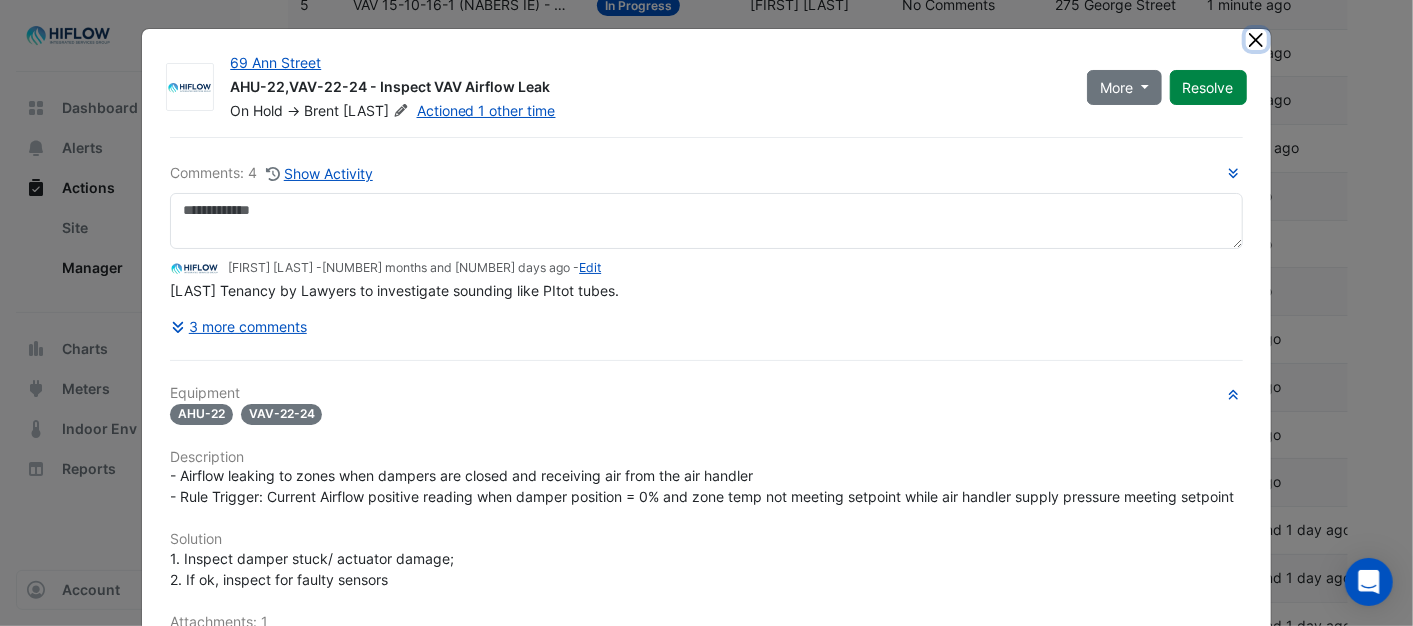 click 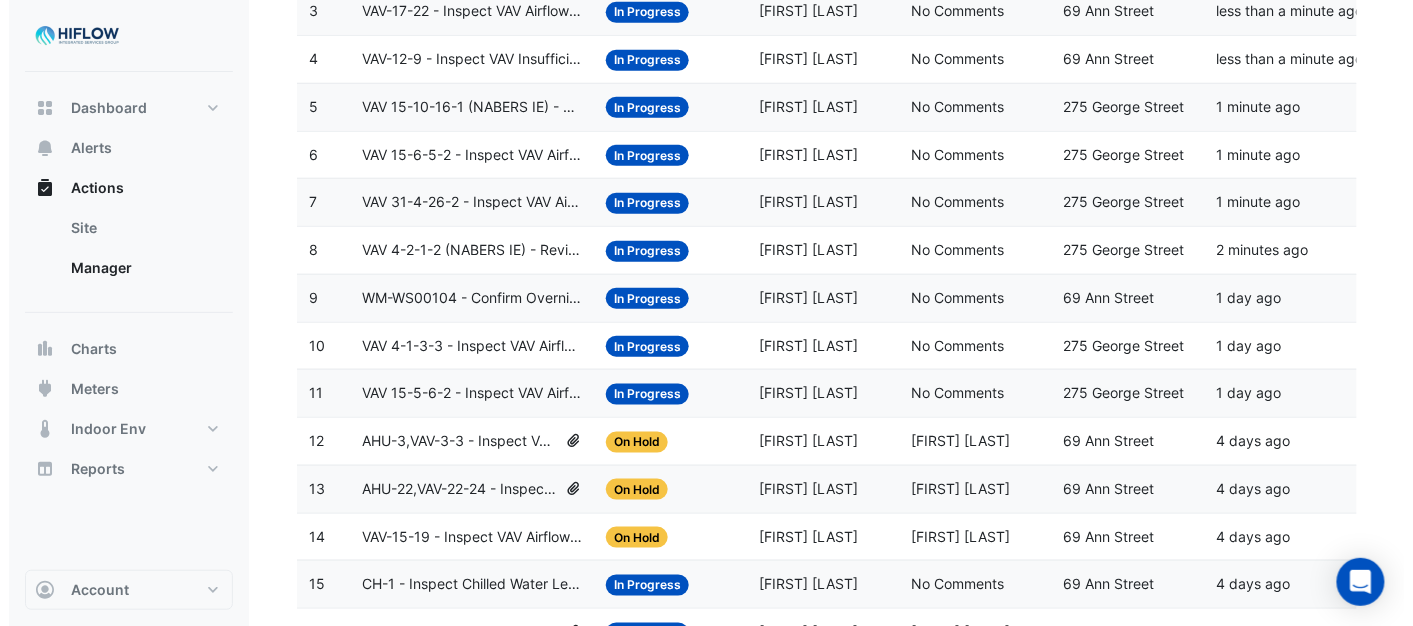 scroll, scrollTop: 395, scrollLeft: 0, axis: vertical 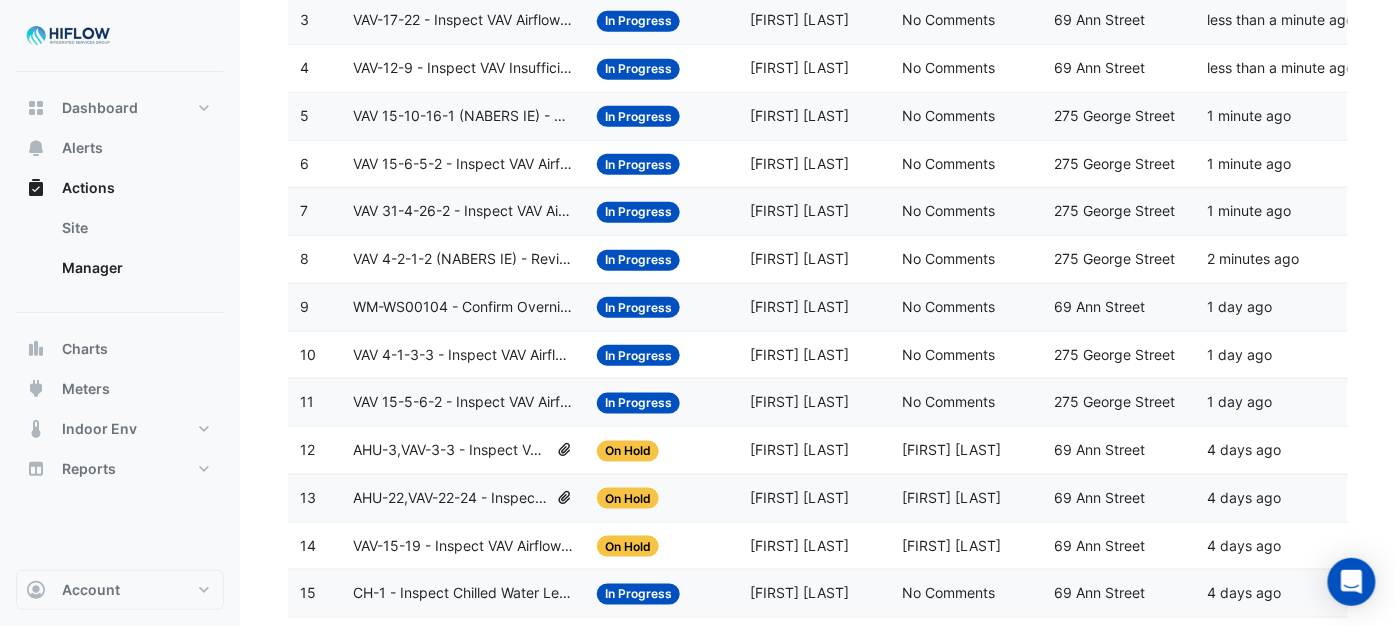 click on "AHU-3,VAV-3-3 - Inspect VAV Airflow Block" 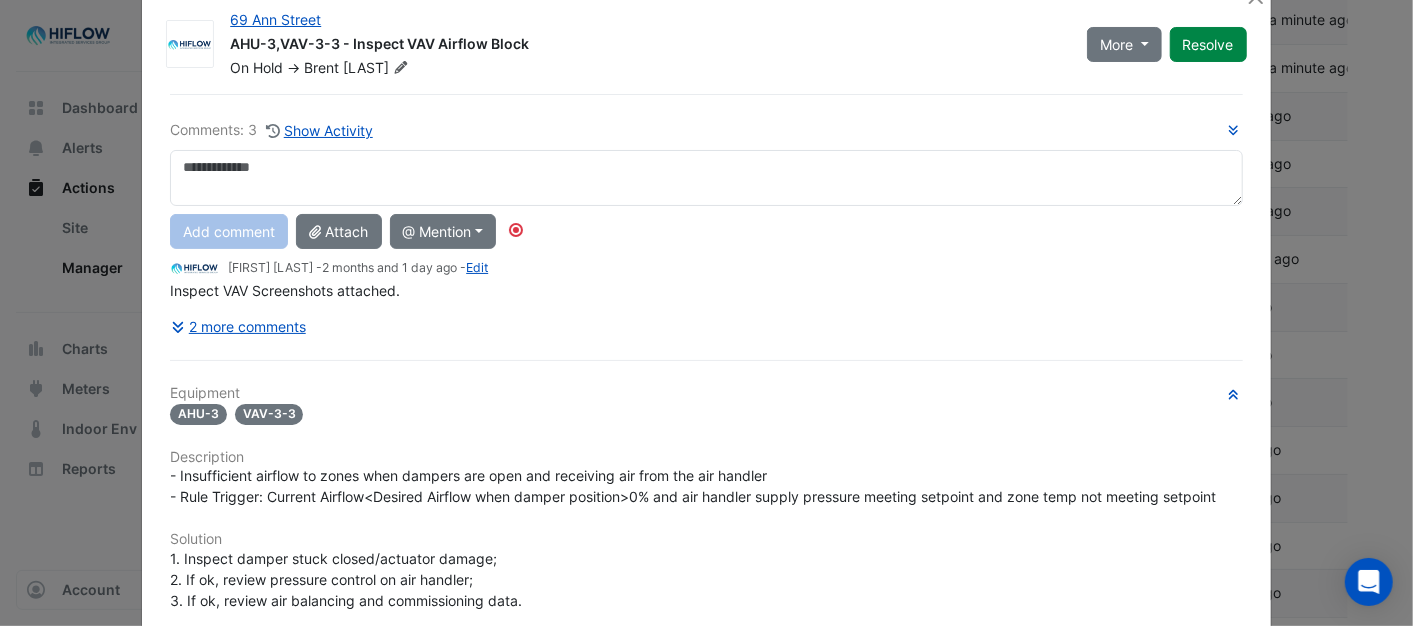 scroll, scrollTop: 0, scrollLeft: 0, axis: both 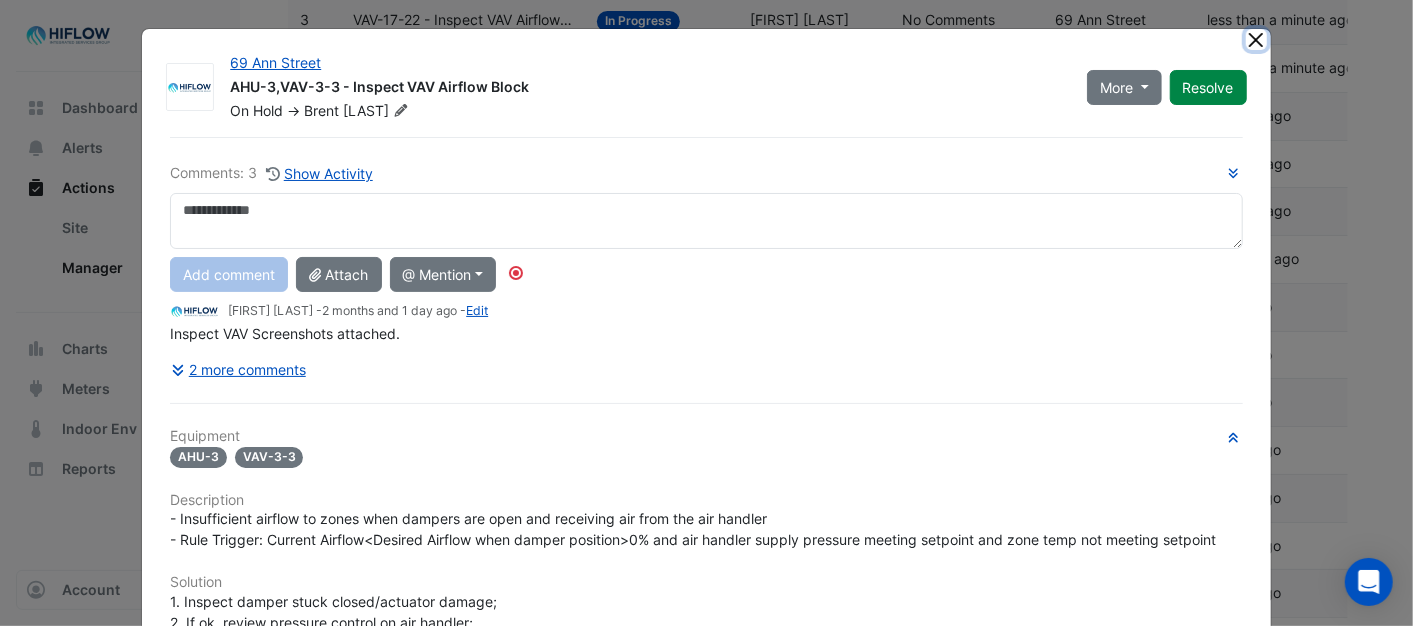 click 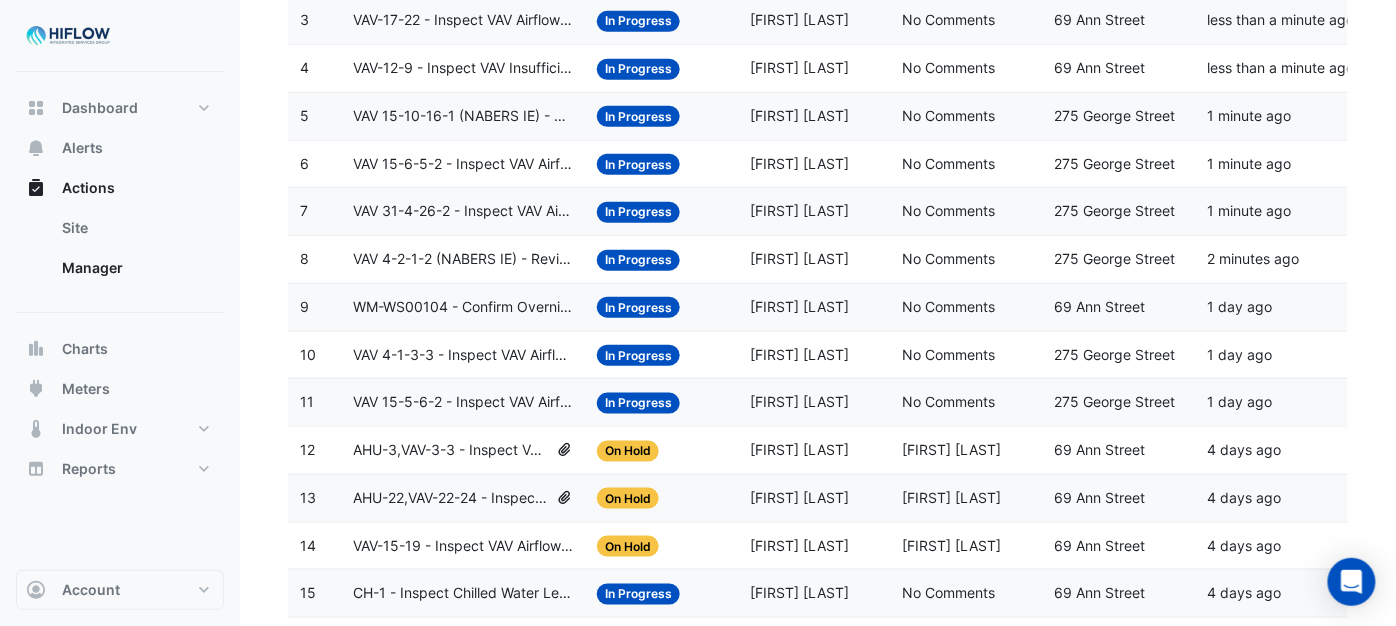 click on "VAV 15-5-6-2 - Inspect VAV Airflow Block" 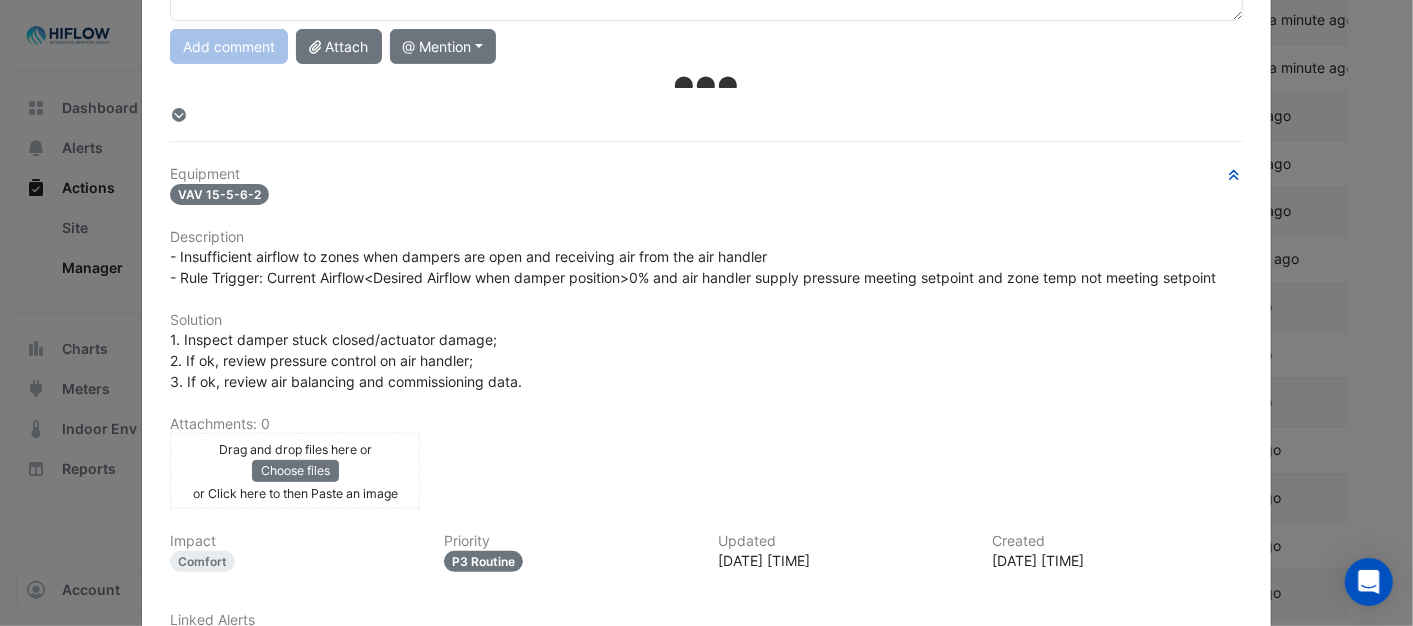 scroll, scrollTop: 0, scrollLeft: 0, axis: both 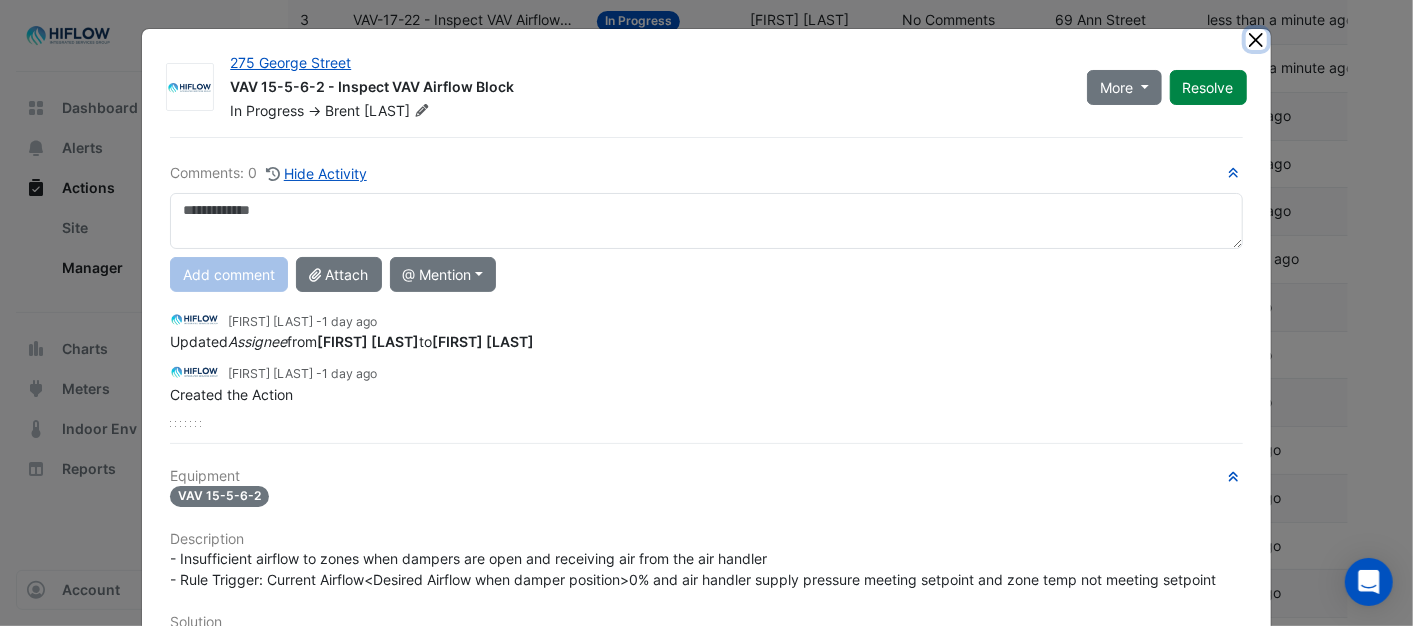 click 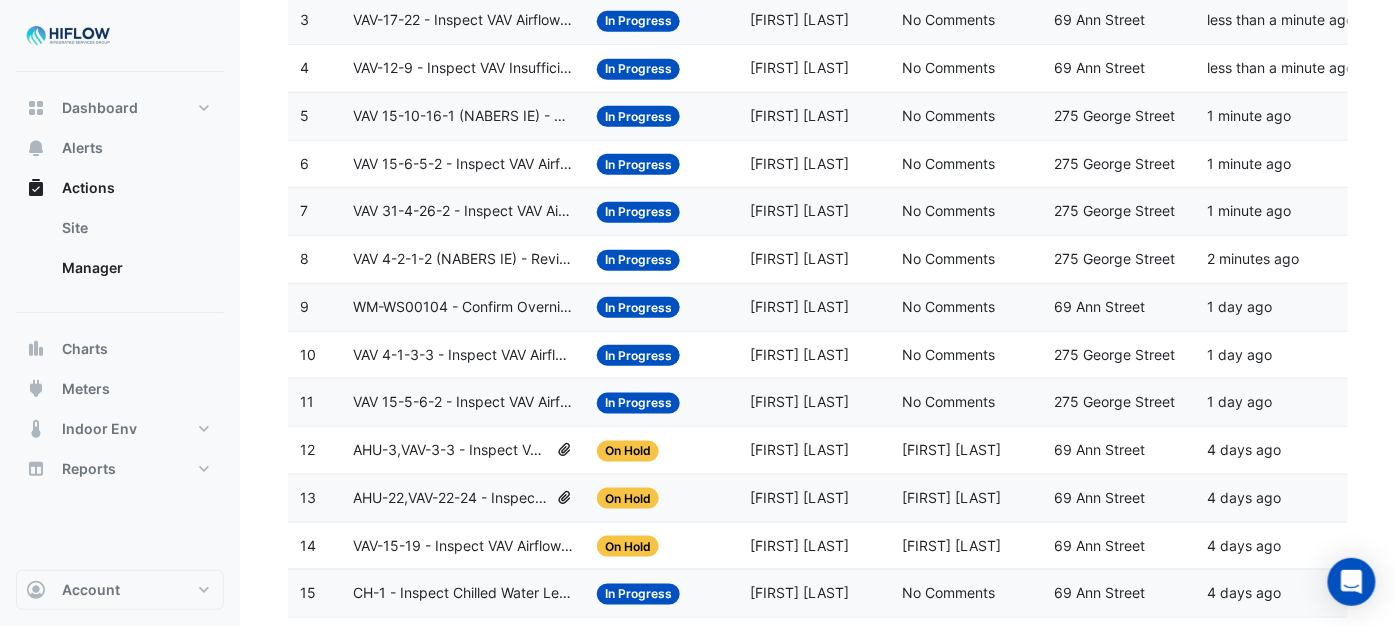 click on "VAV 4-1-3-3 - Inspect VAV Airflow Leak" 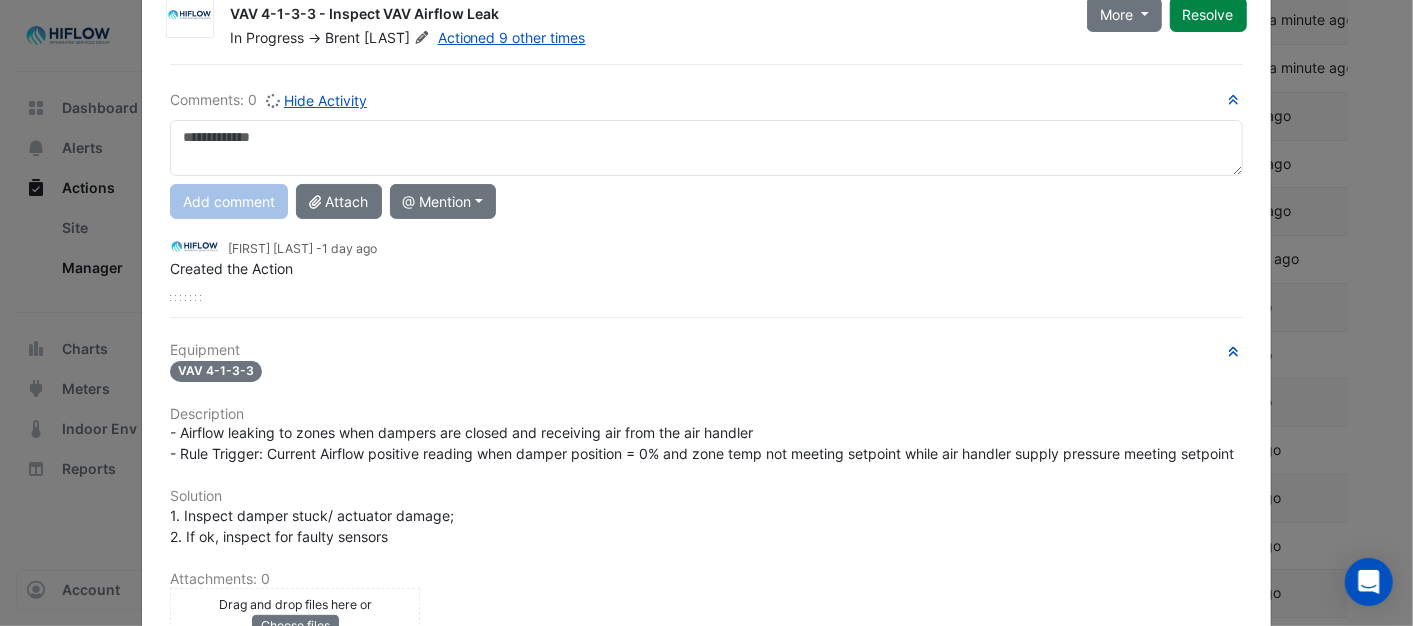 scroll, scrollTop: 0, scrollLeft: 0, axis: both 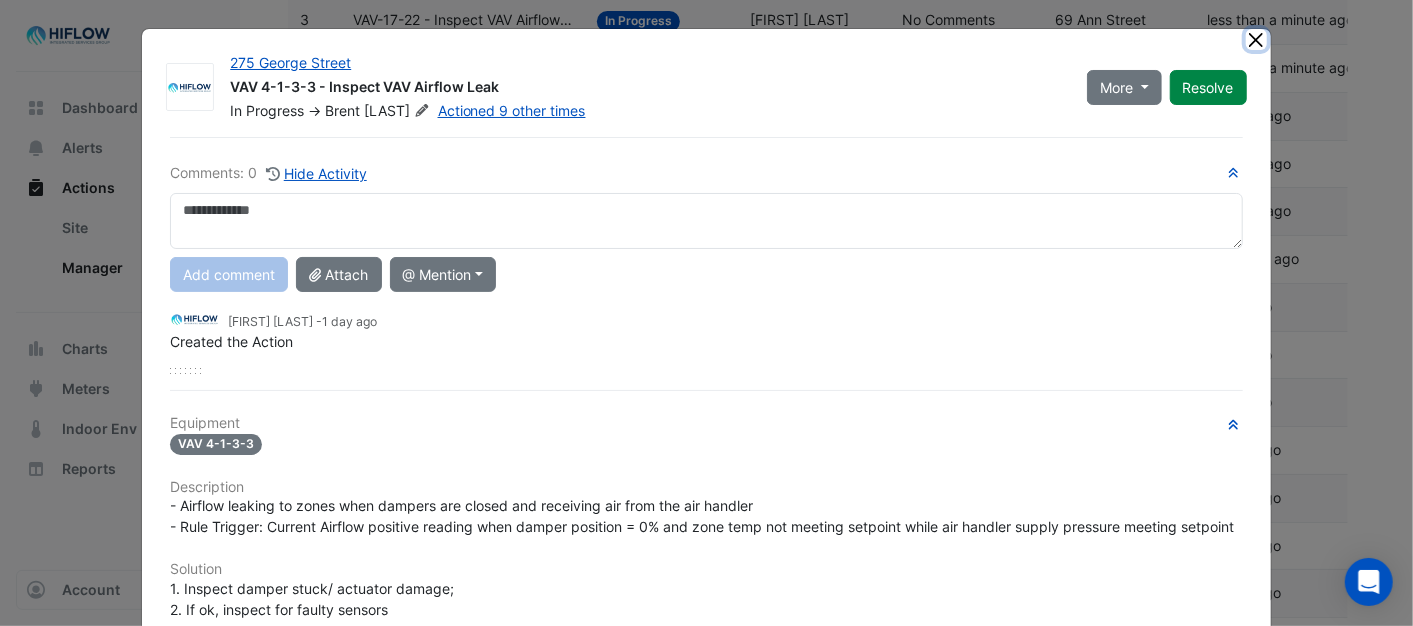 click 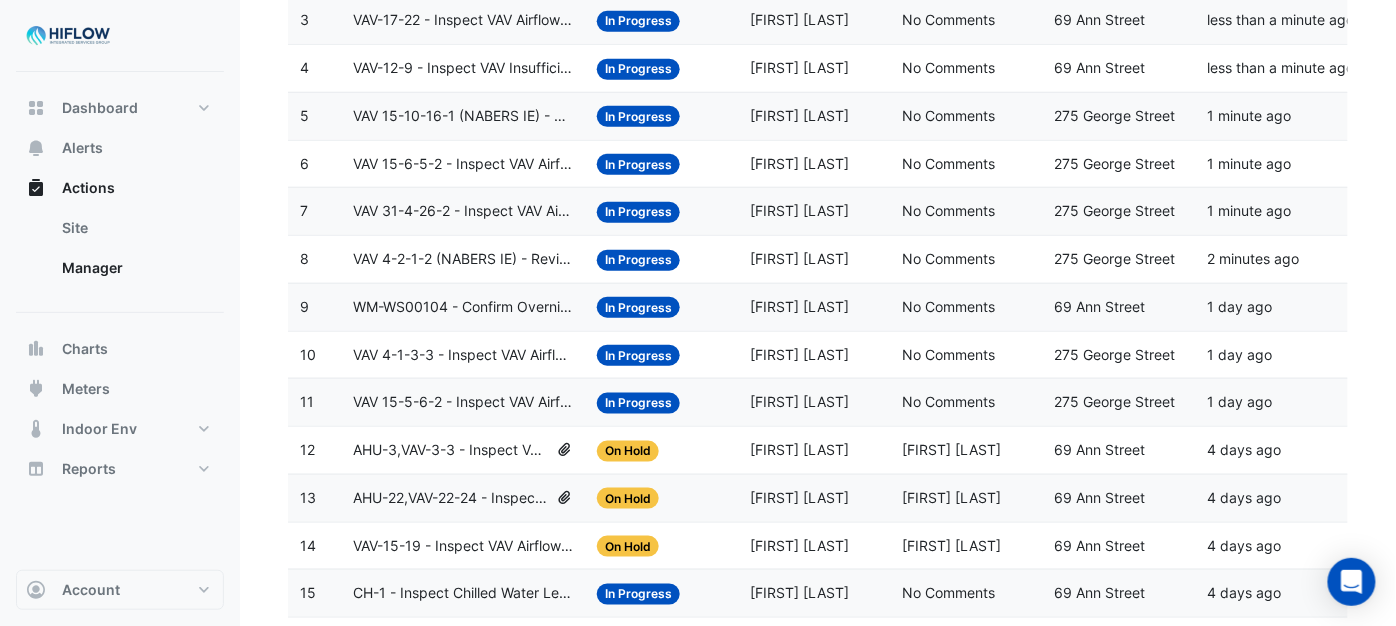 click on "WM-WS00104 - Confirm Overnight Water Consumption" 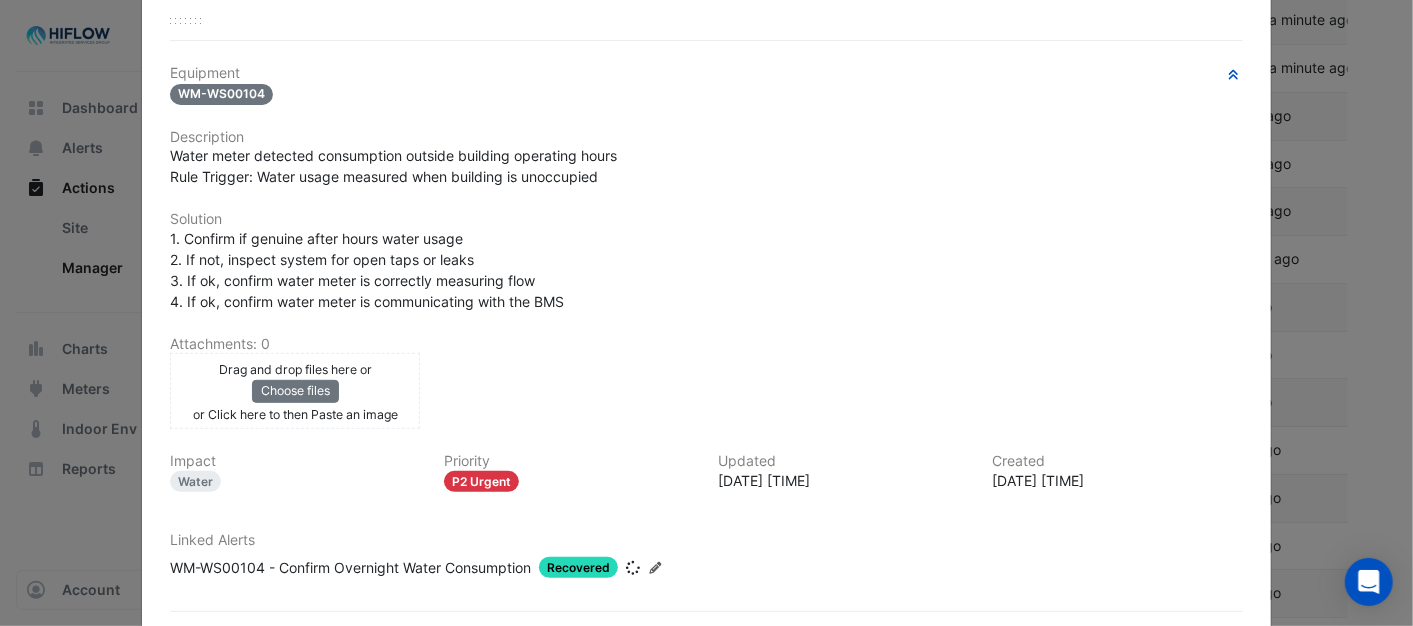scroll, scrollTop: 0, scrollLeft: 0, axis: both 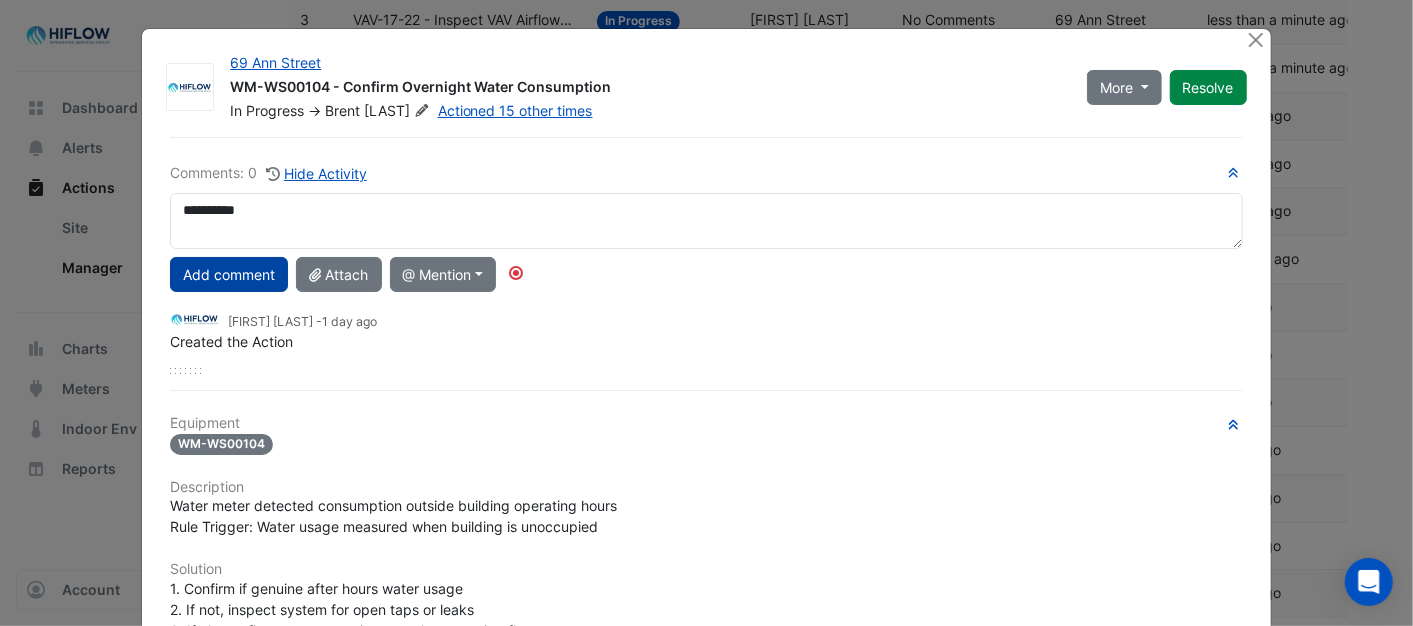 type on "**********" 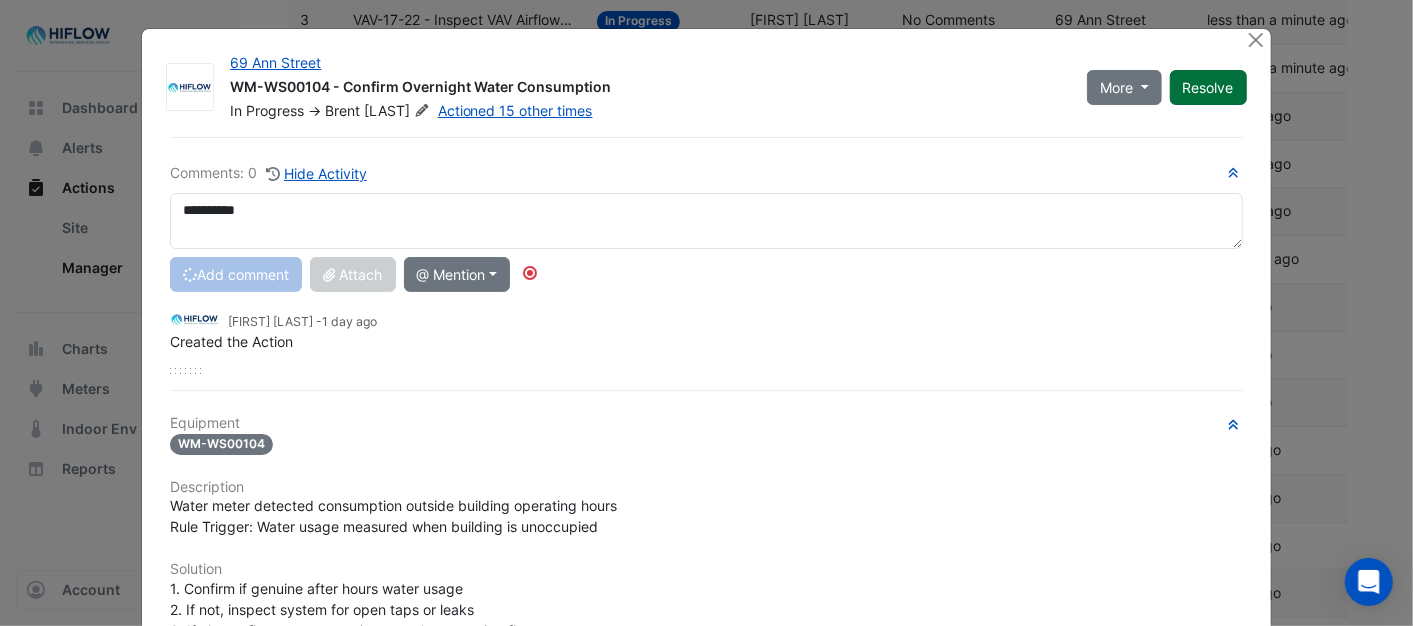 type 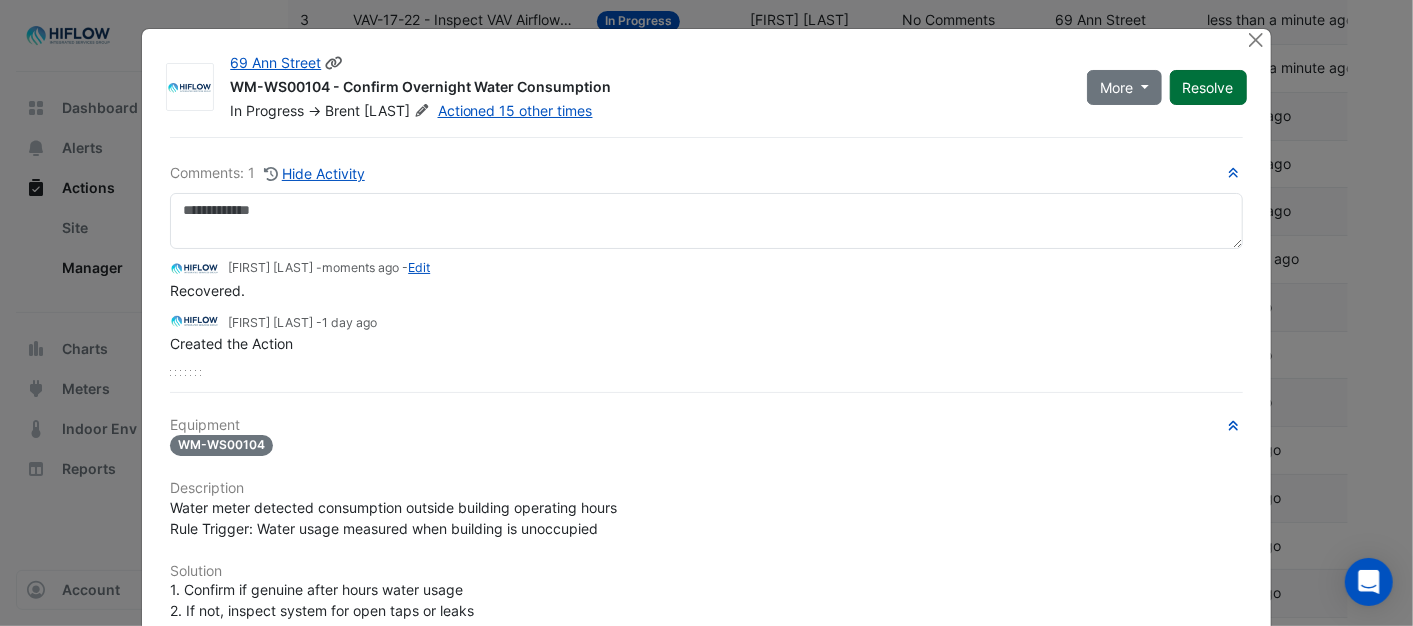 click on "Resolve" 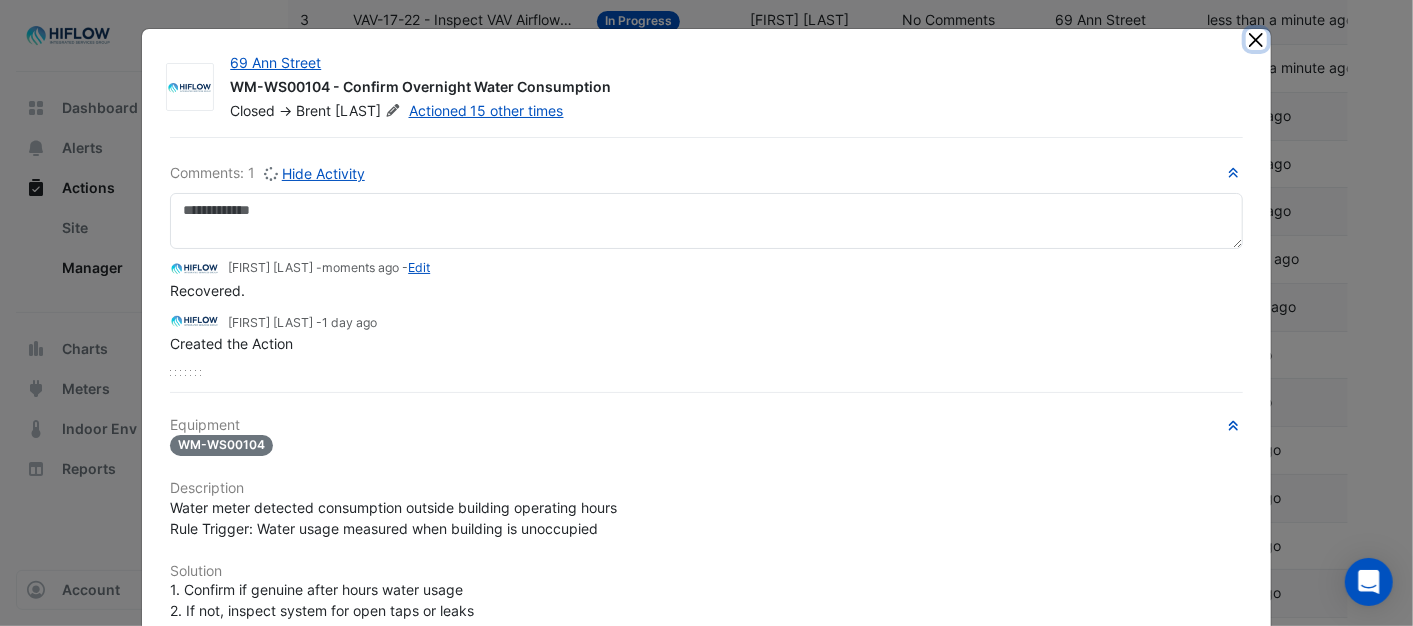 click 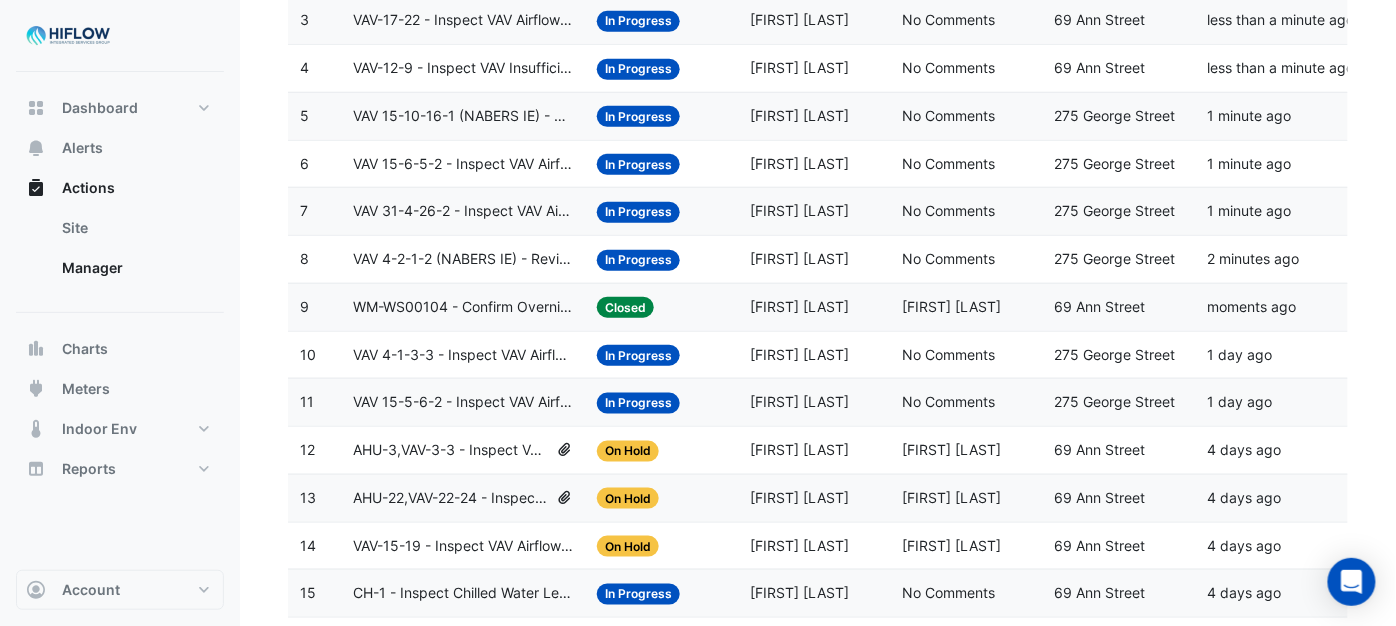 click on "VAV 4-2-1-2 (NABERS IE) - Review Critical Sensor Outside Range" 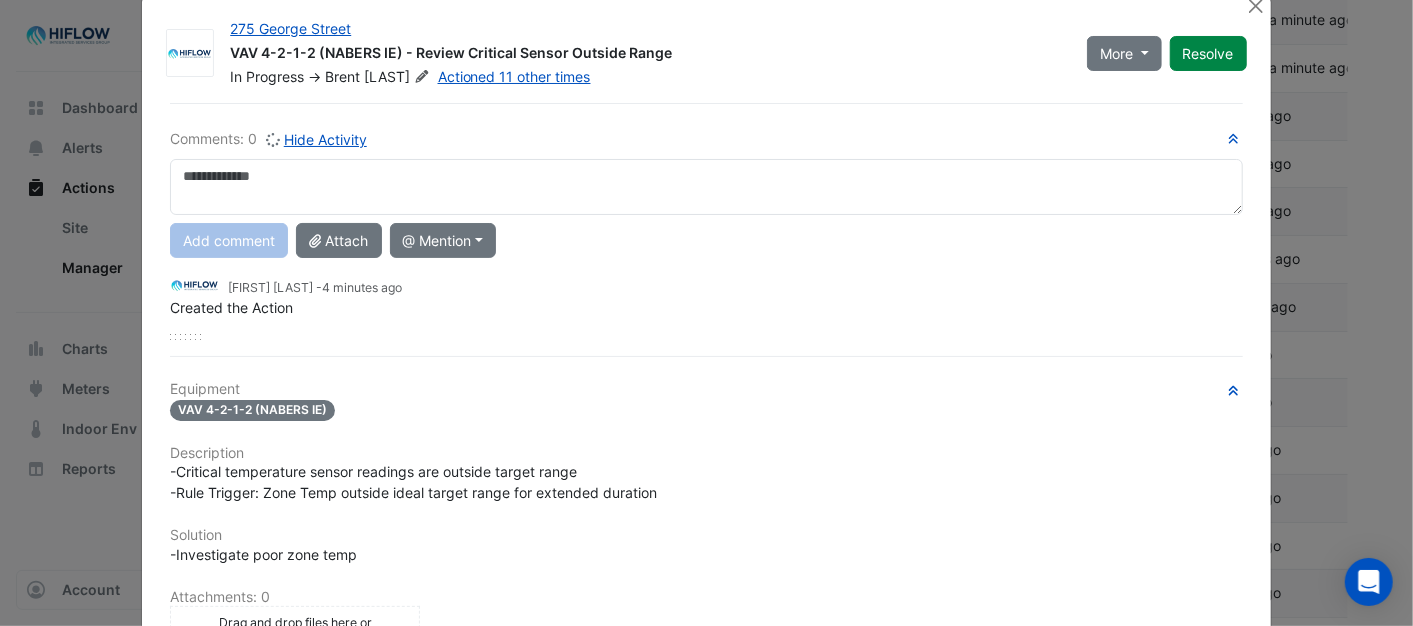 scroll, scrollTop: 0, scrollLeft: 0, axis: both 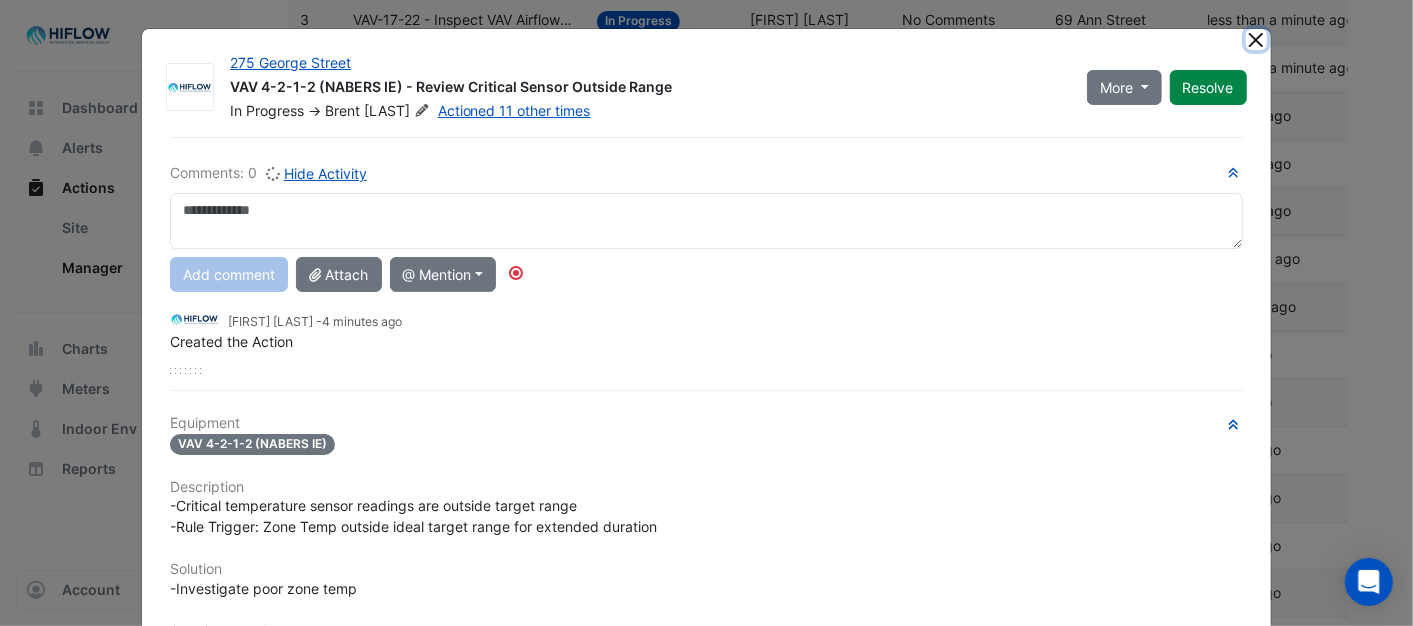 click 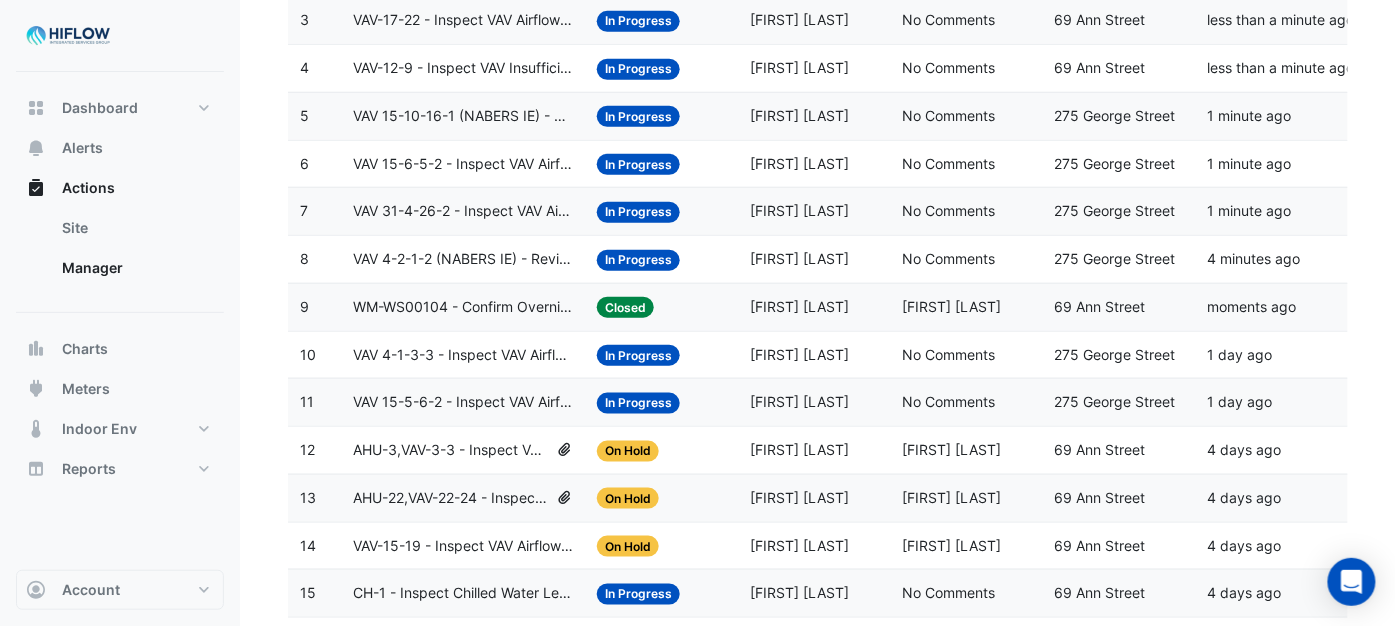 click on "VAV 31-4-26-2 - Inspect VAV Airflow Block" 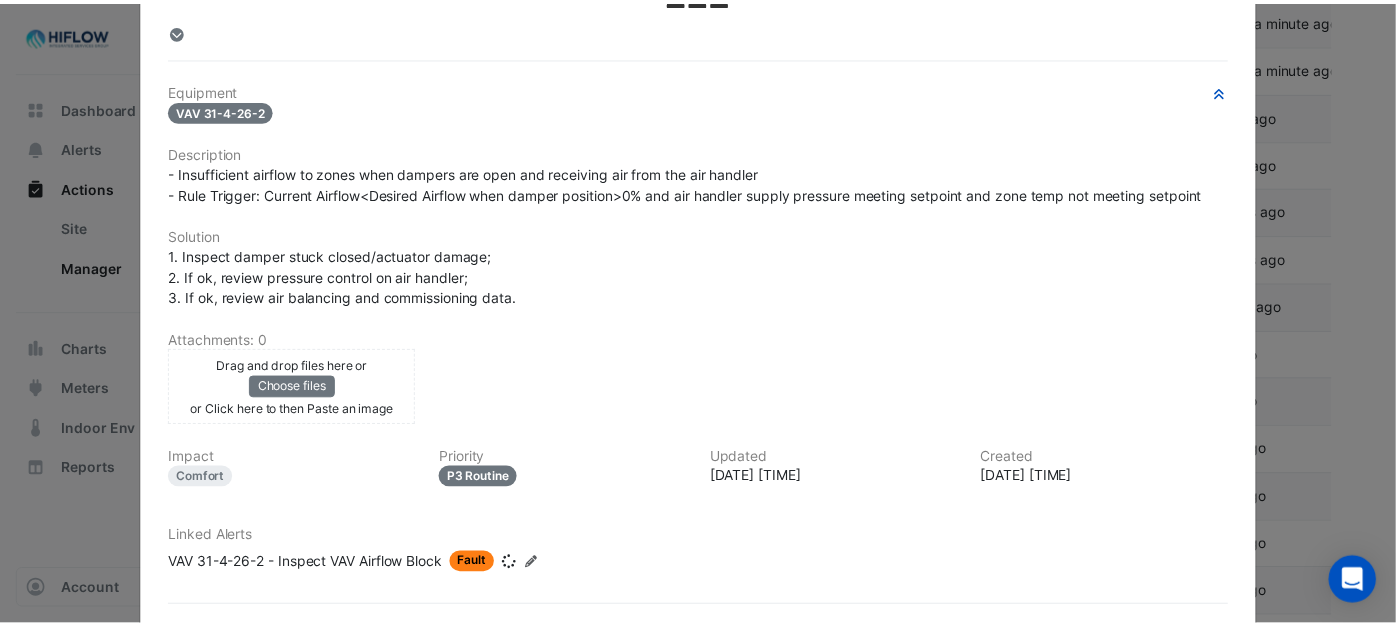 scroll, scrollTop: 0, scrollLeft: 0, axis: both 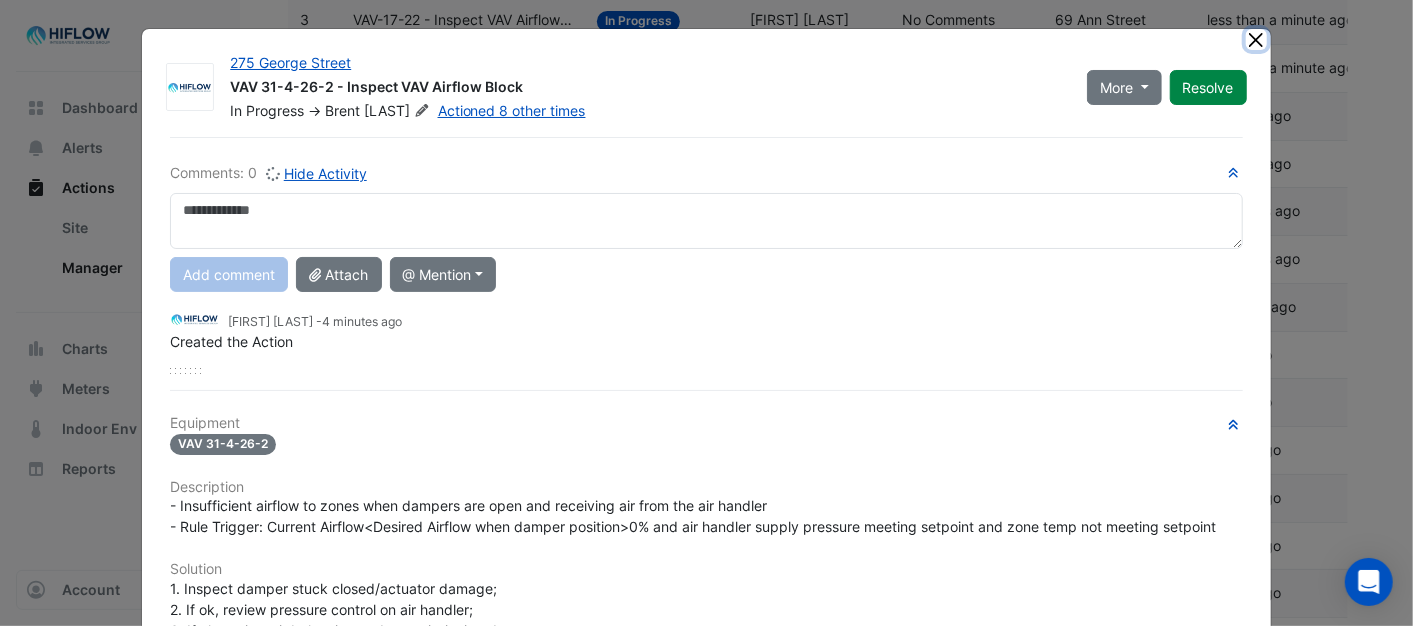 click 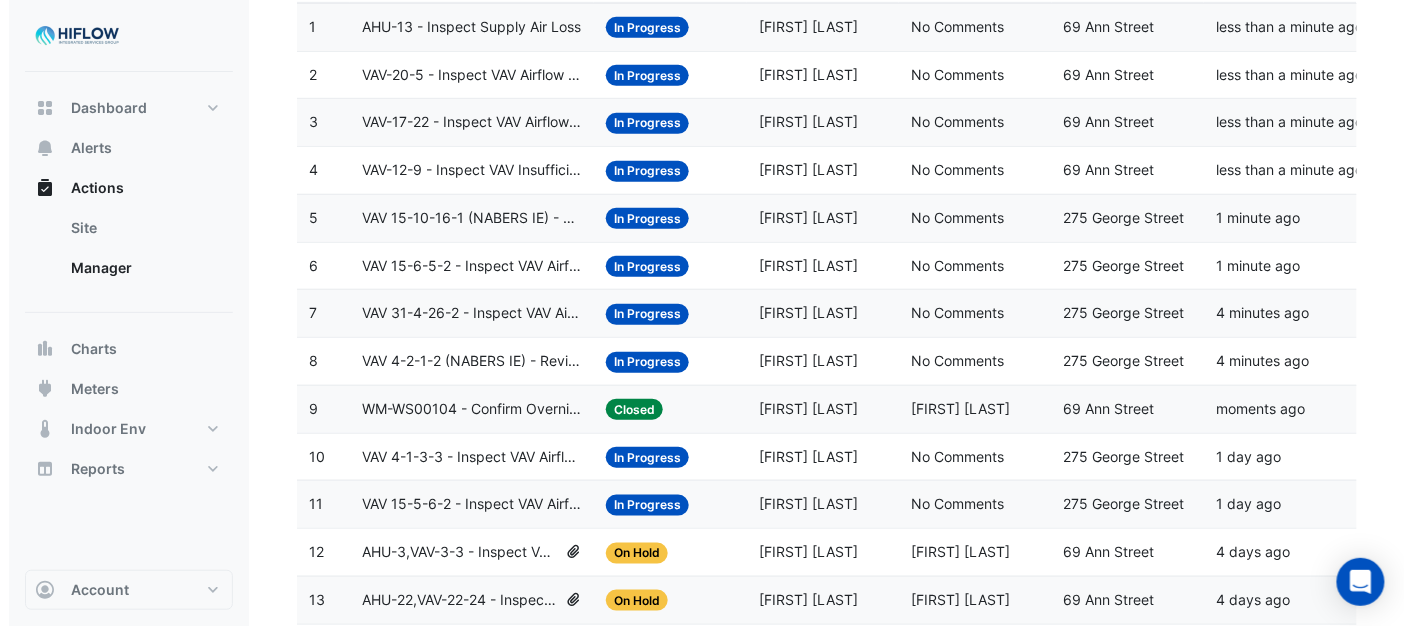 scroll, scrollTop: 284, scrollLeft: 0, axis: vertical 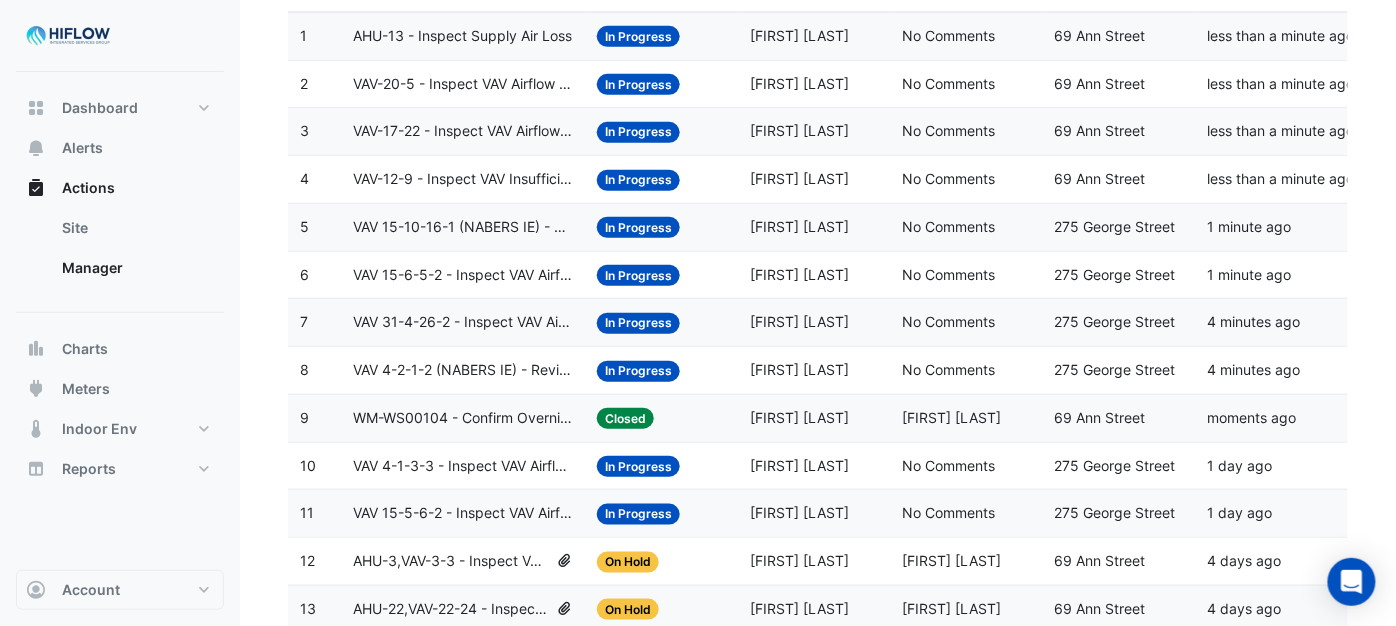 click on "VAV 15-6-5-2 - Inspect VAV Airflow Block" 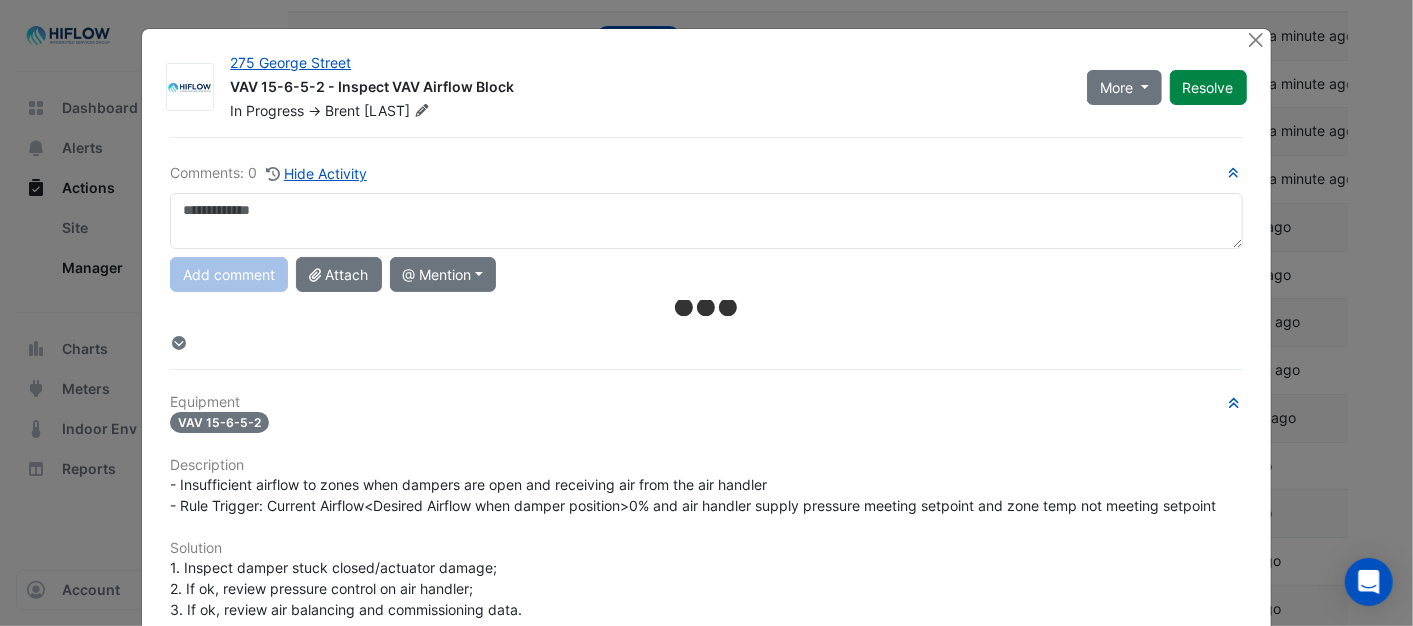 scroll, scrollTop: 12, scrollLeft: 0, axis: vertical 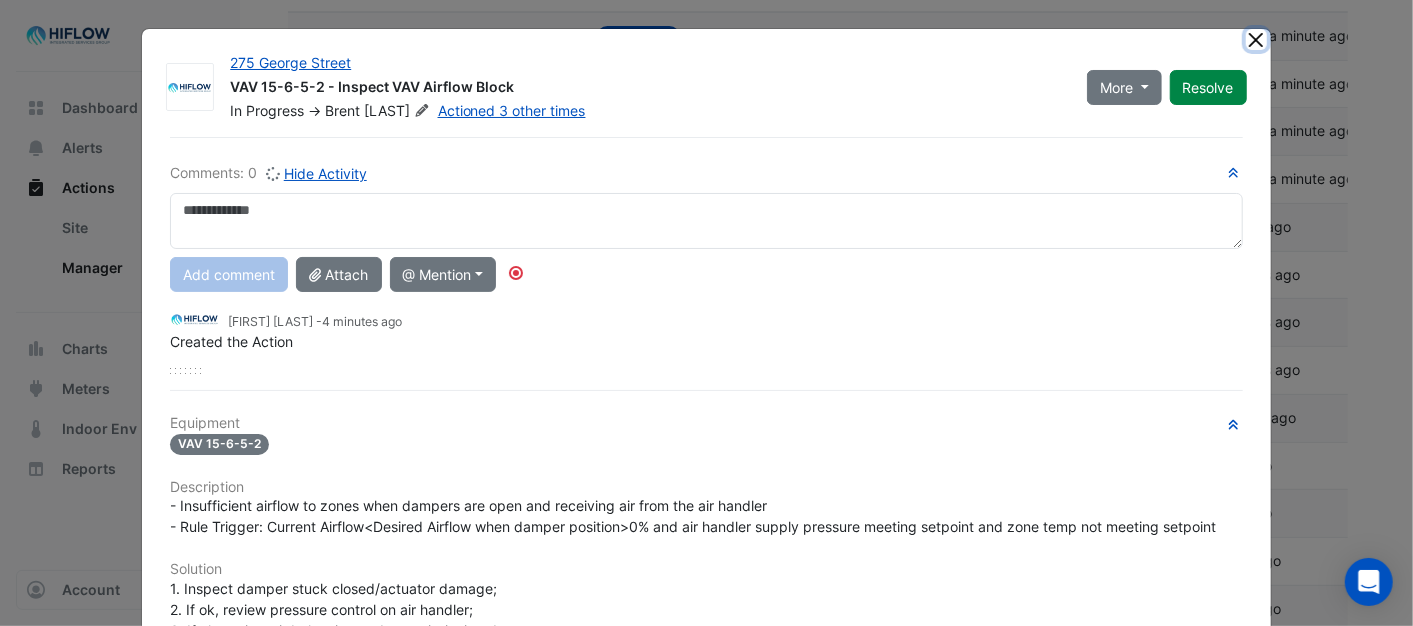 click 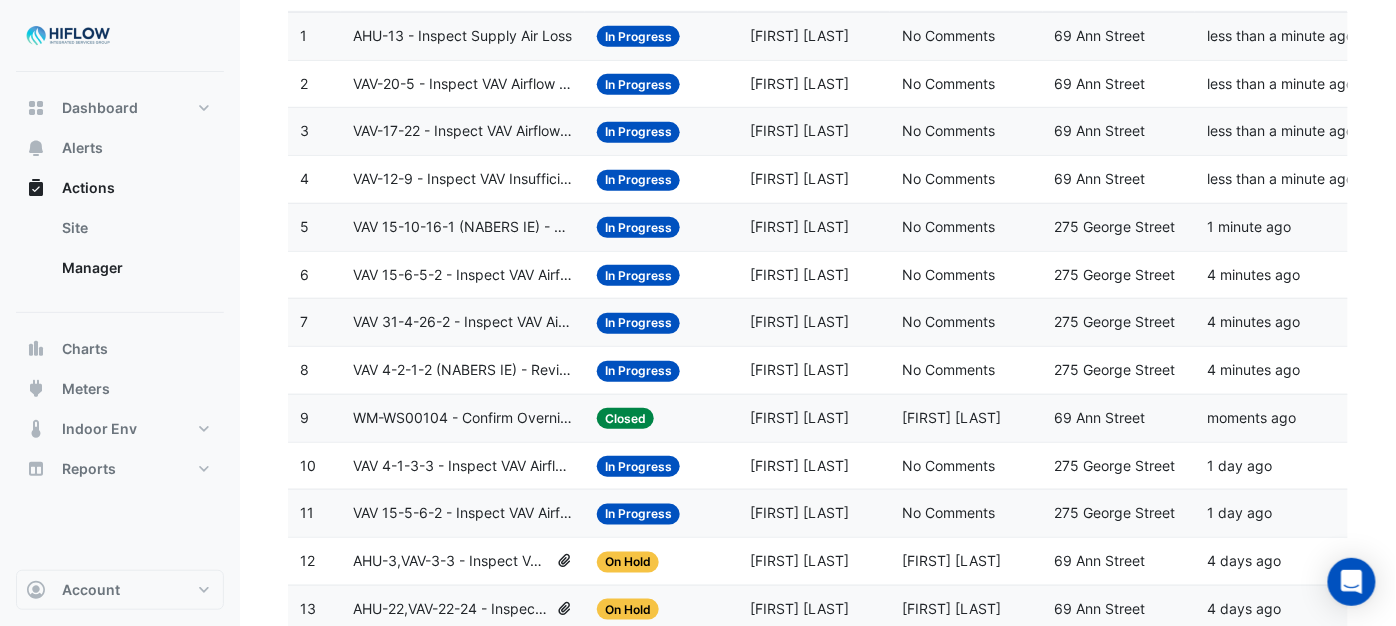 click on "VAV 15-10-16-1 (NABERS IE) - Review Critical Sensor Outside Range" 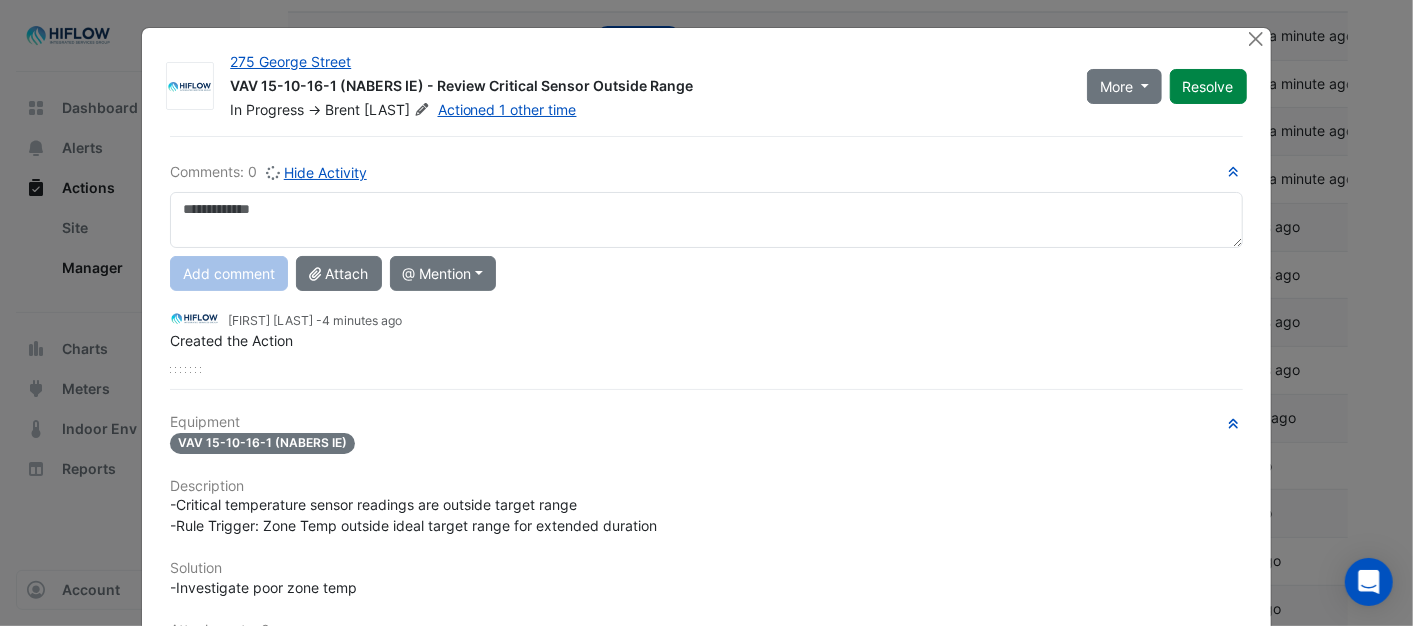 scroll, scrollTop: 0, scrollLeft: 0, axis: both 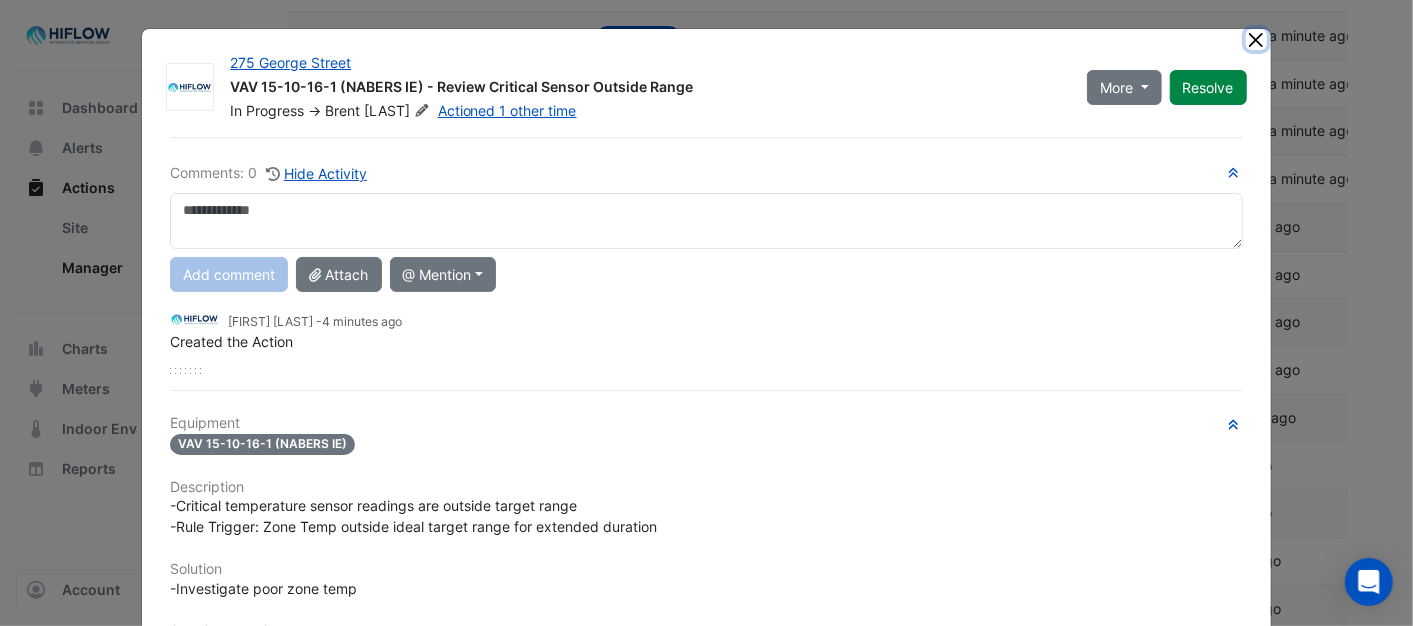 click 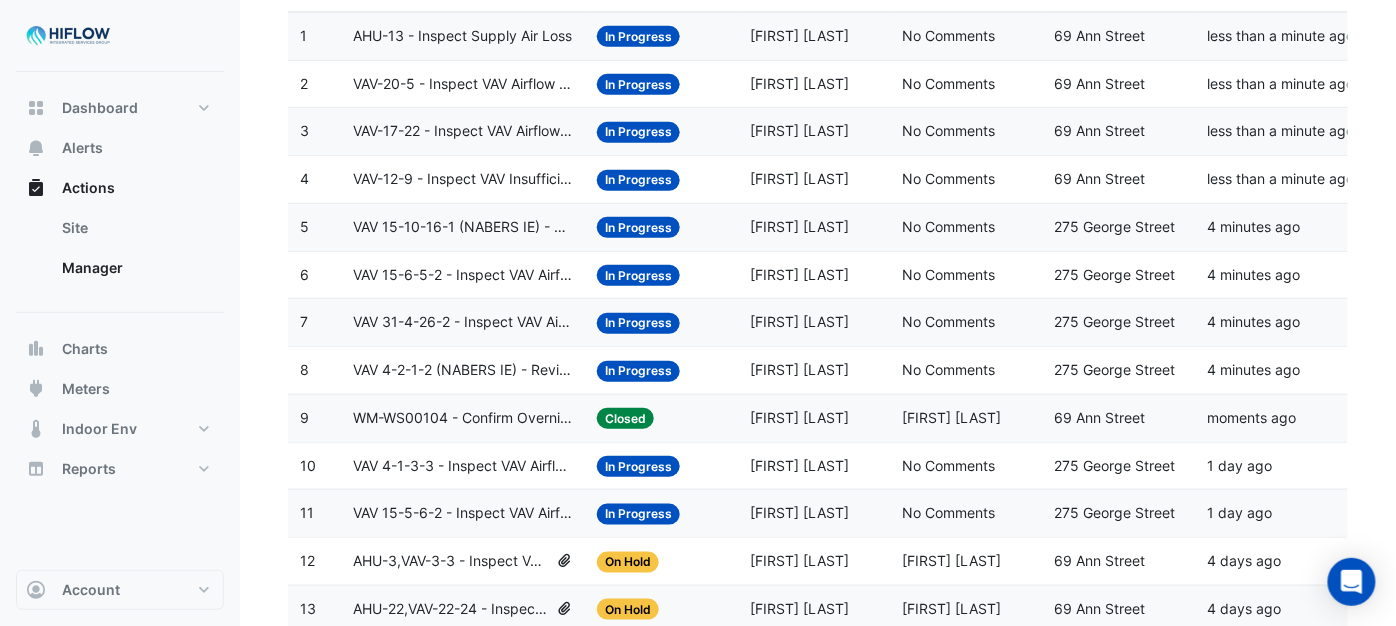 click on "VAV-12-9 - Inspect VAV Insufficient Cooling" 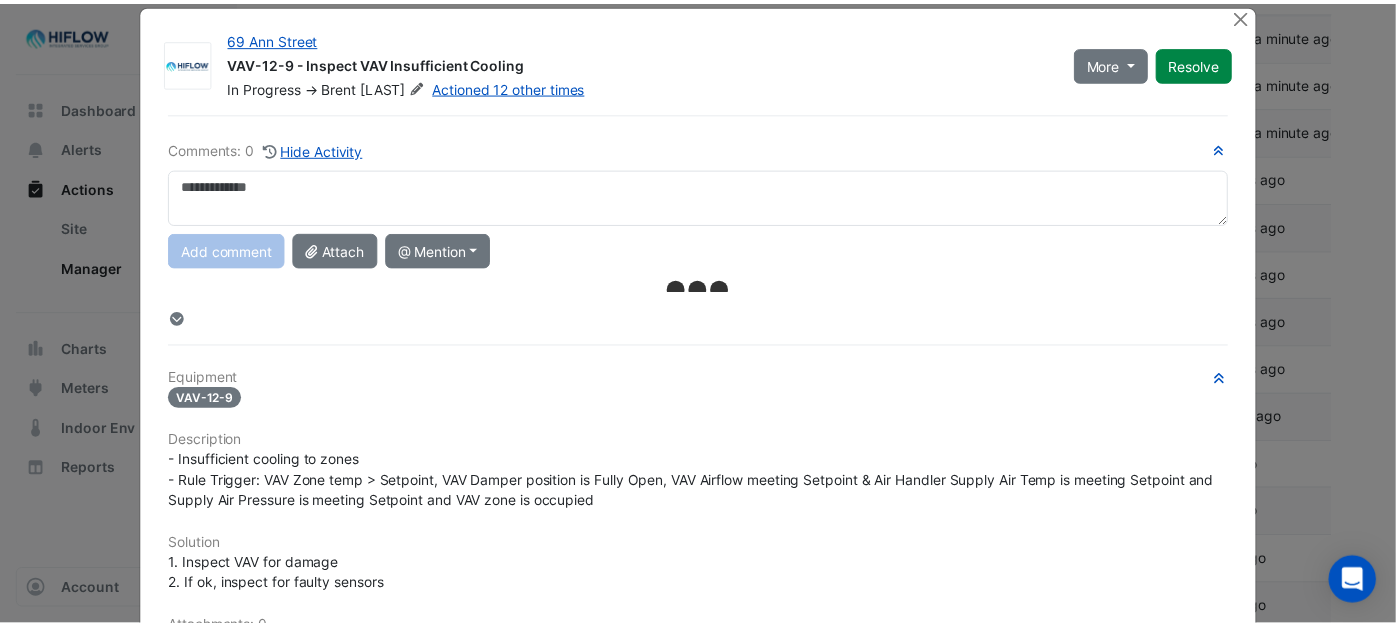 scroll, scrollTop: 0, scrollLeft: 0, axis: both 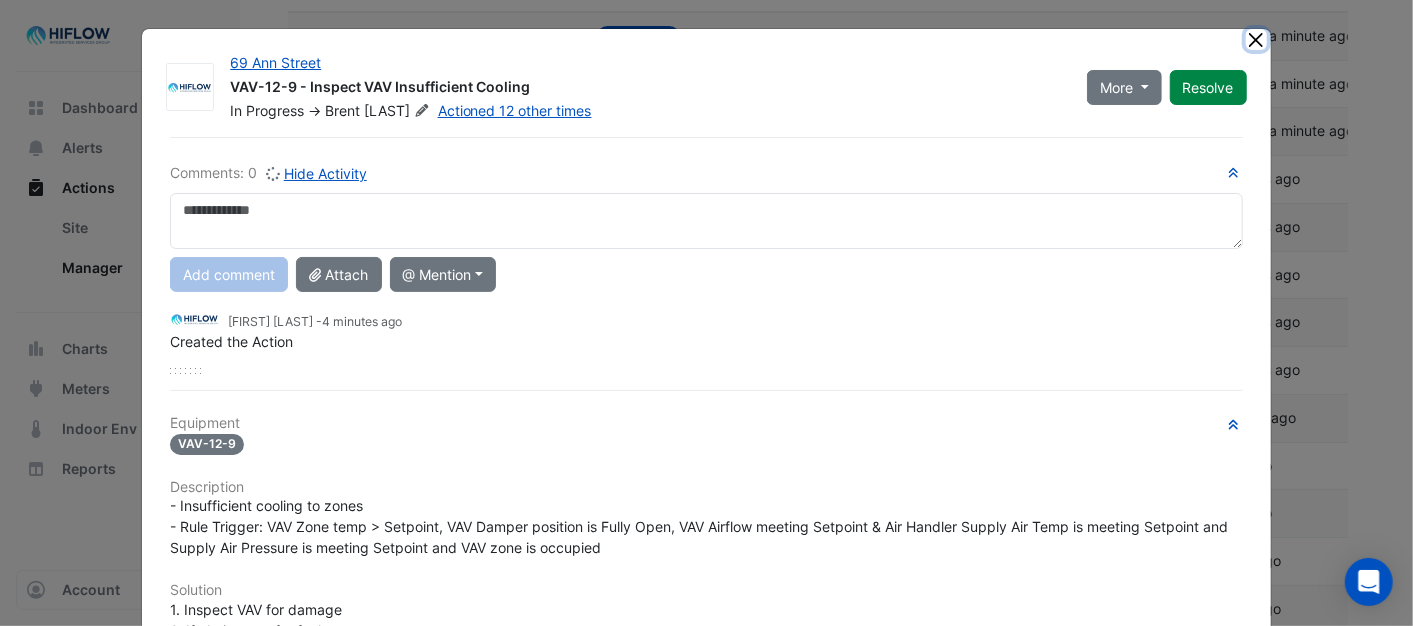 click 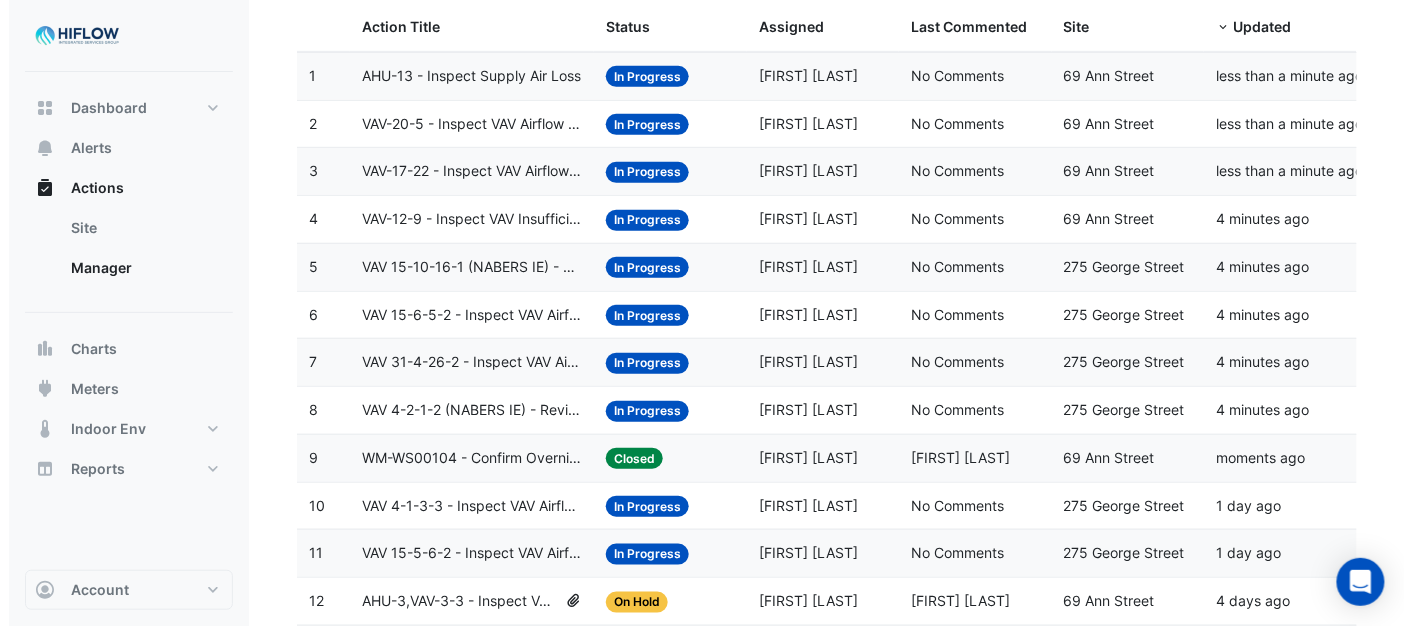 scroll, scrollTop: 173, scrollLeft: 0, axis: vertical 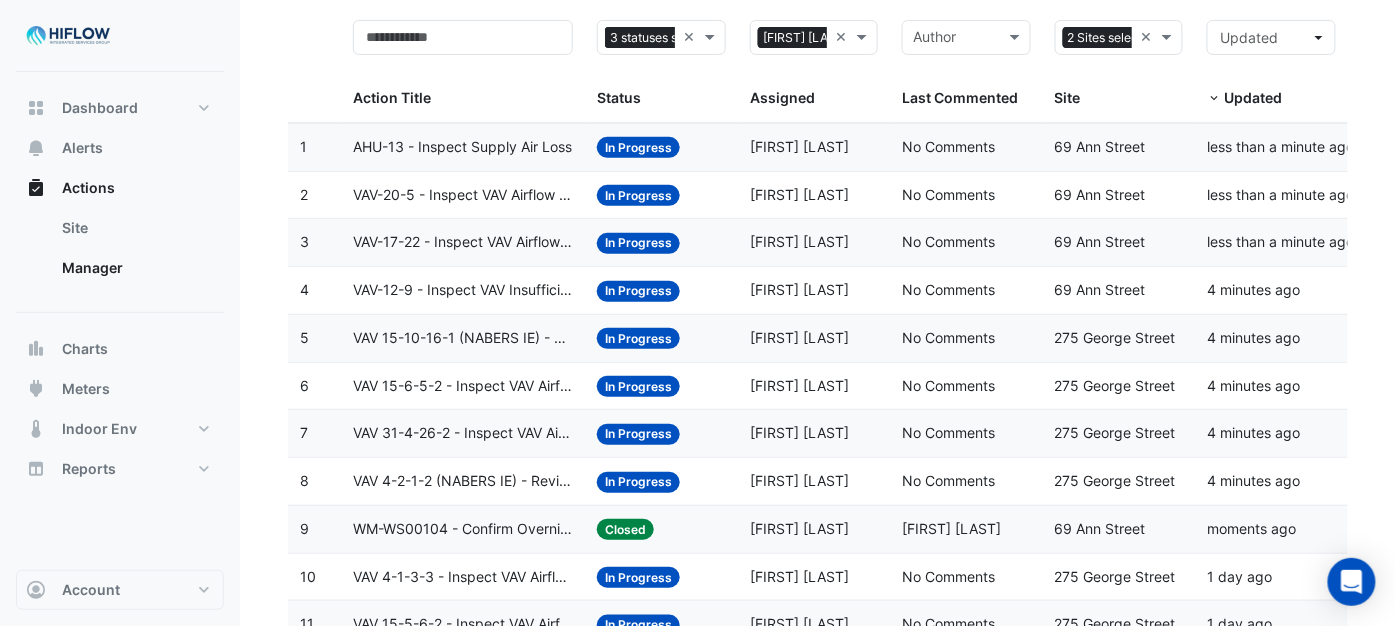 click on "VAV-17-22 - Inspect VAV Airflow Leak" 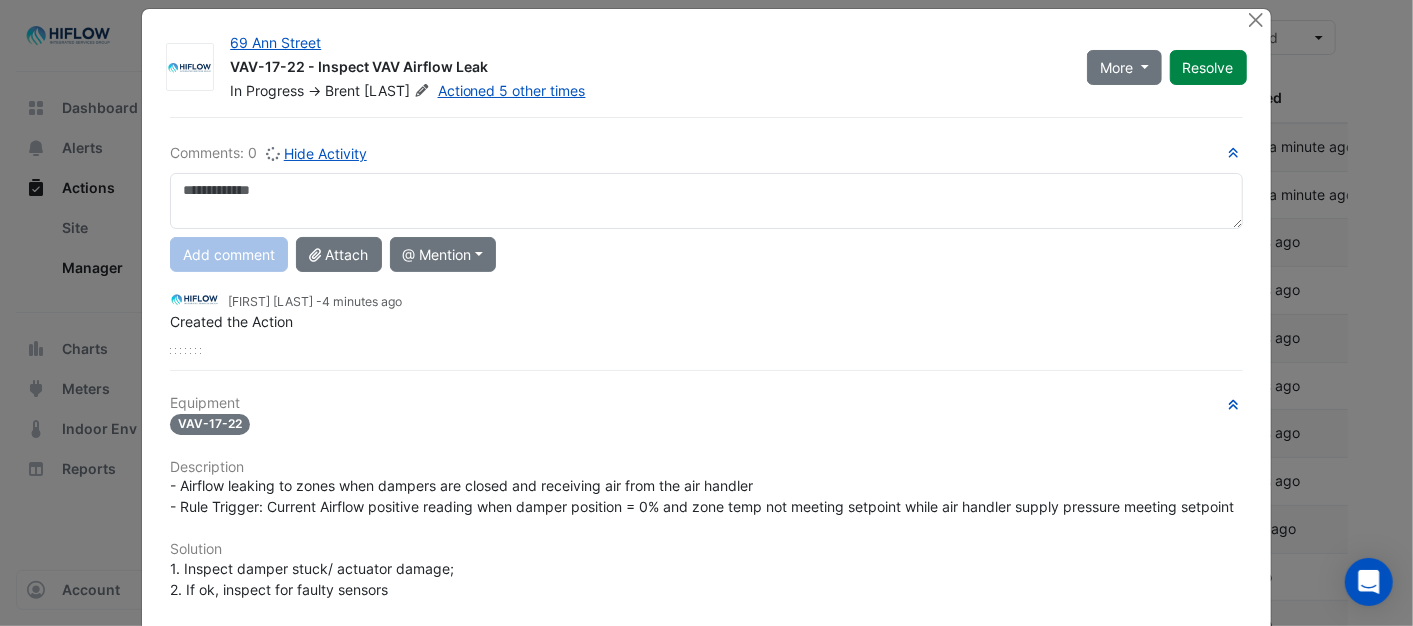 scroll, scrollTop: 0, scrollLeft: 0, axis: both 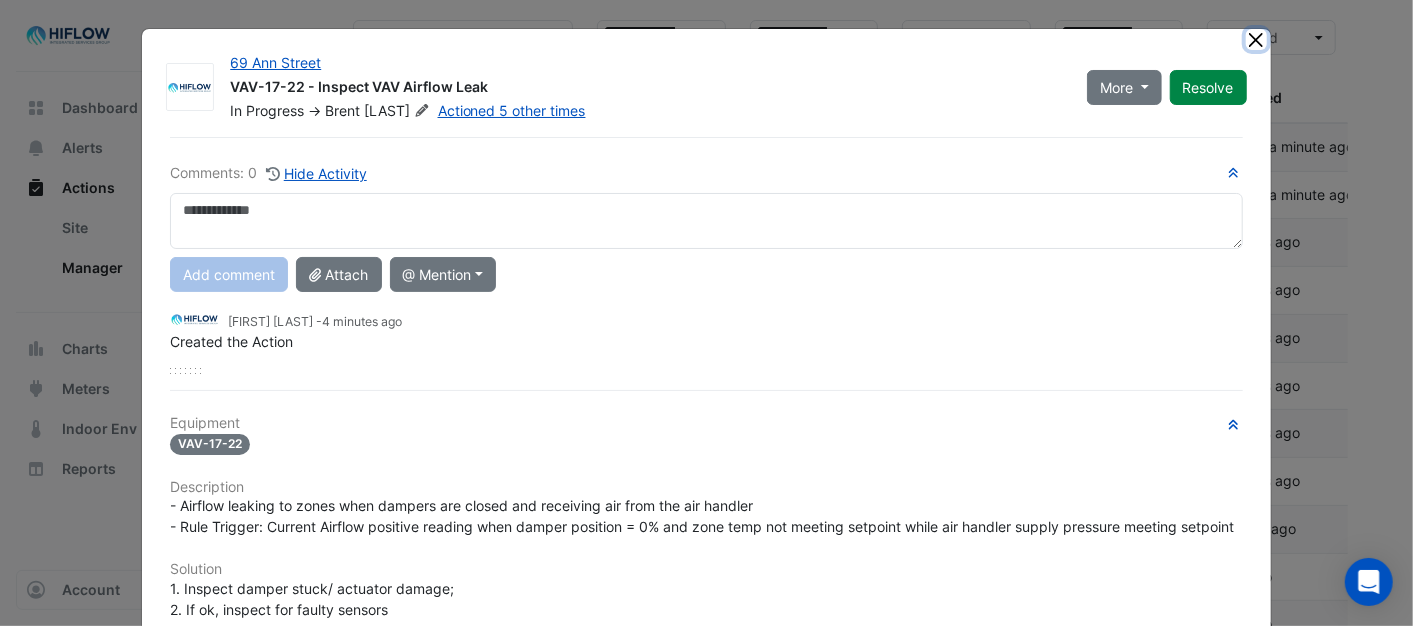 click 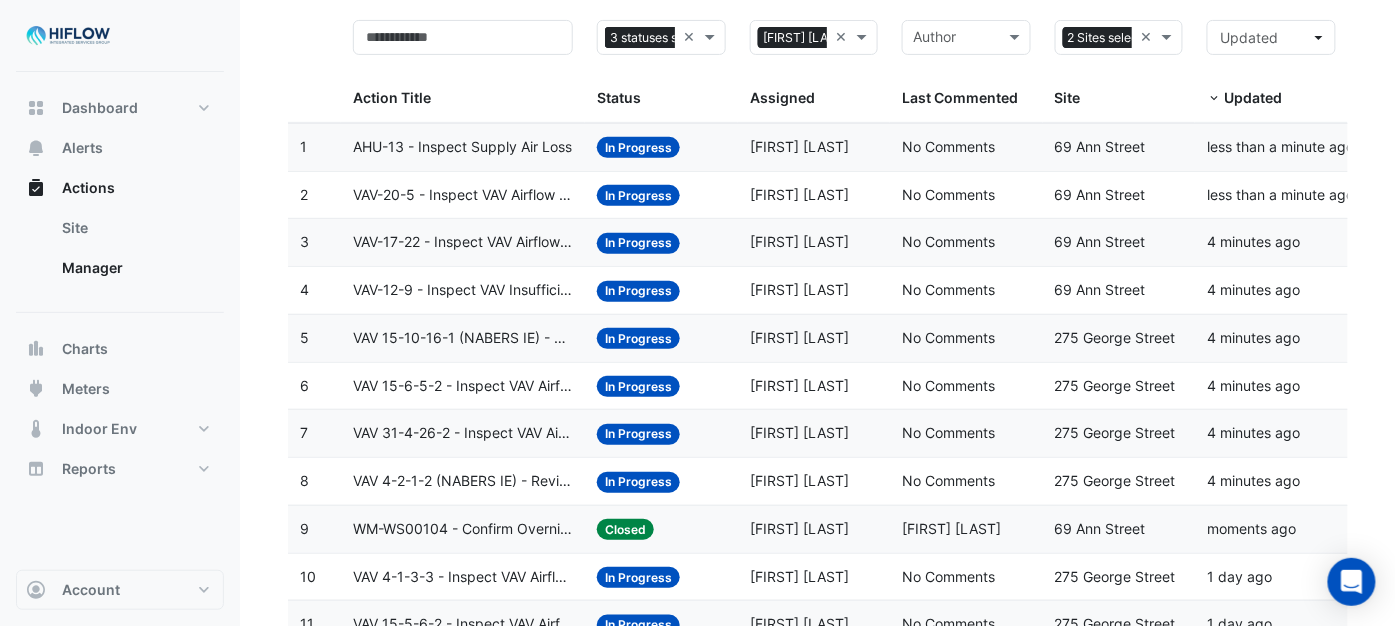 click on "VAV-20-5 - Inspect VAV Airflow Block" 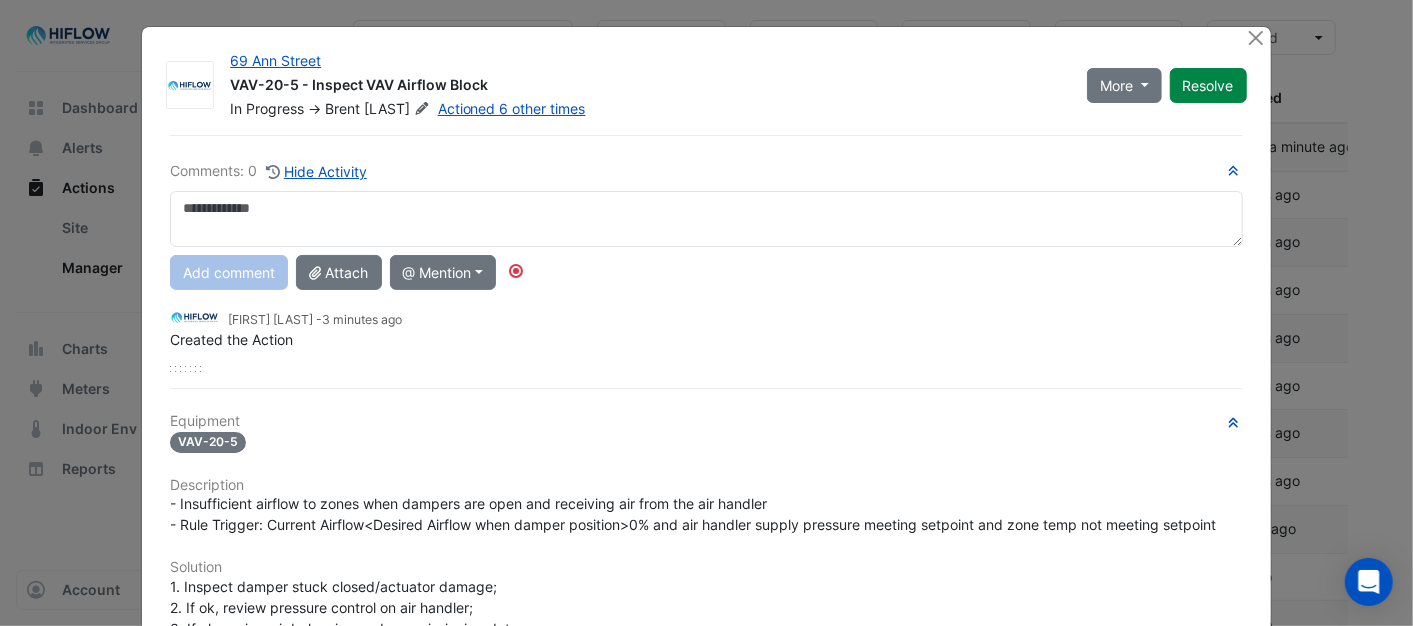 scroll, scrollTop: 0, scrollLeft: 0, axis: both 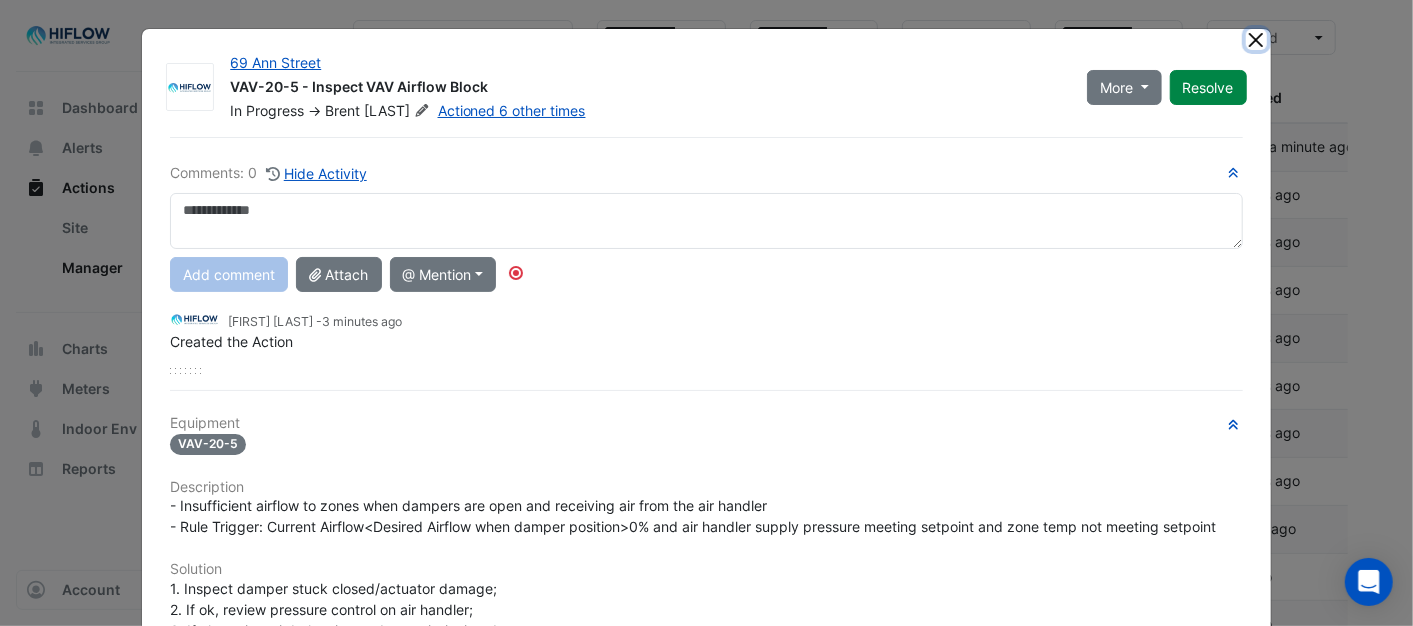 click 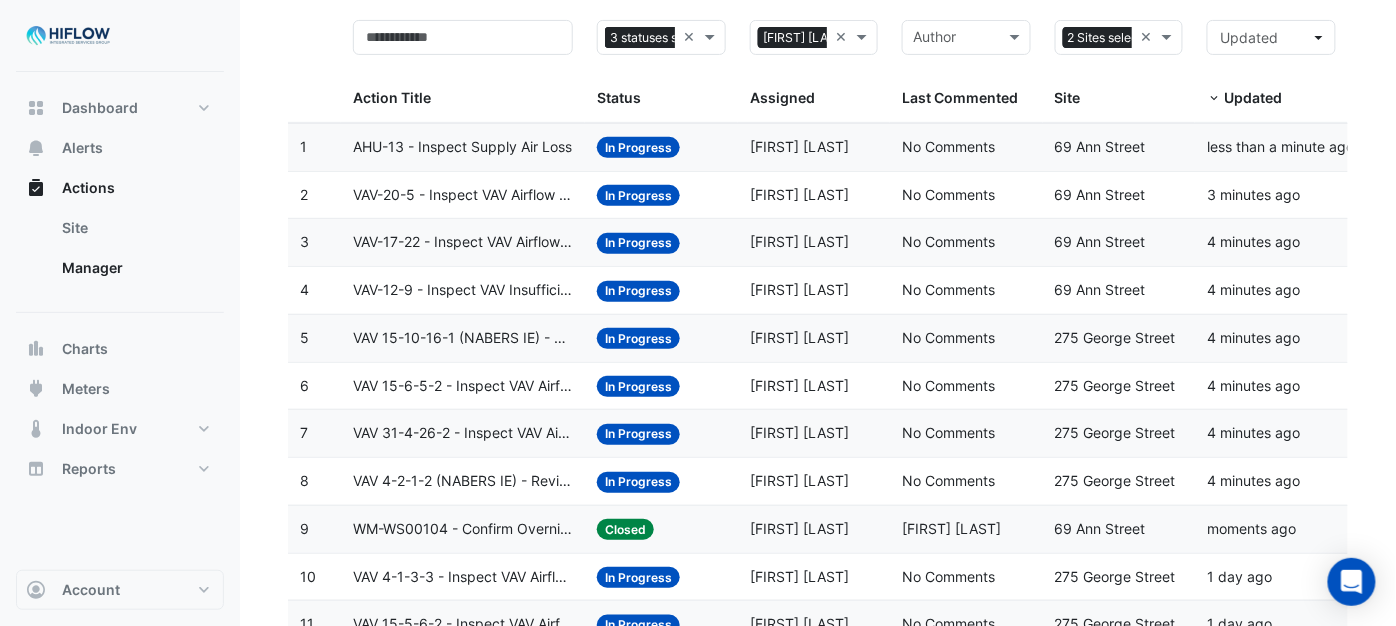 click on "VAV-17-22 - Inspect VAV Airflow Leak" 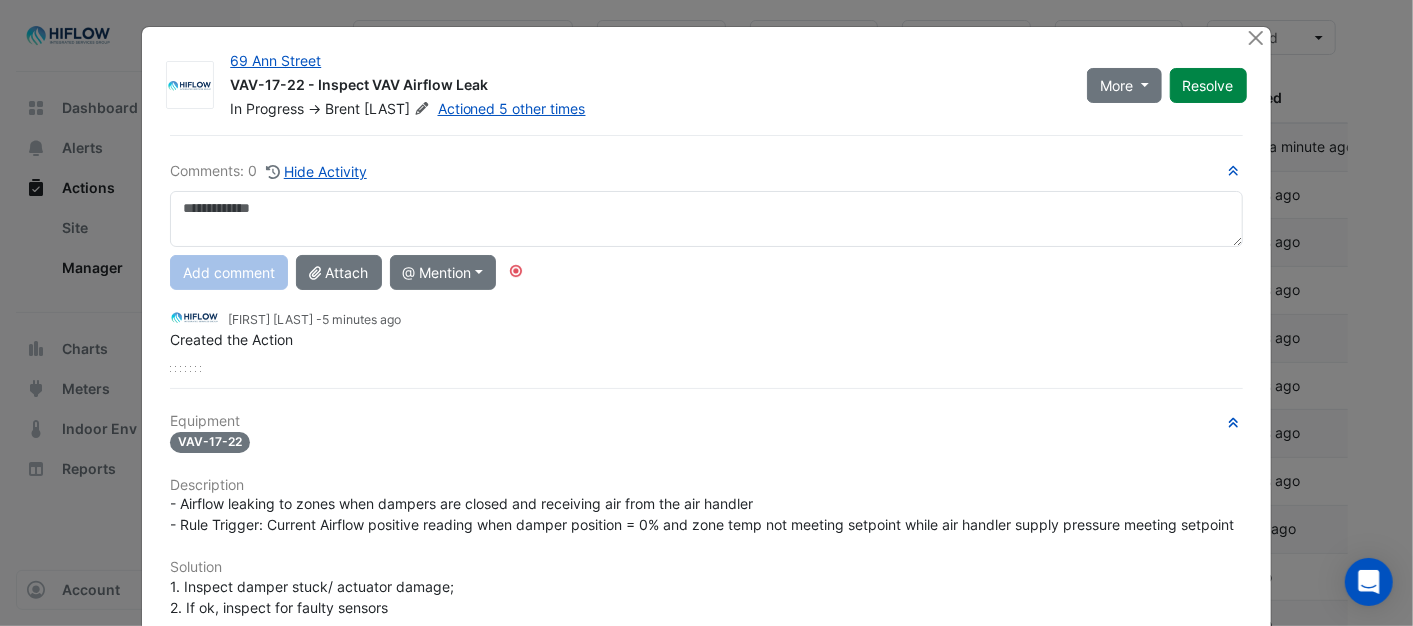 scroll, scrollTop: 0, scrollLeft: 0, axis: both 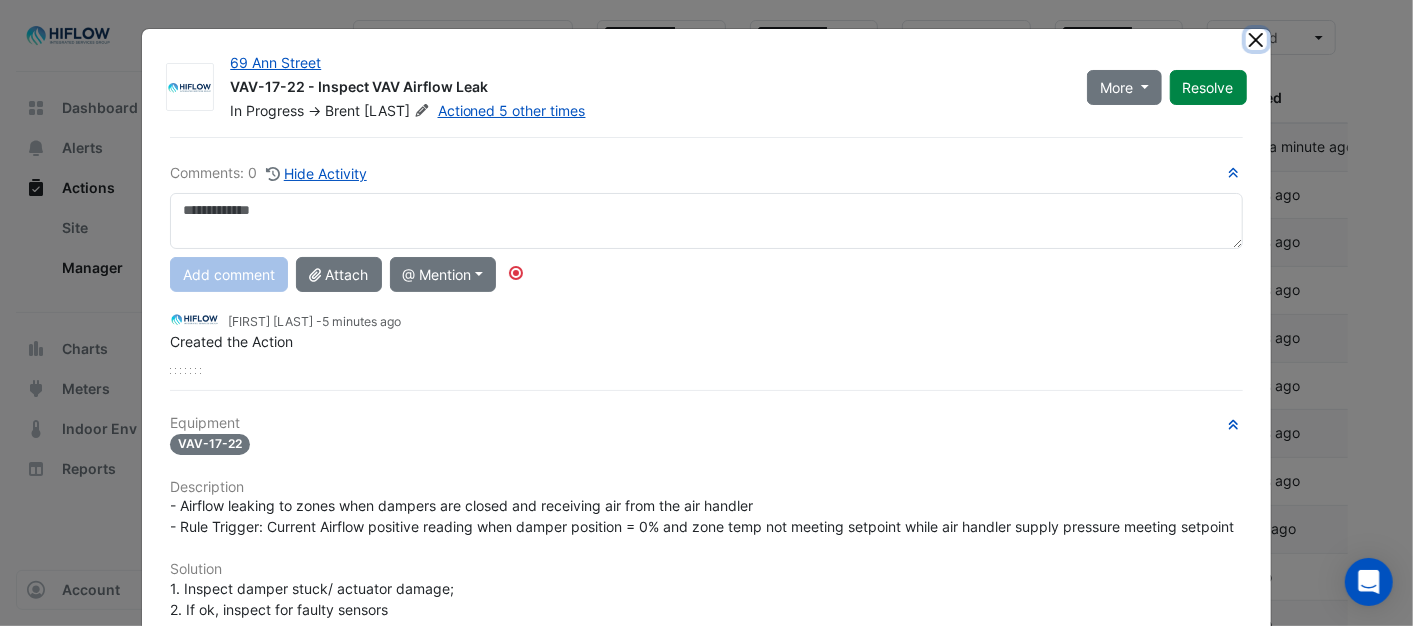 click 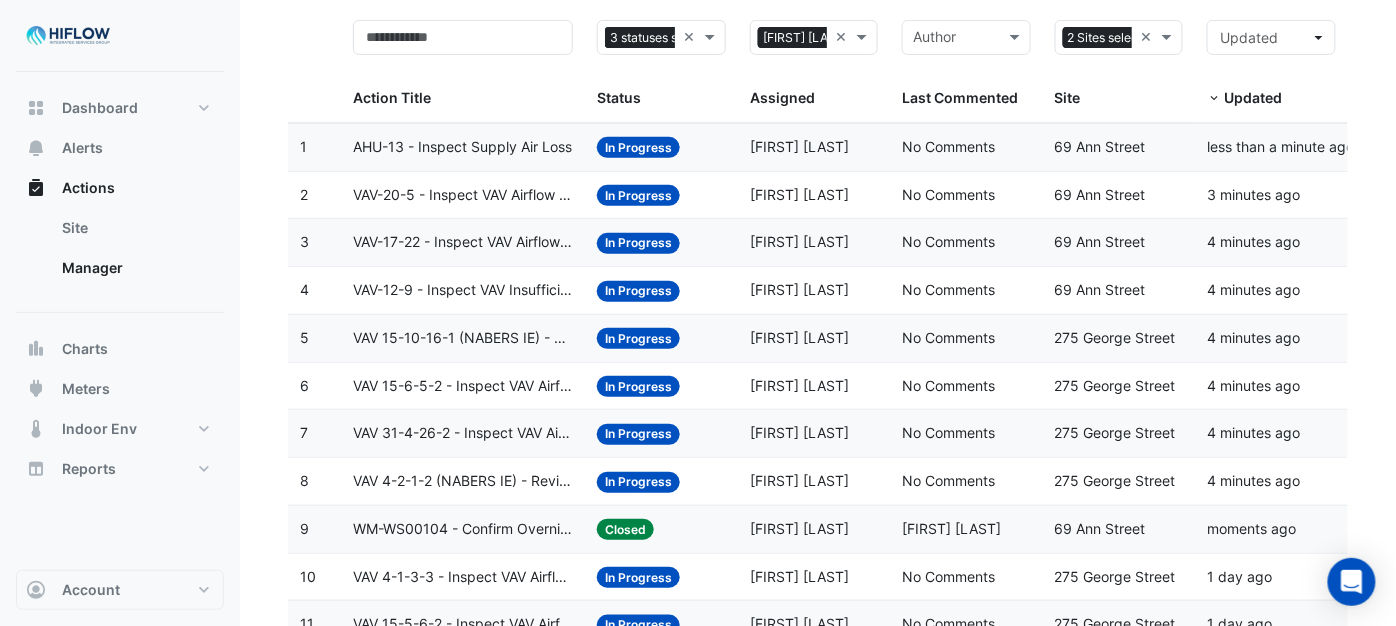 click on "VAV-20-5 - Inspect VAV Airflow Block" 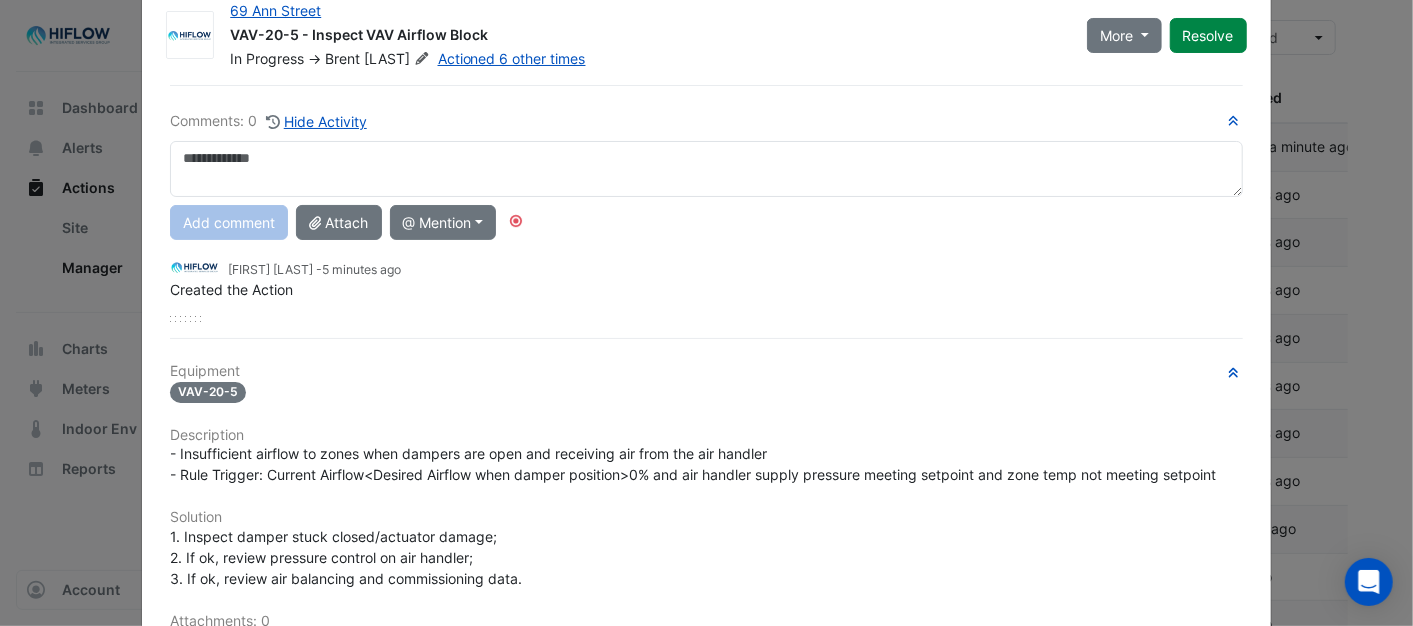 scroll, scrollTop: 0, scrollLeft: 0, axis: both 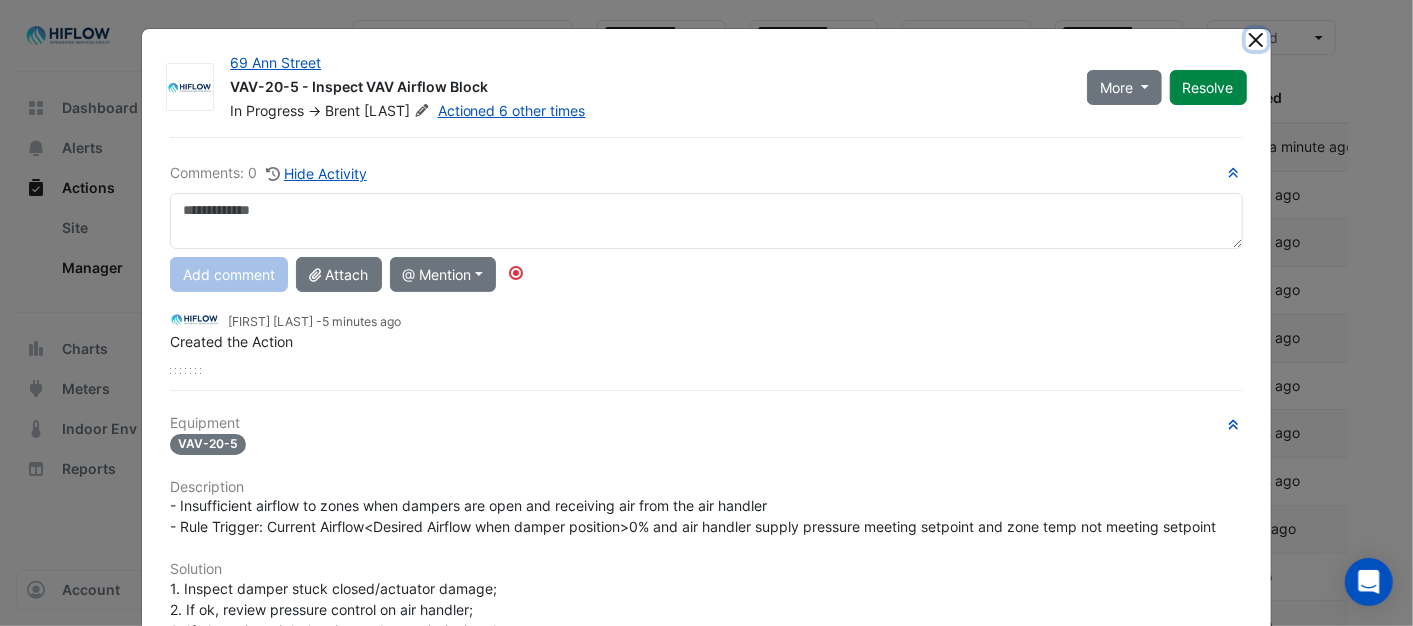 click 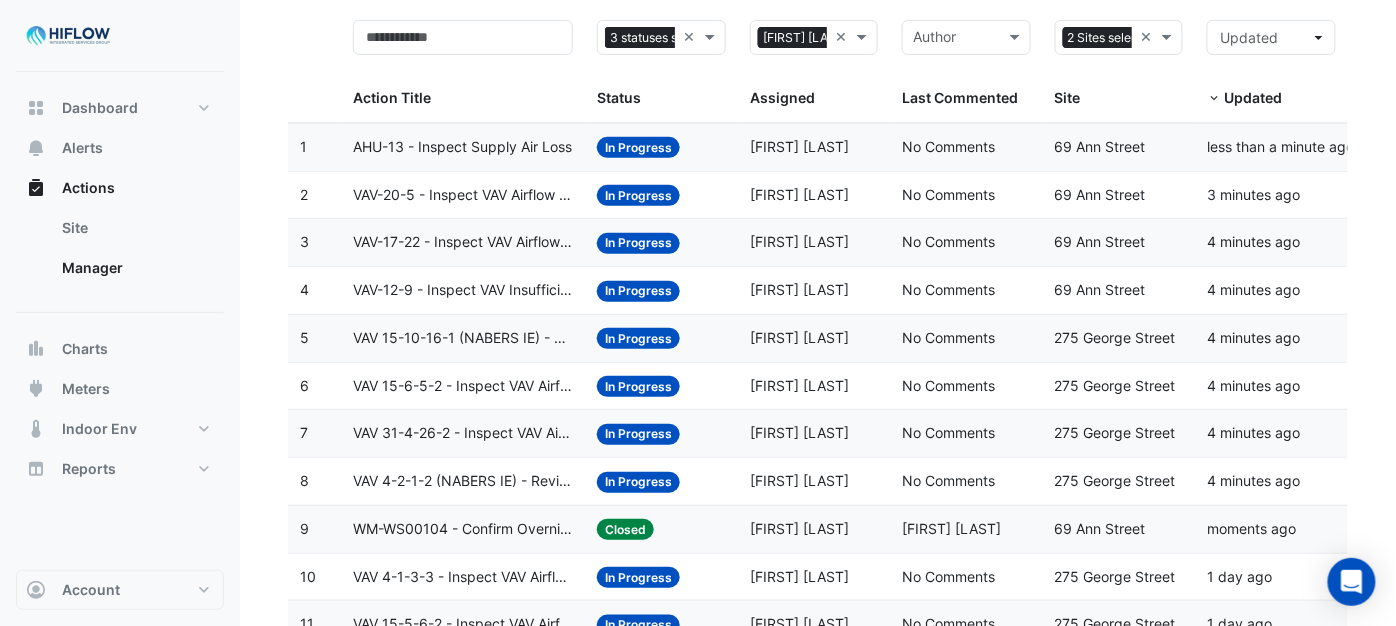 click on "AHU-13 - Inspect Supply Air Loss" 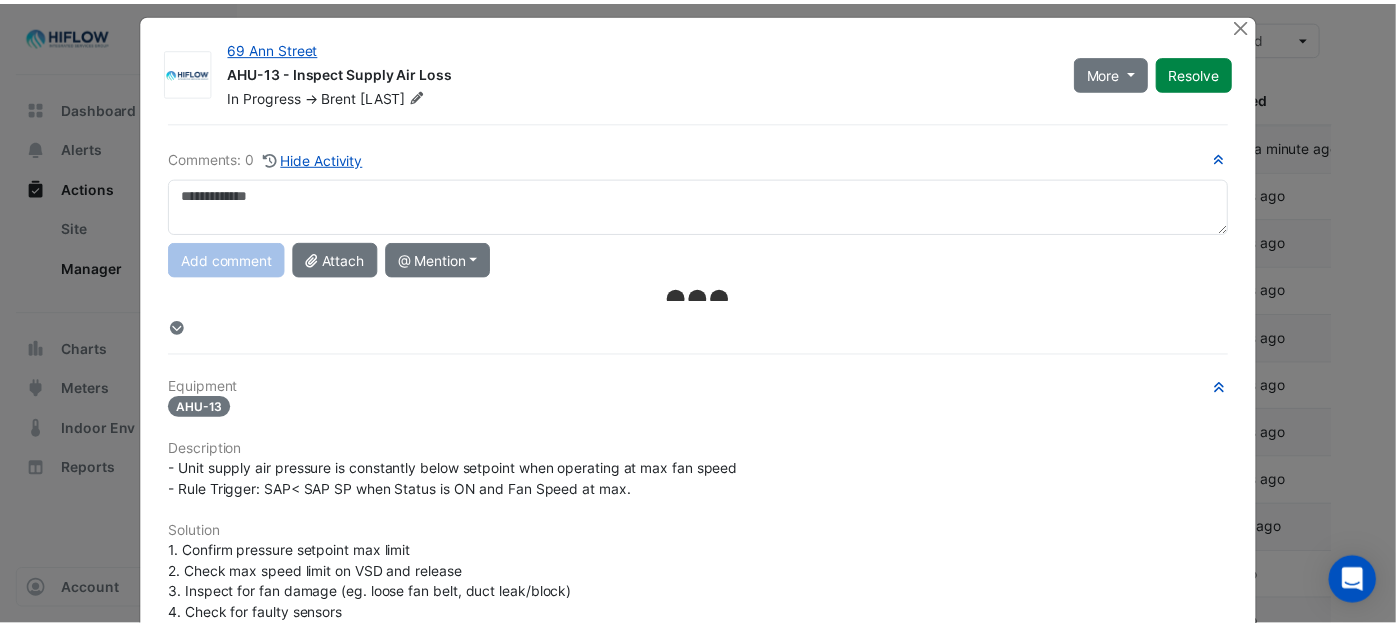 scroll, scrollTop: 0, scrollLeft: 0, axis: both 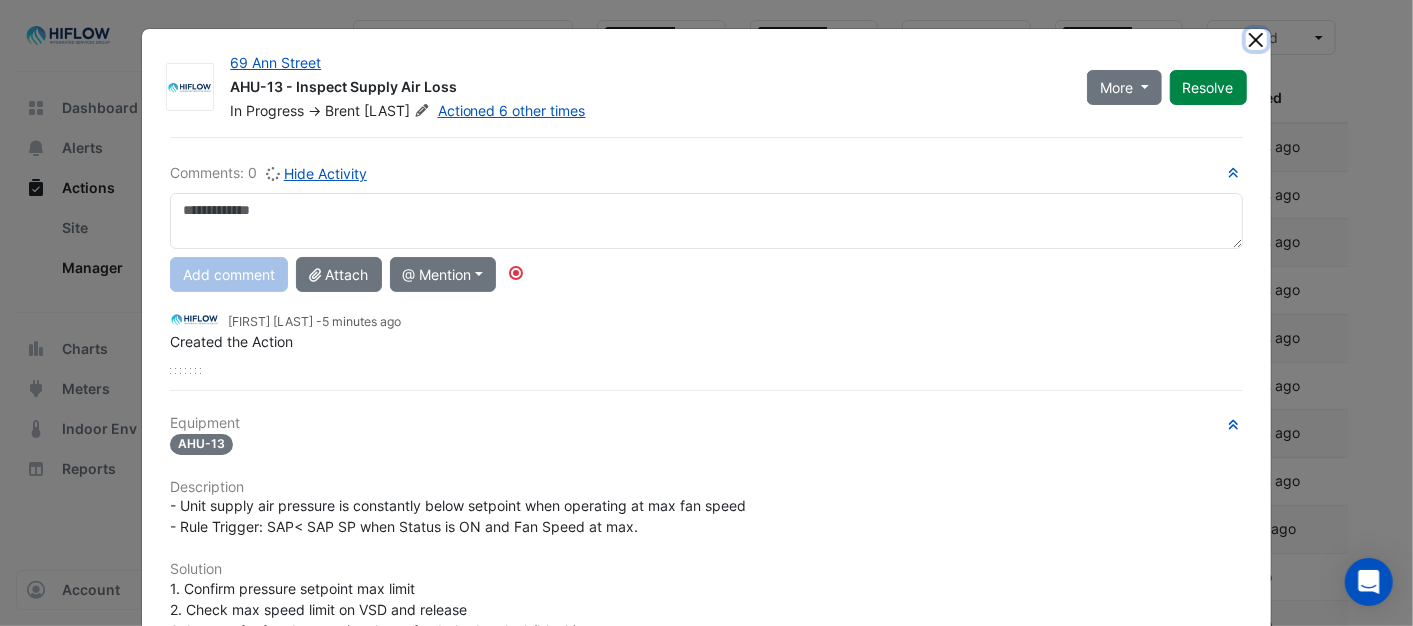 click 